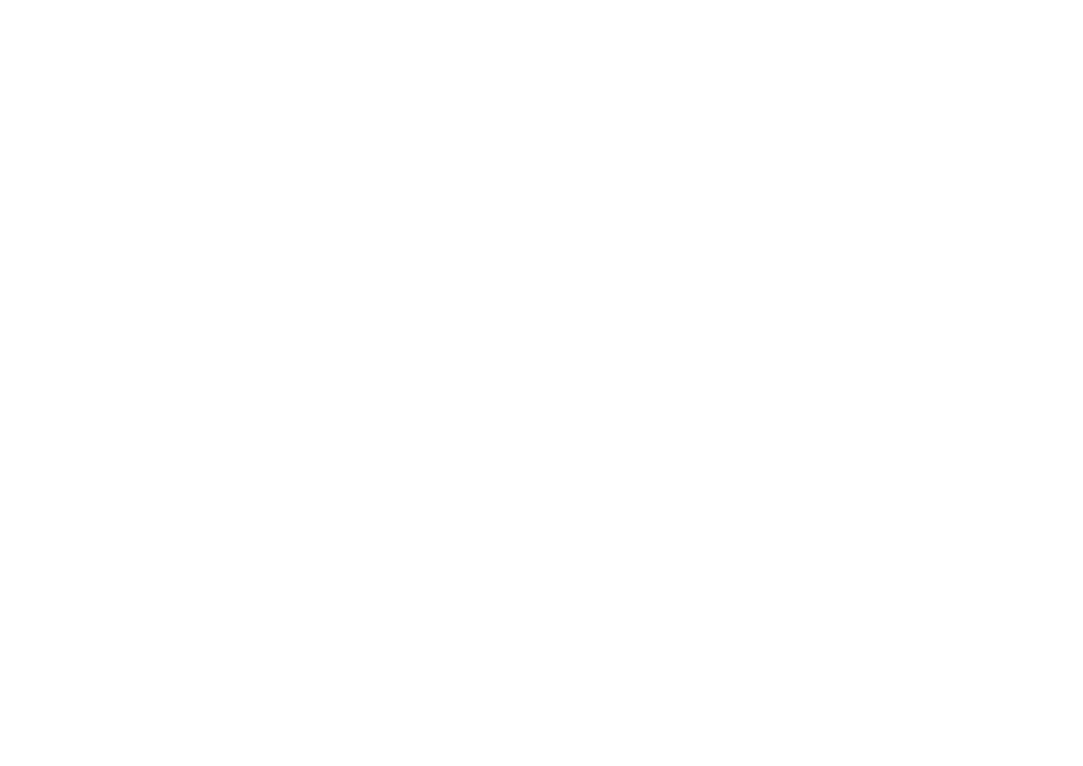 scroll, scrollTop: 0, scrollLeft: 0, axis: both 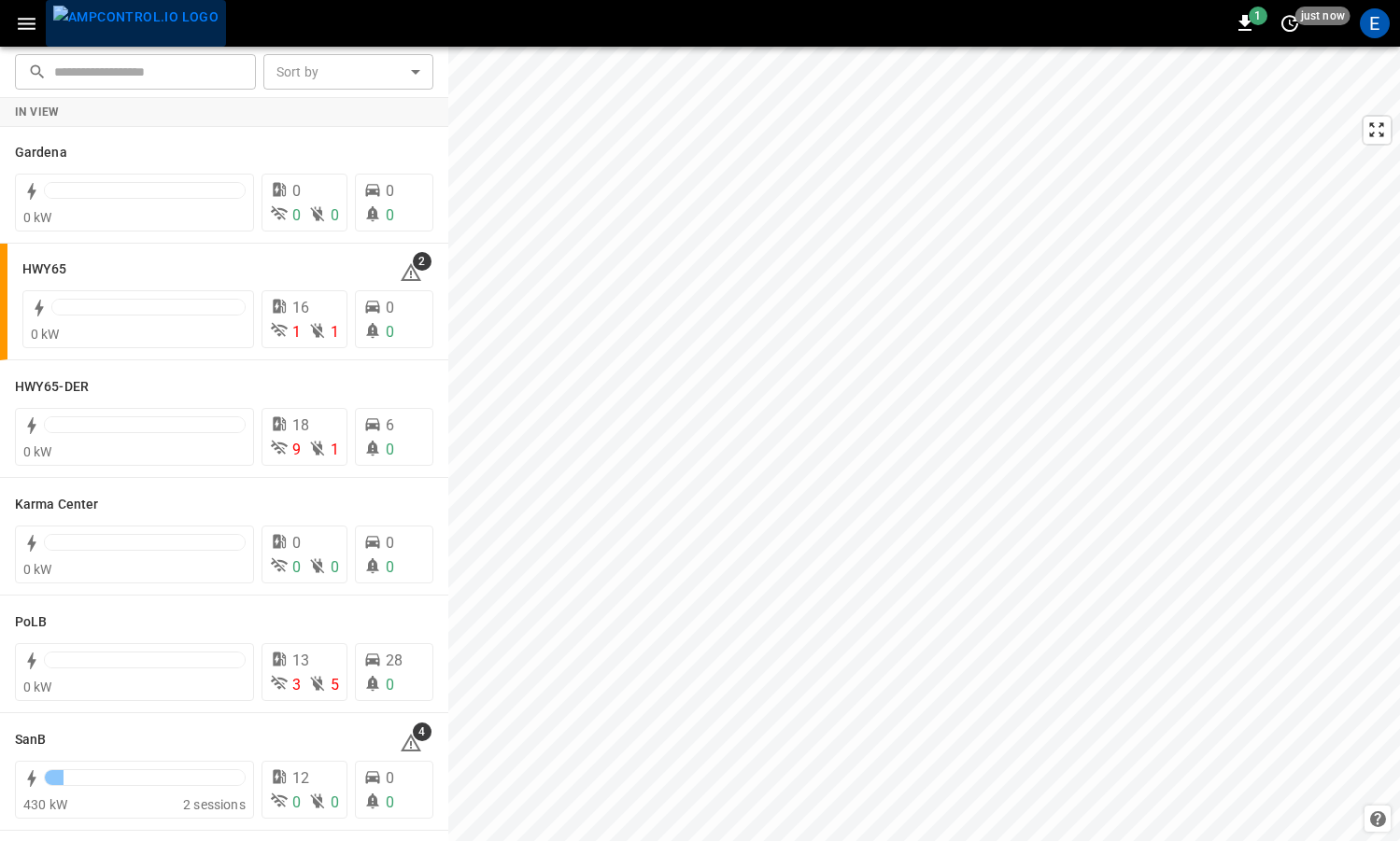 click at bounding box center [135, 17] 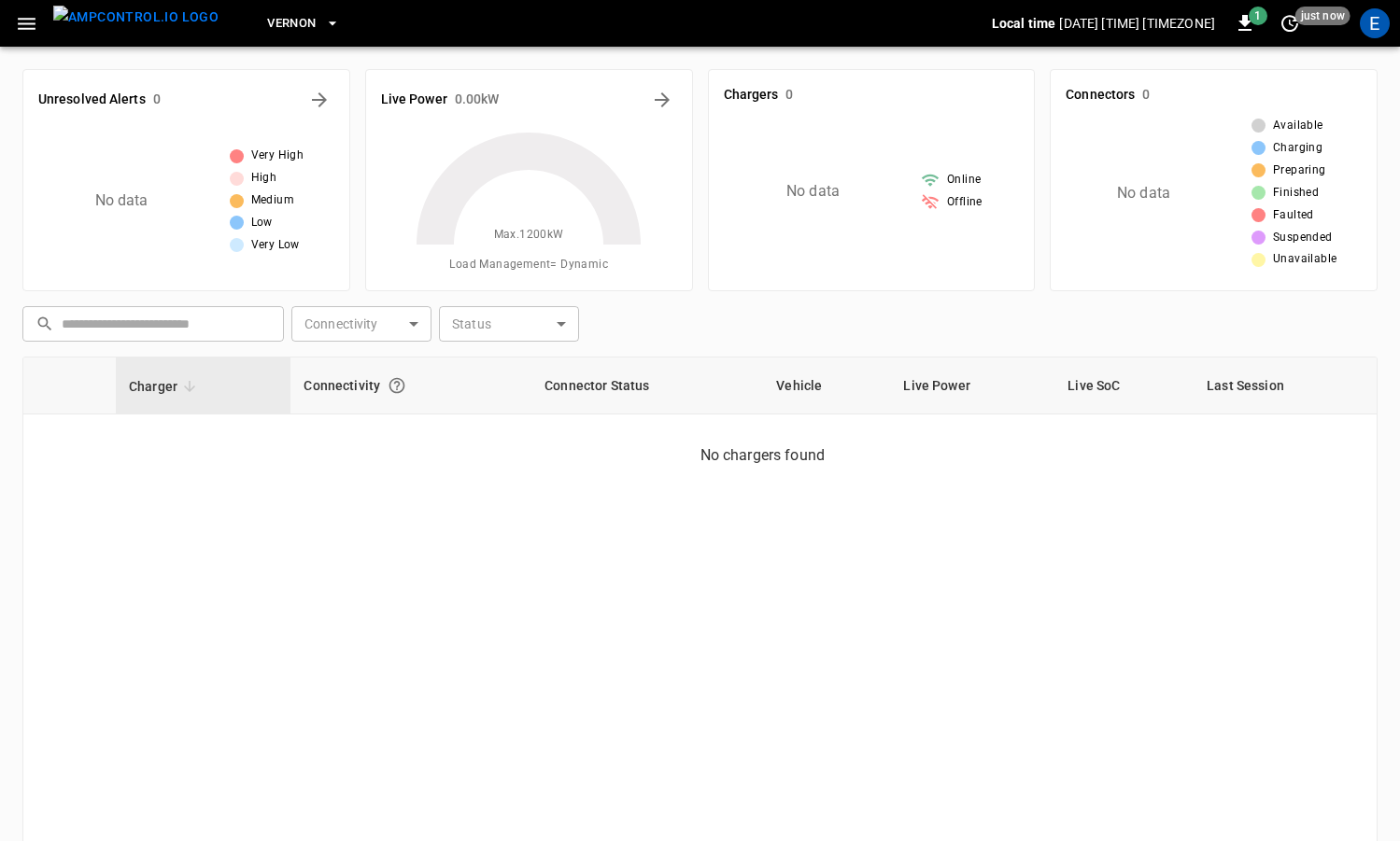 click on "Vernon" at bounding box center (291, 23) 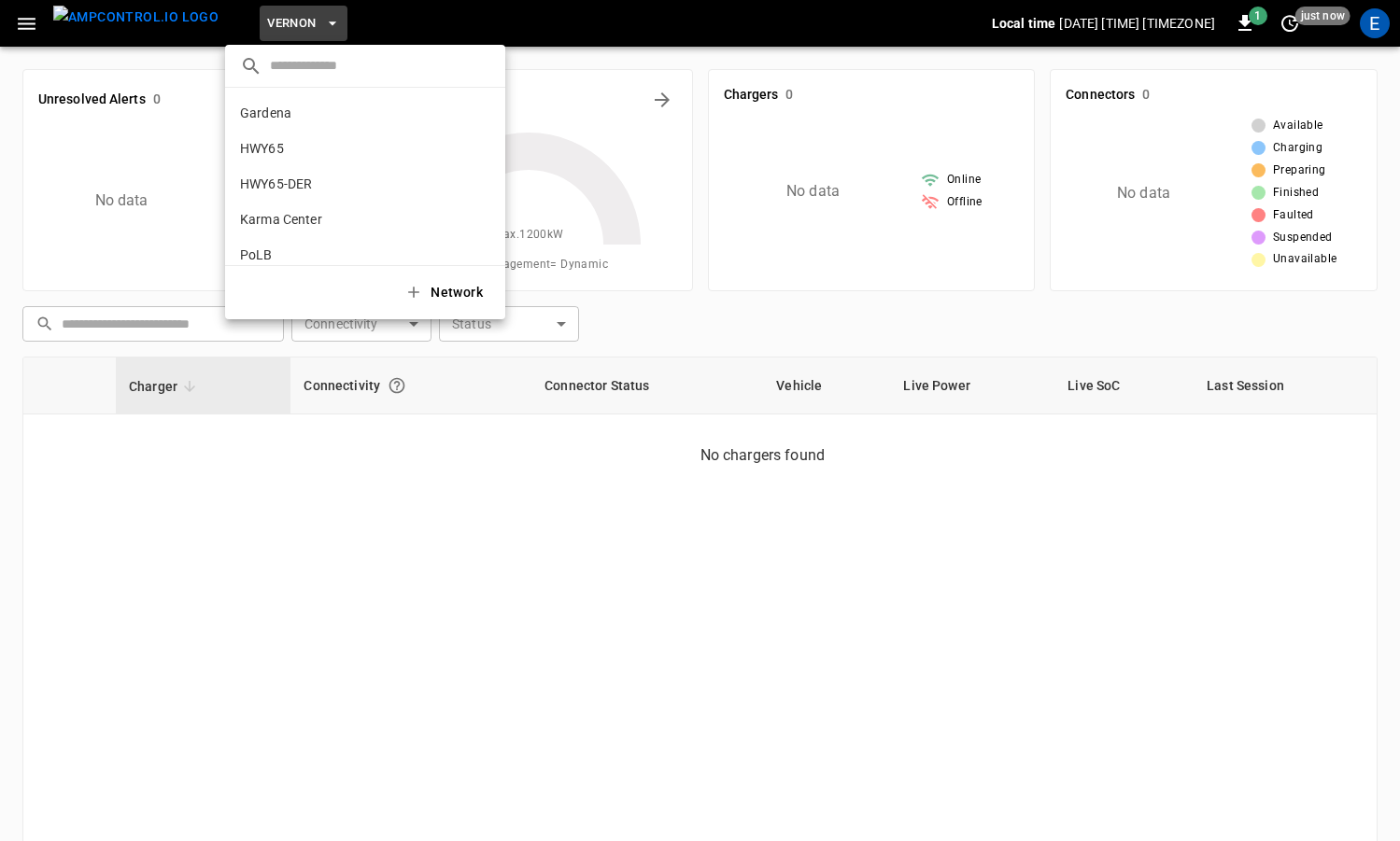 scroll, scrollTop: 121, scrollLeft: 0, axis: vertical 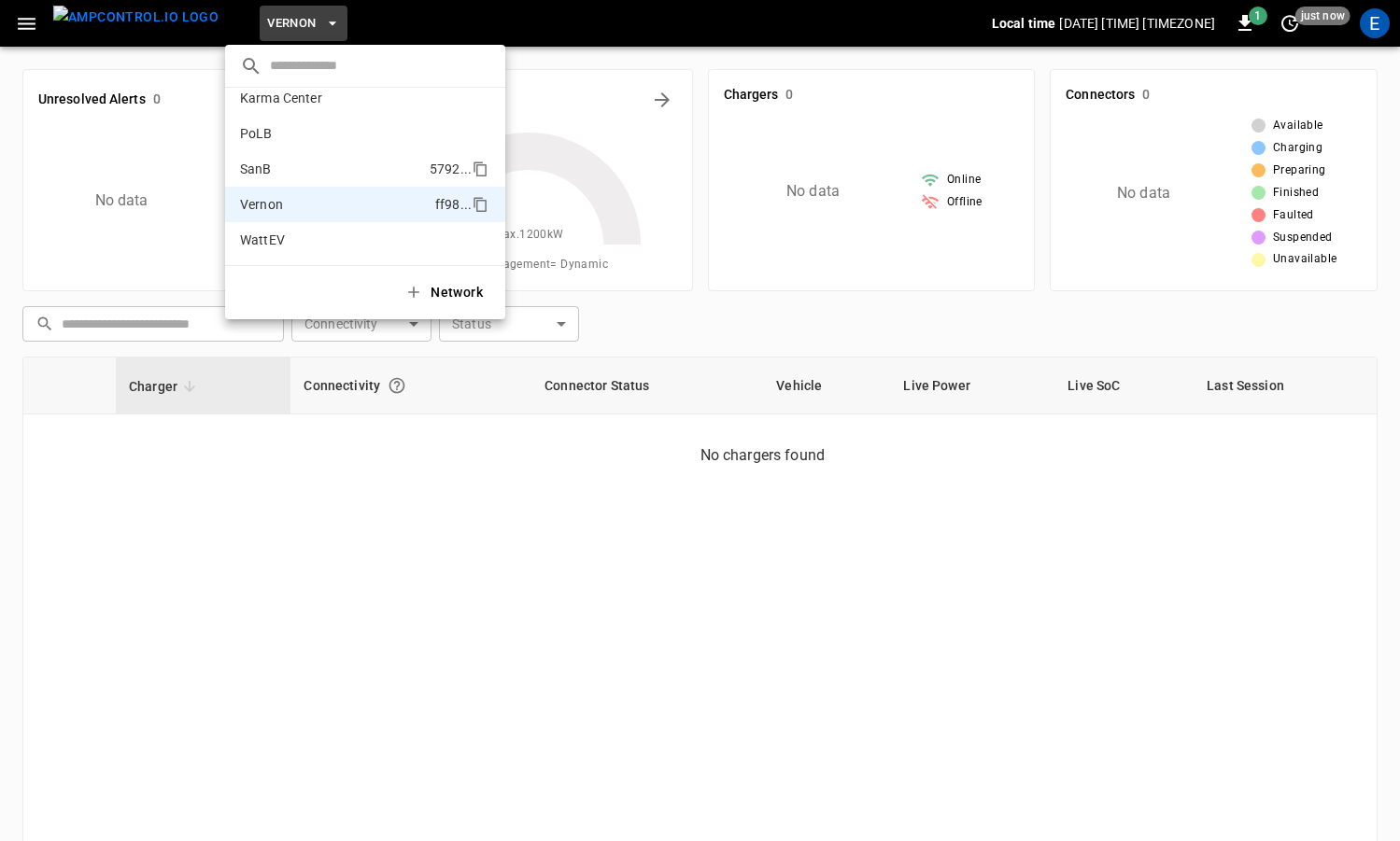 click on "SanB 5792 ..." at bounding box center [365, 169] 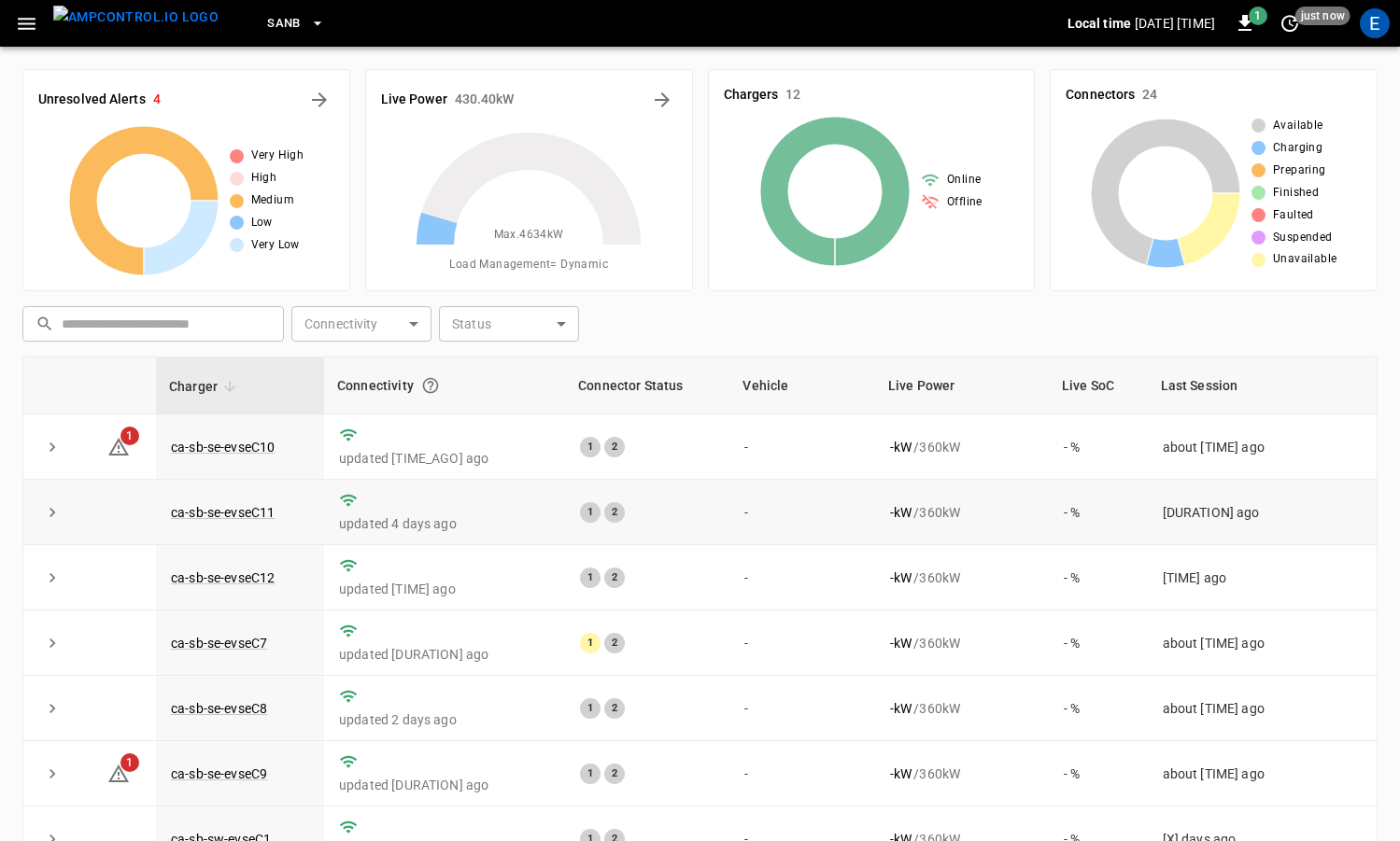 scroll, scrollTop: 254, scrollLeft: 0, axis: vertical 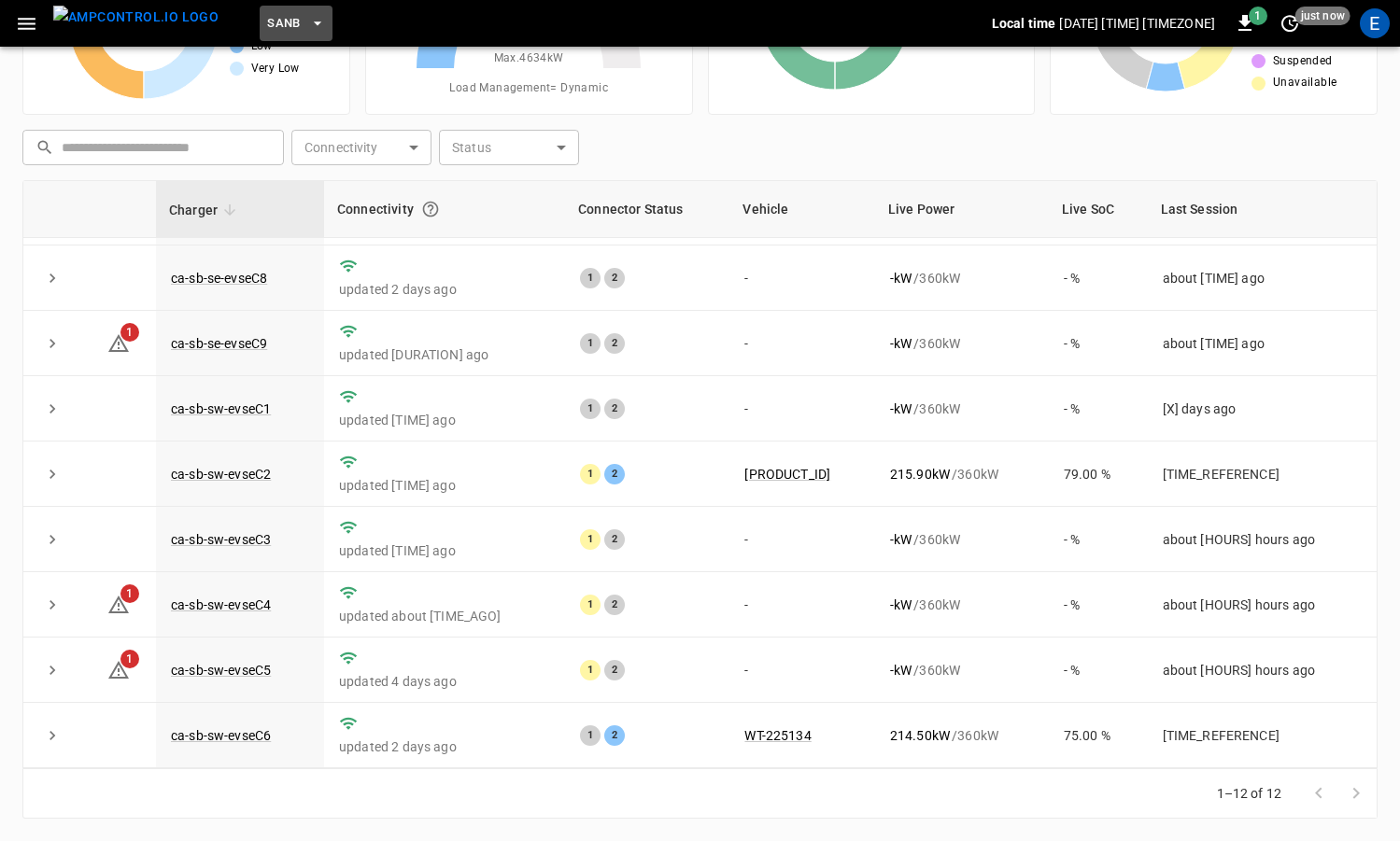click on "SanB" at bounding box center (284, 23) 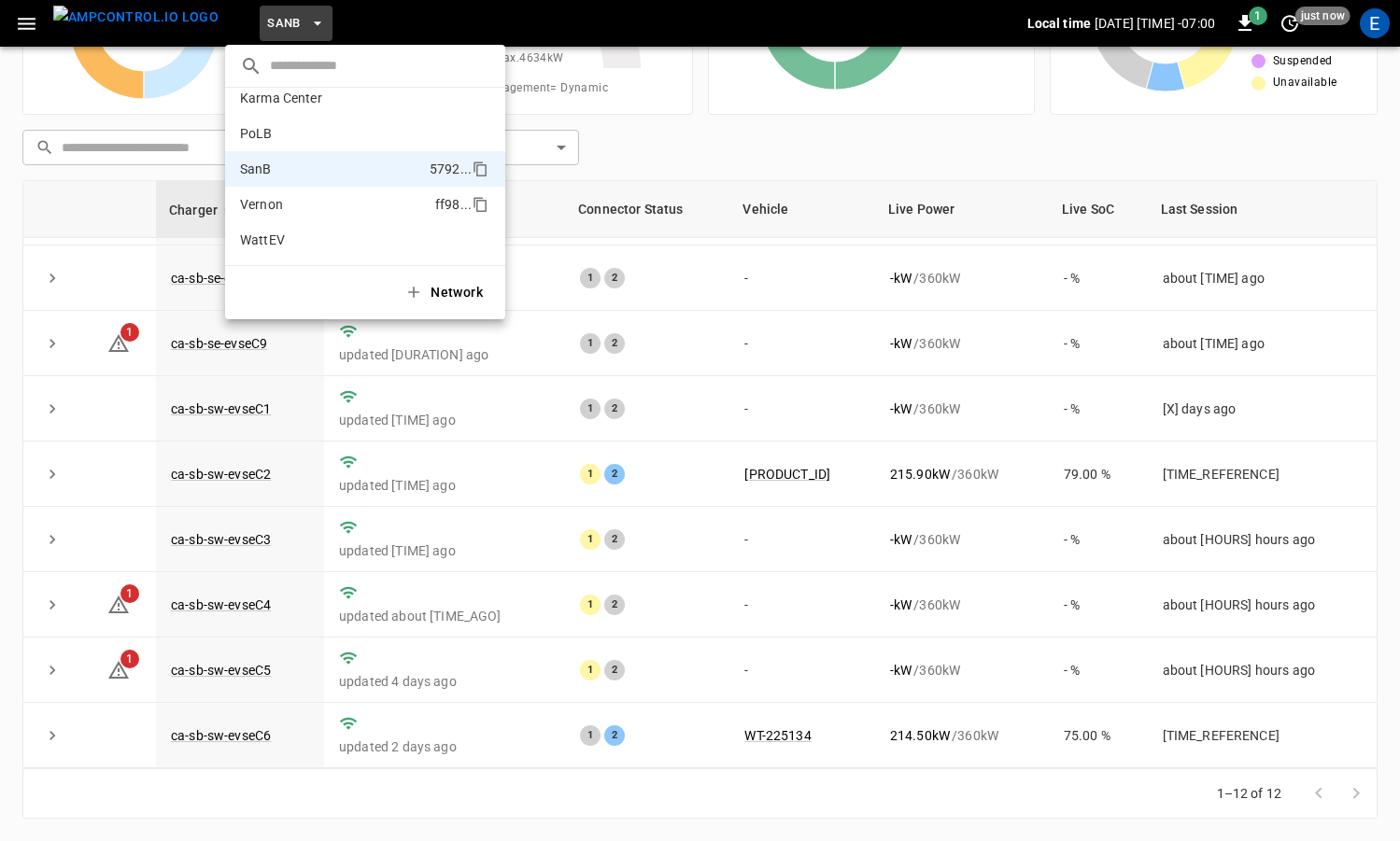 scroll, scrollTop: 0, scrollLeft: 0, axis: both 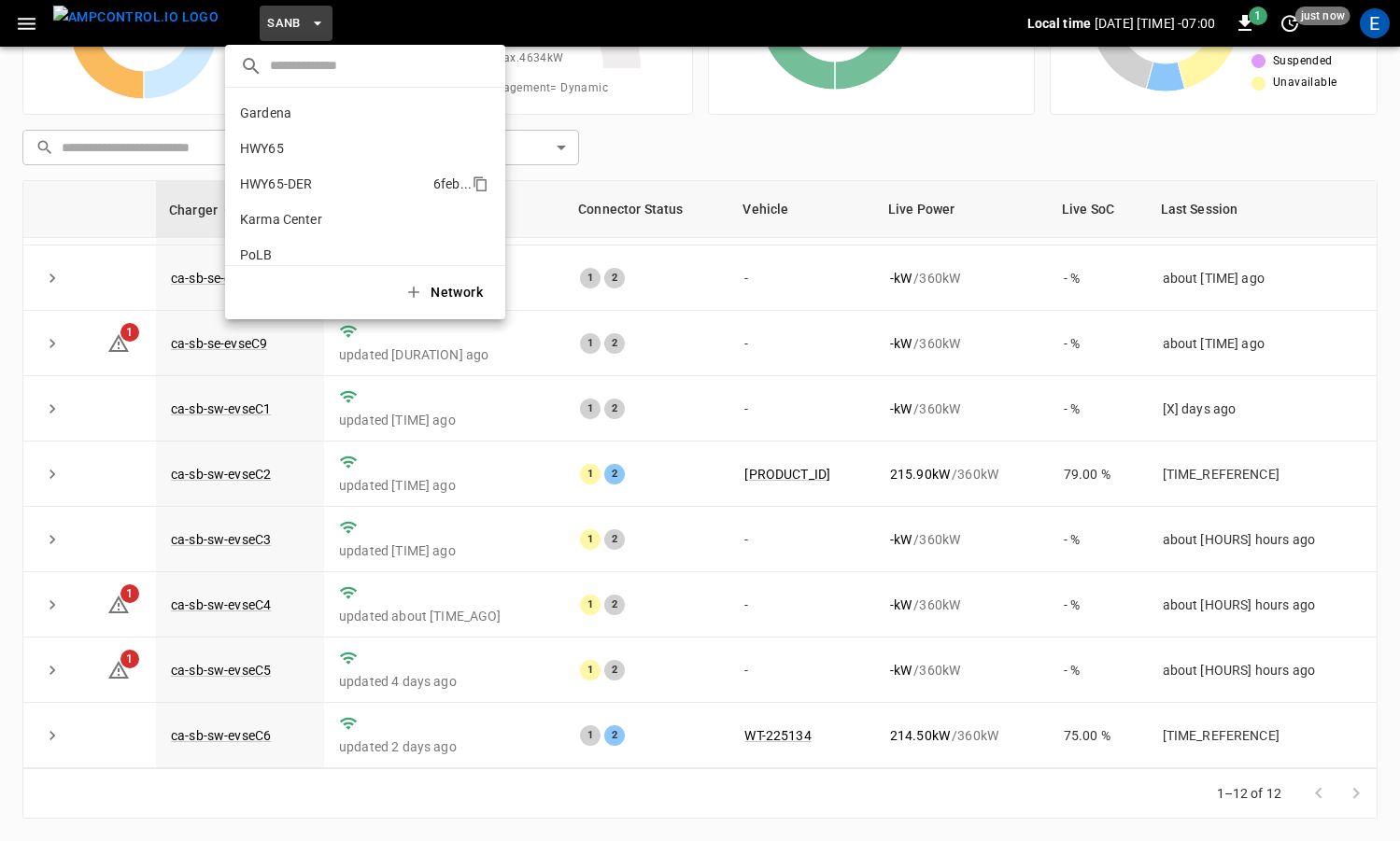 click on "[CODE] [DATE] ..." at bounding box center (365, 184) 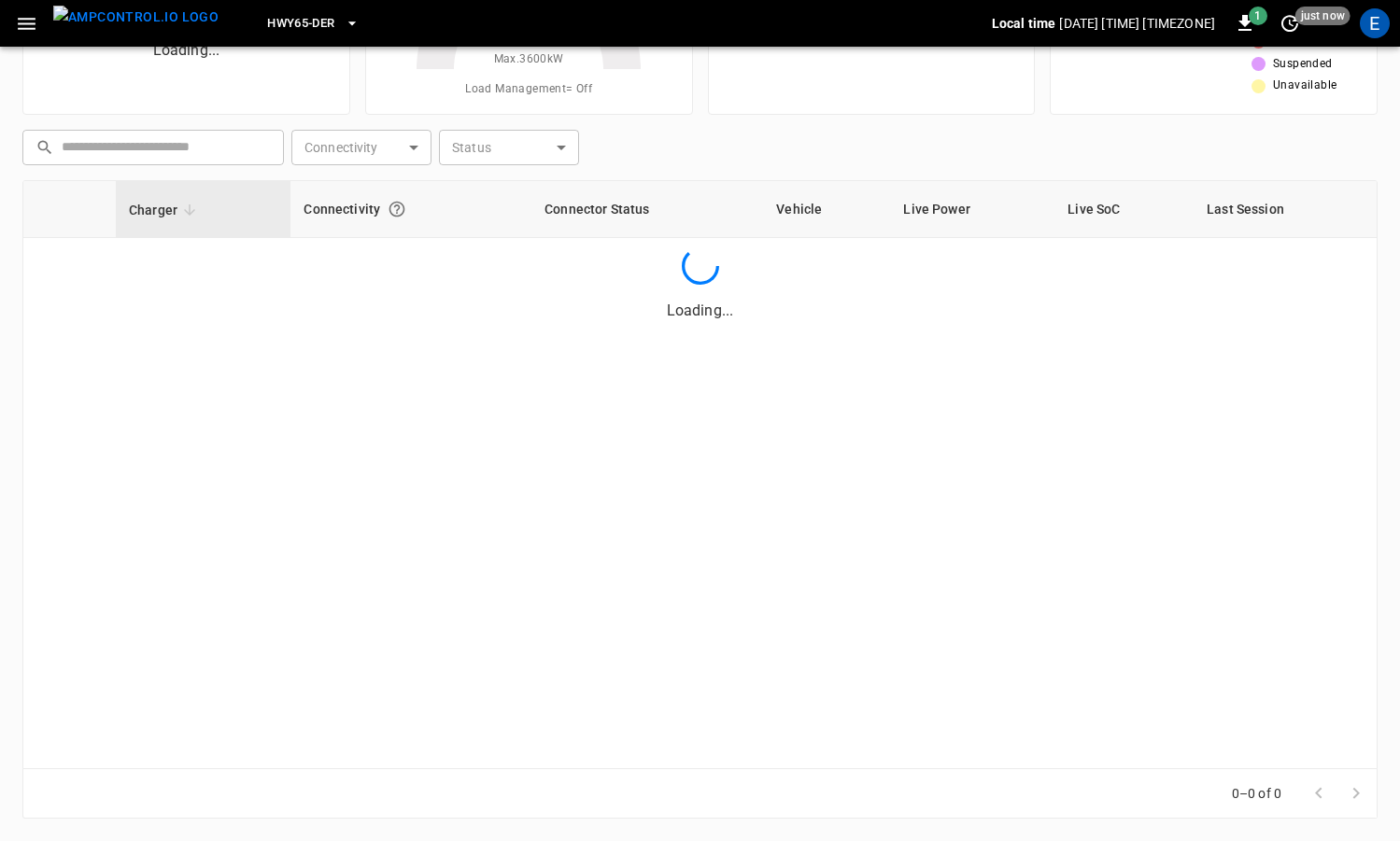 scroll, scrollTop: 174, scrollLeft: 0, axis: vertical 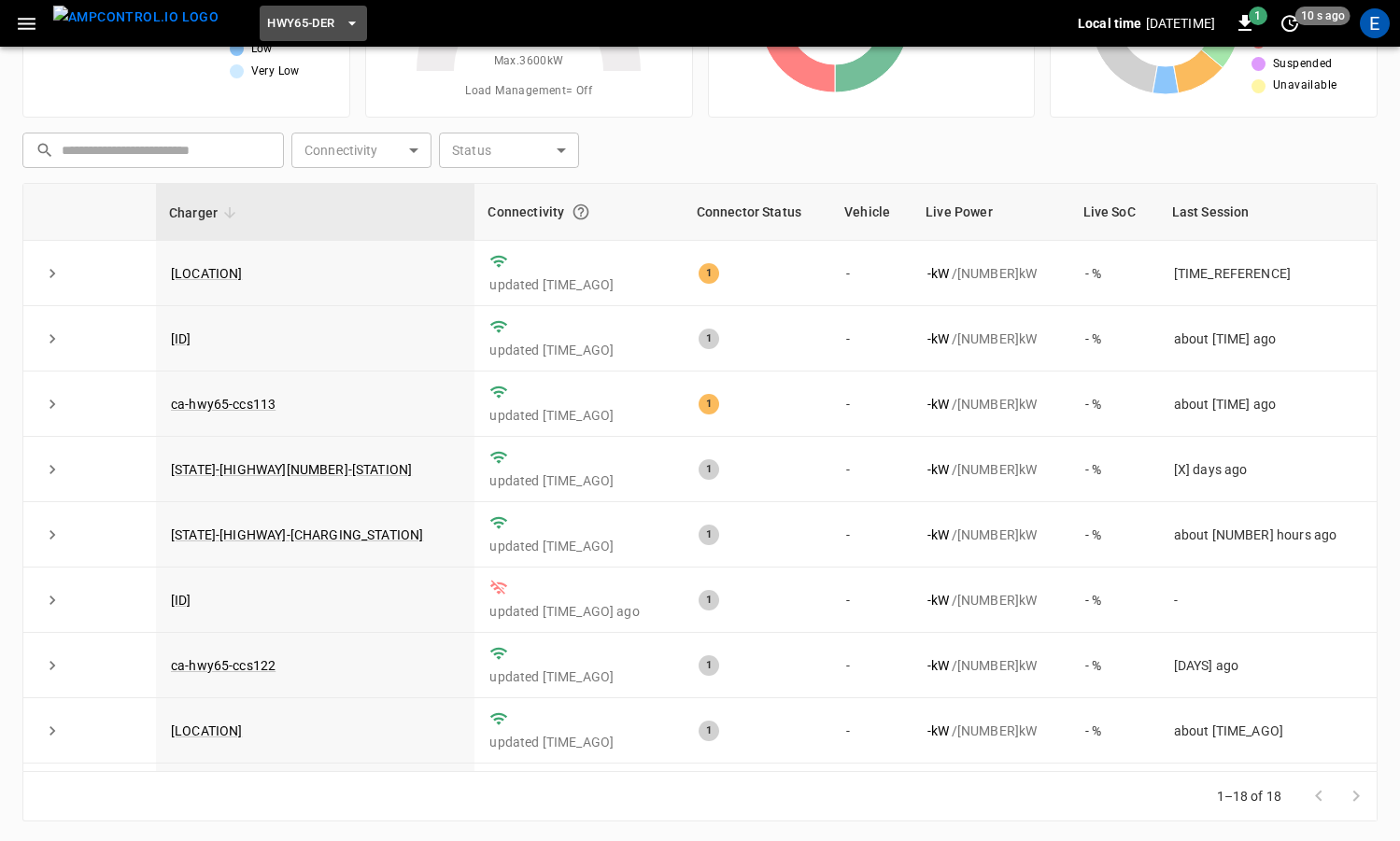 click on "HWY65-DER" at bounding box center [301, 23] 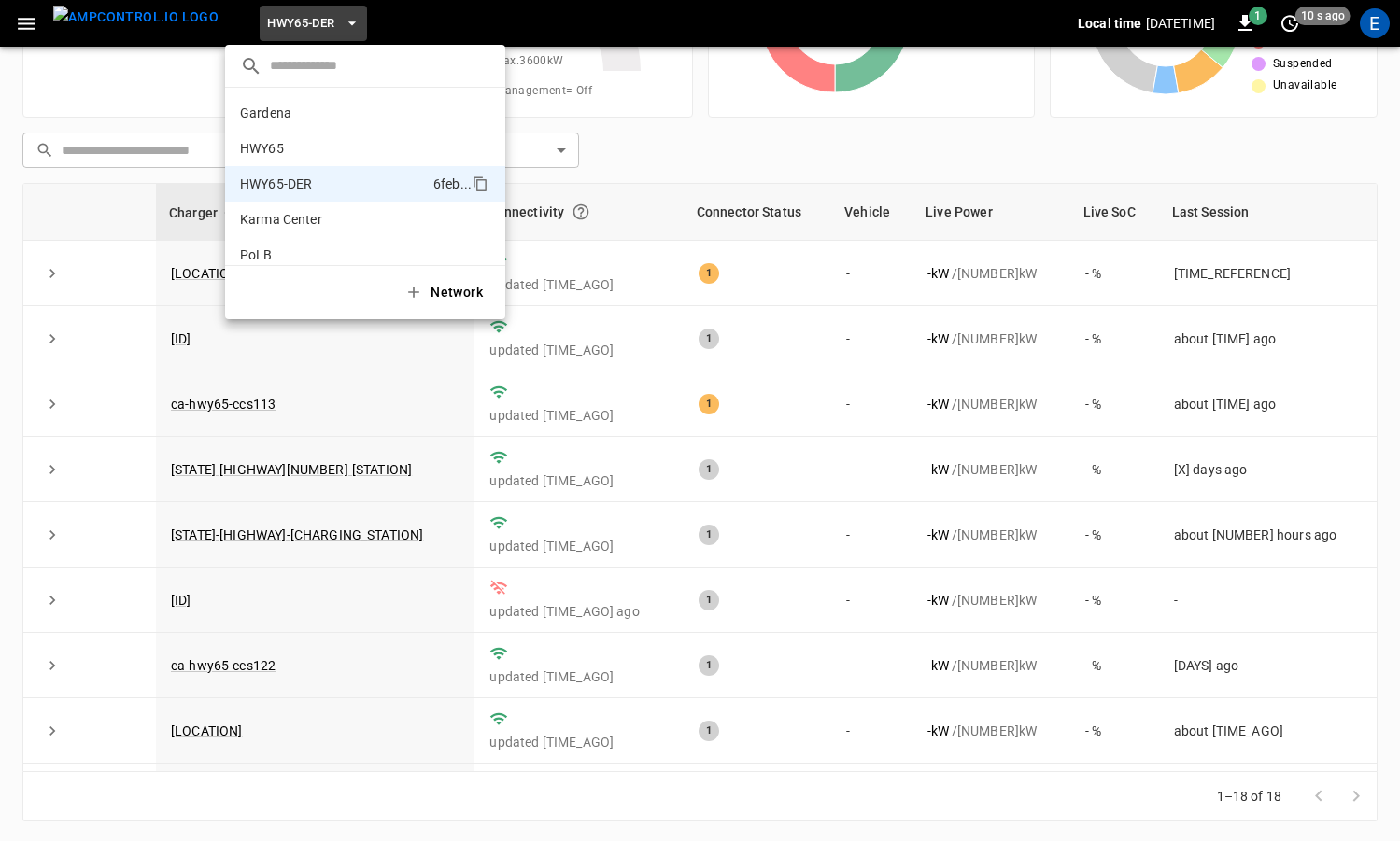 scroll, scrollTop: 65, scrollLeft: 0, axis: vertical 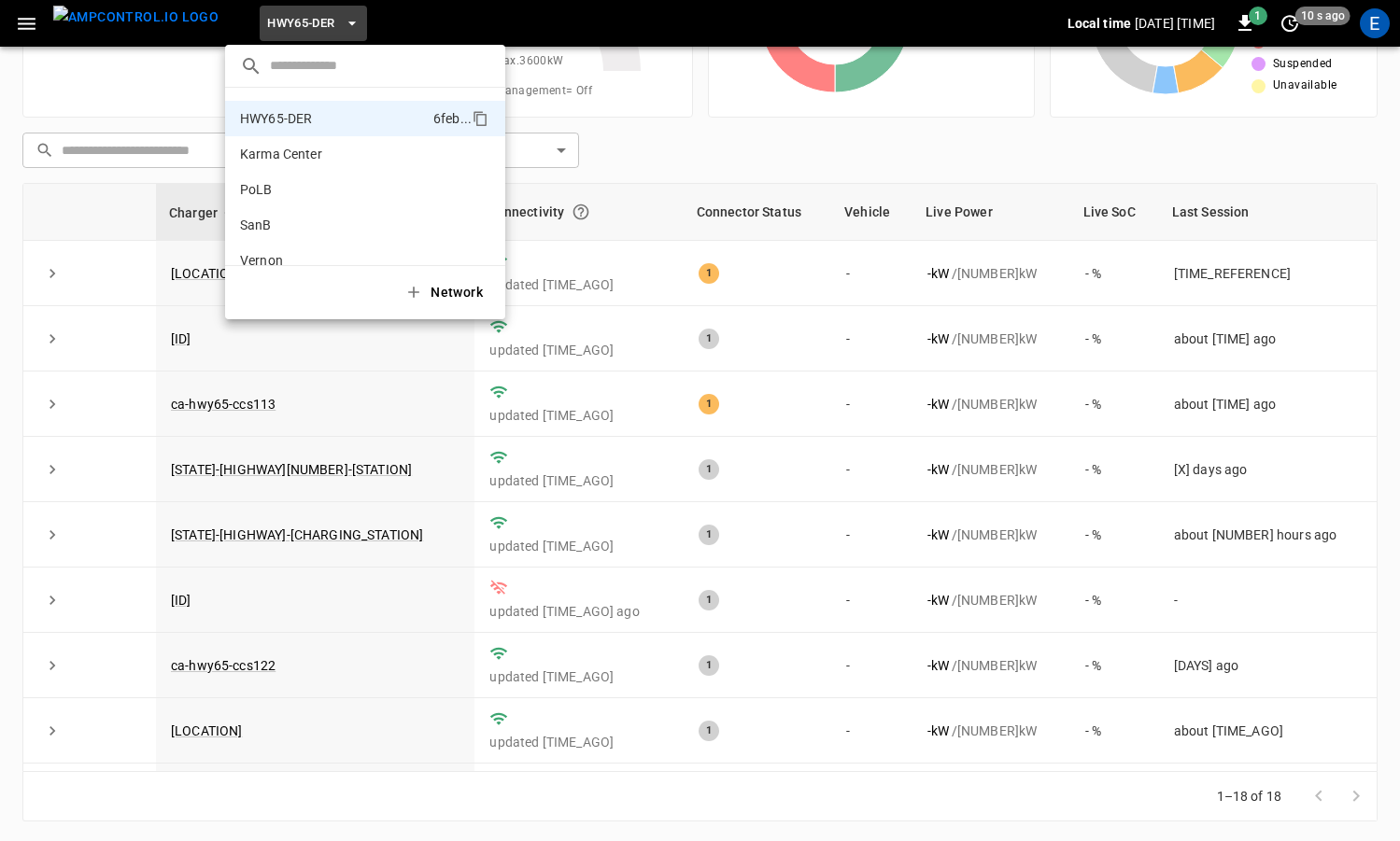 click at bounding box center (700, 420) 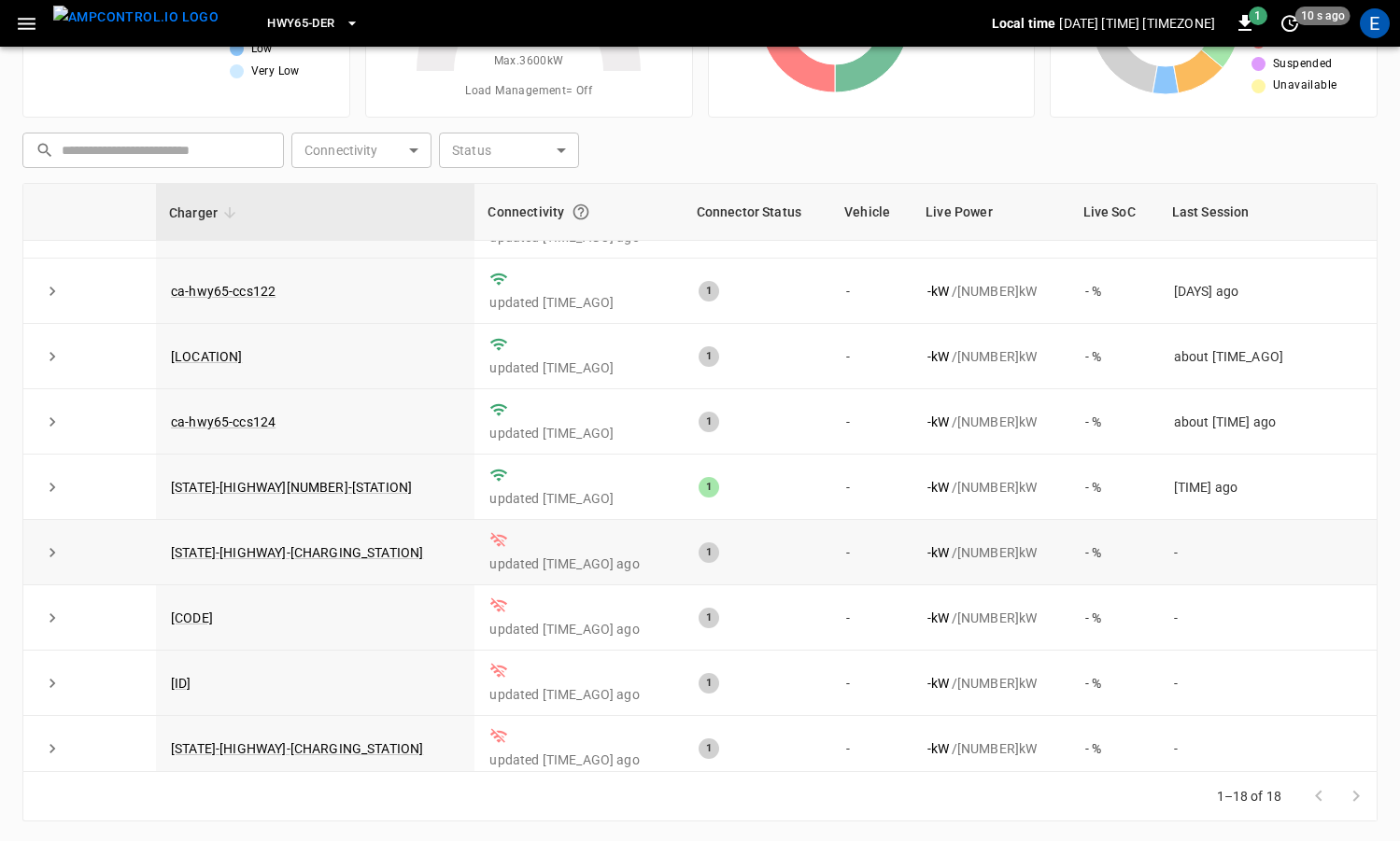 scroll, scrollTop: 0, scrollLeft: 0, axis: both 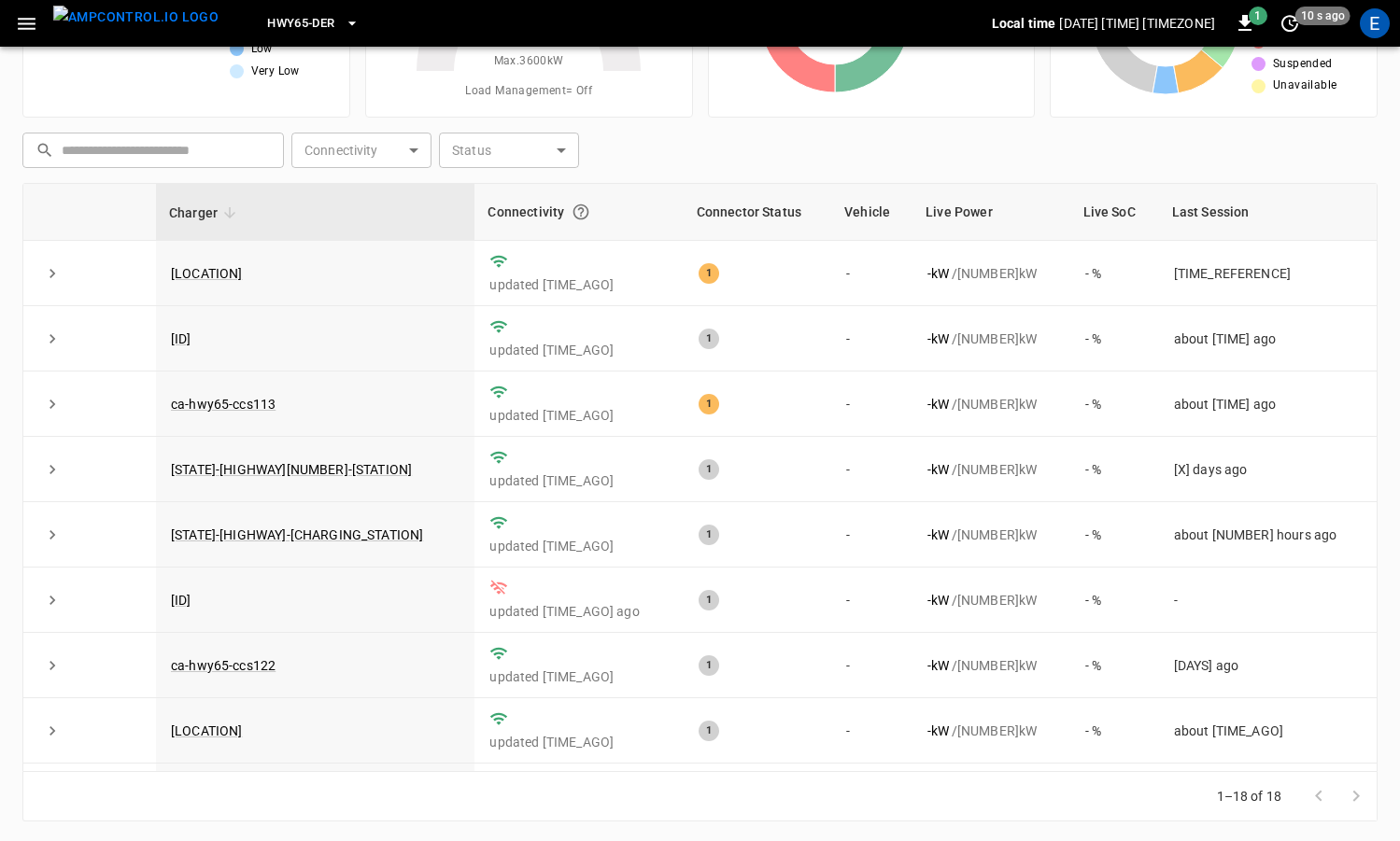 click on "HWY65-DER" at bounding box center [313, 23] 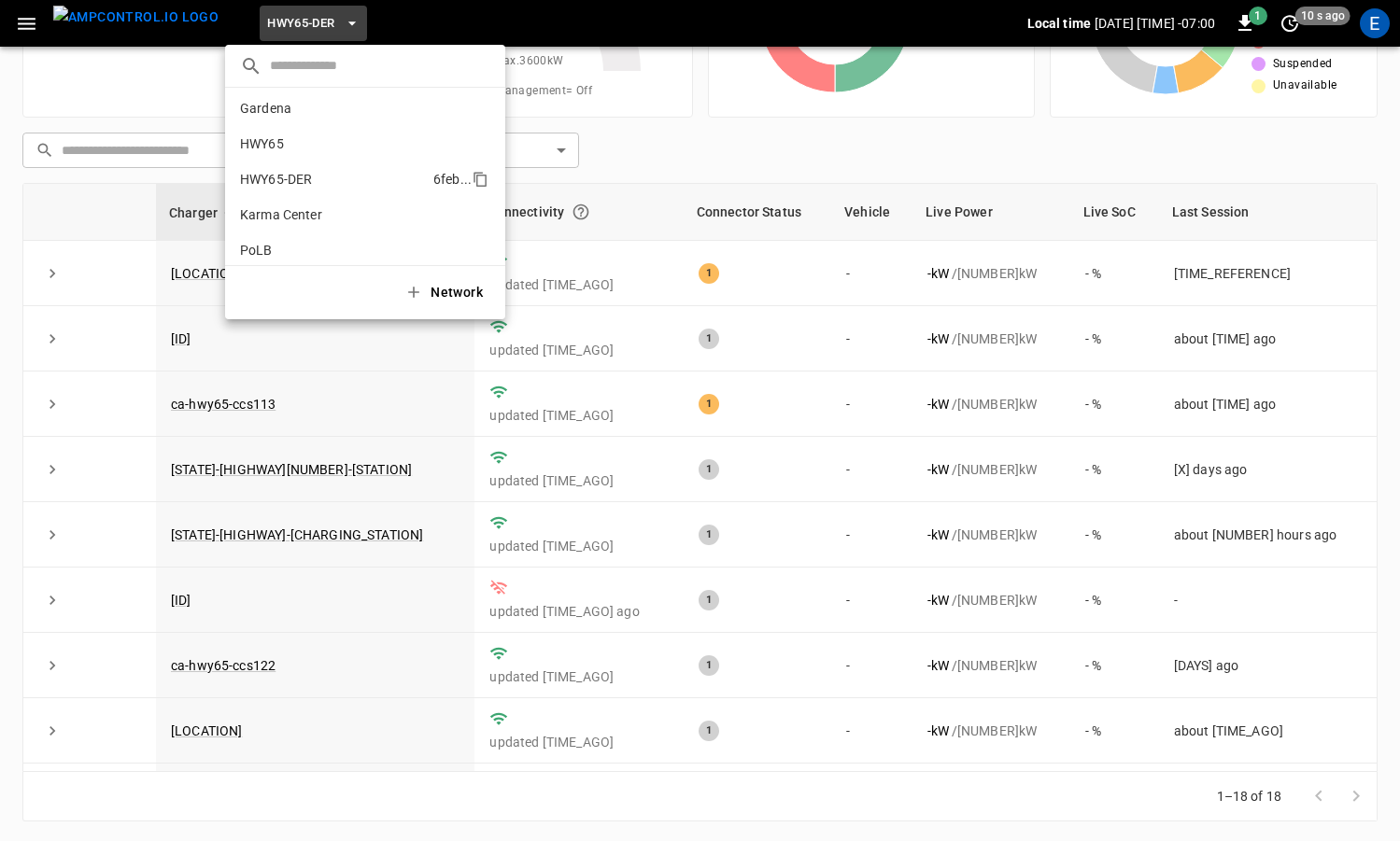 scroll, scrollTop: 0, scrollLeft: 0, axis: both 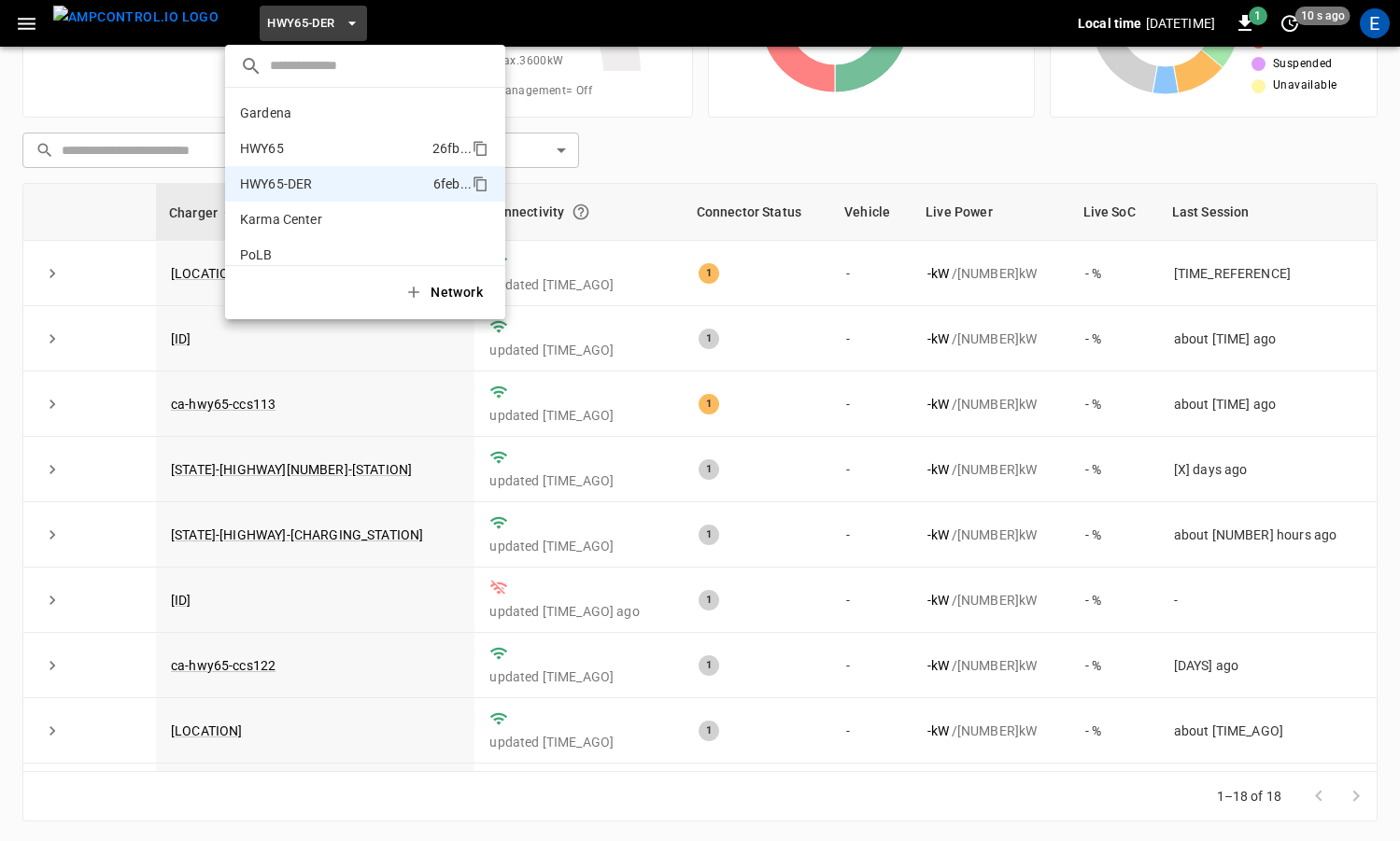 click on "[ID] [PARTIAL_ID]" at bounding box center (365, 148) 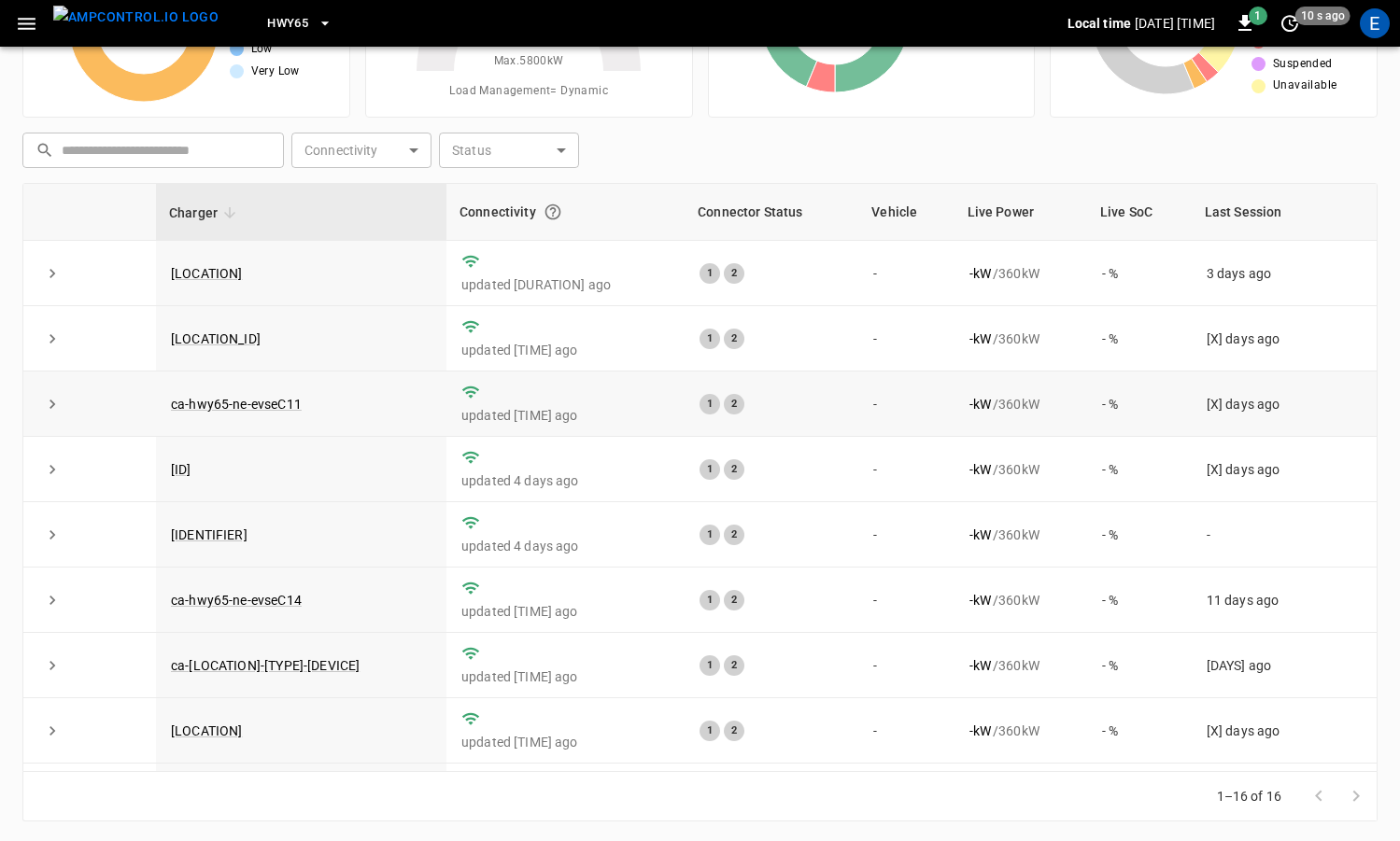 scroll, scrollTop: 516, scrollLeft: 0, axis: vertical 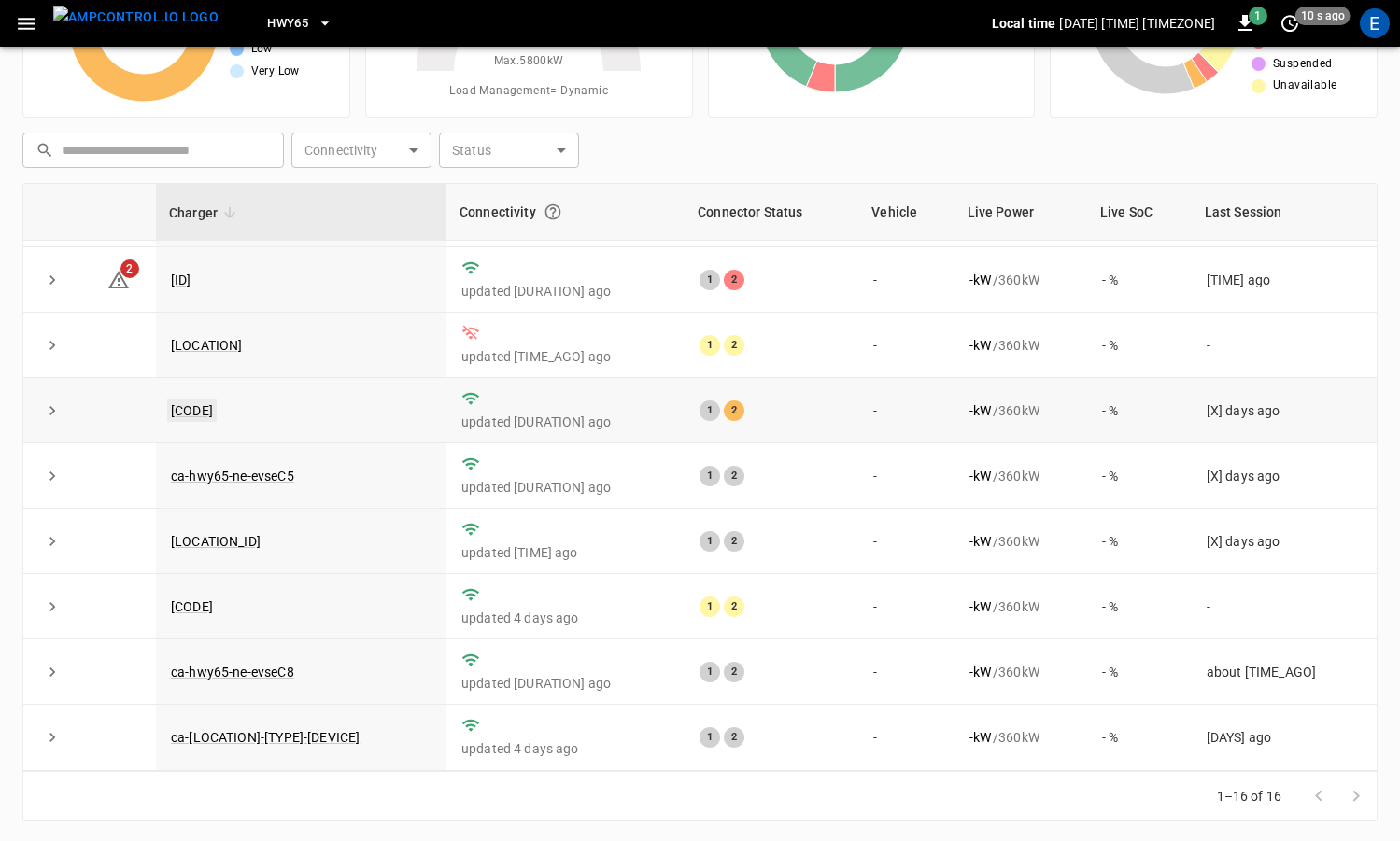 click on "[CODE]" at bounding box center (191, 411) 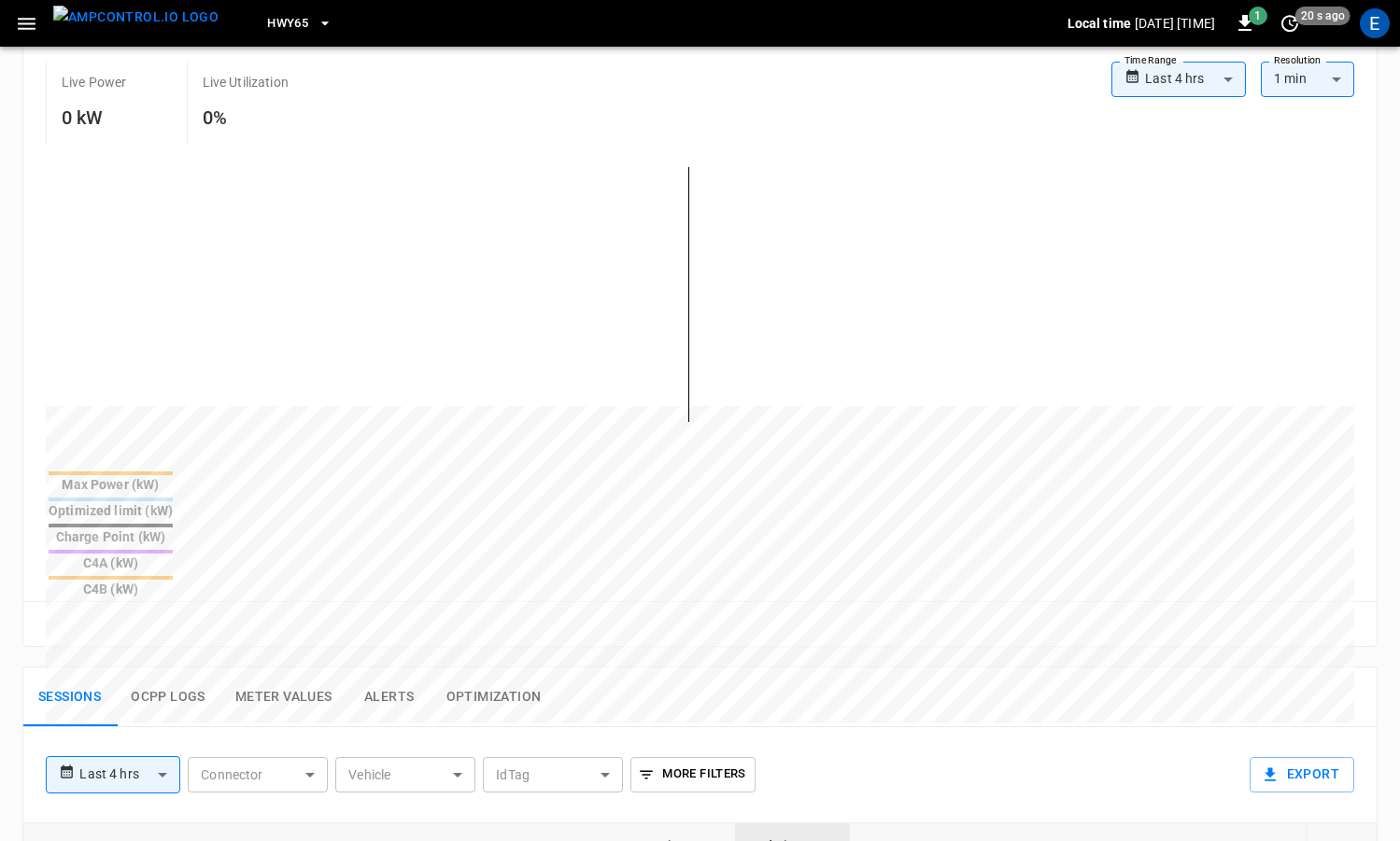 scroll, scrollTop: 463, scrollLeft: 0, axis: vertical 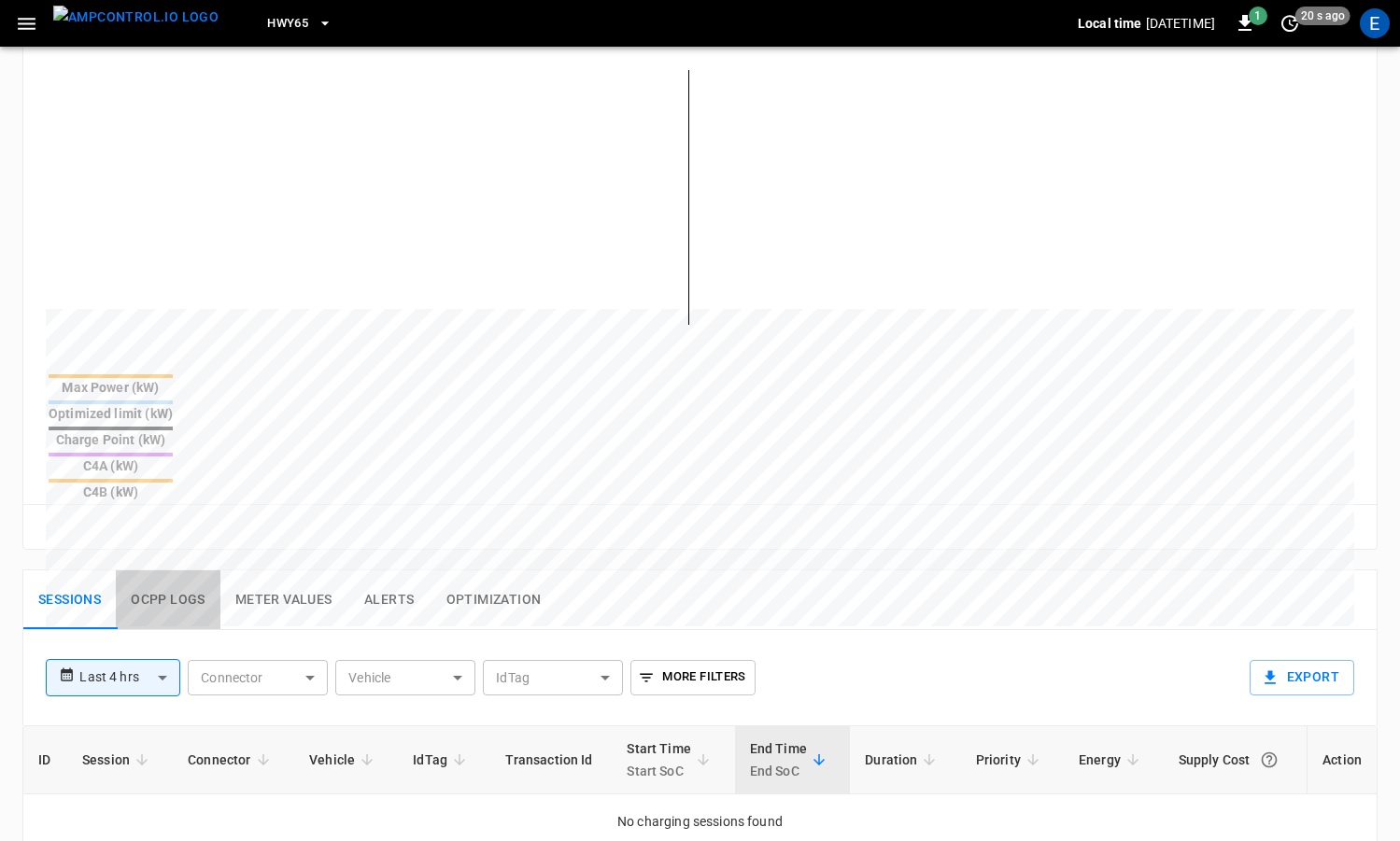 click on "Ocpp logs" at bounding box center (168, 600) 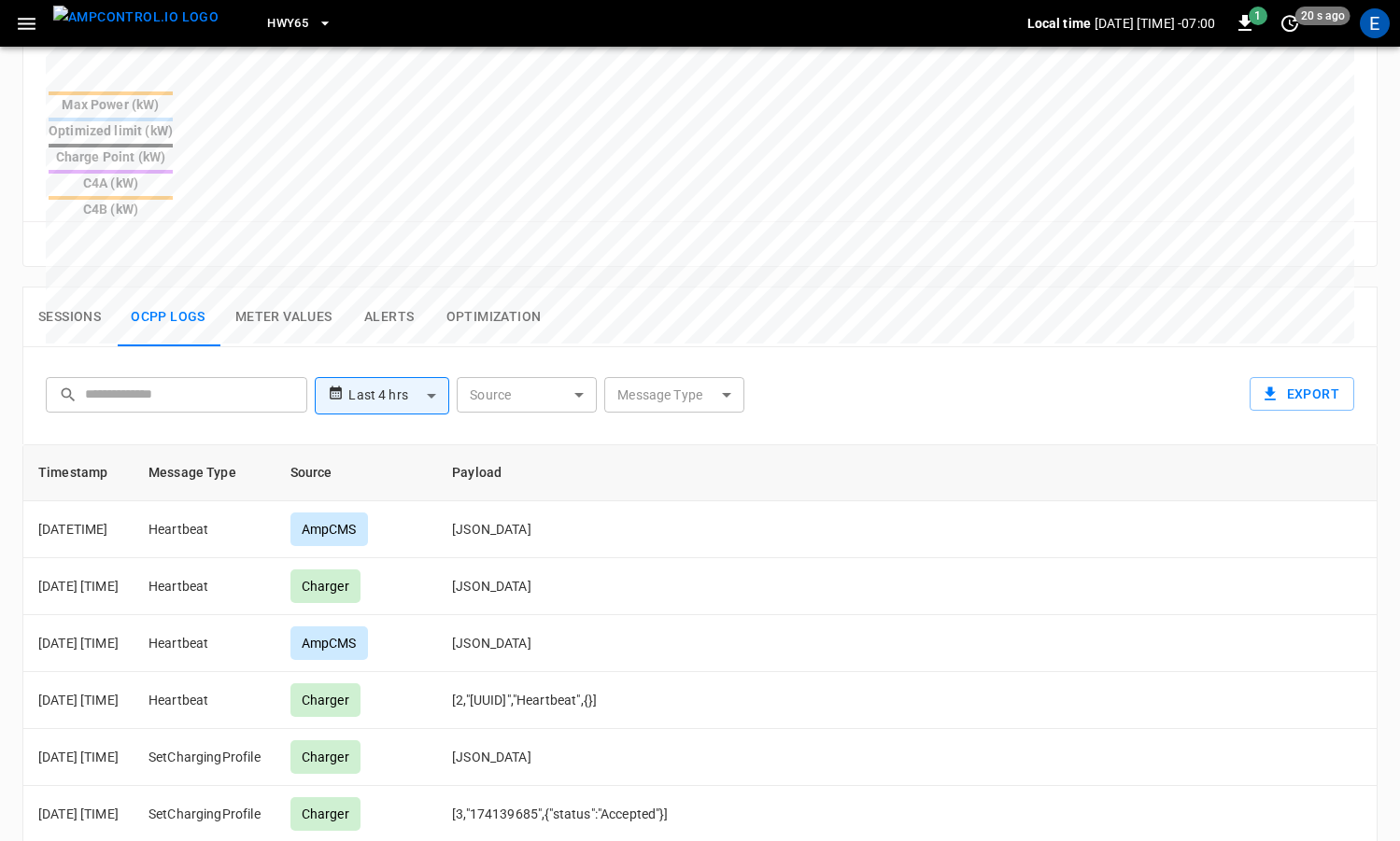 scroll, scrollTop: 806, scrollLeft: 0, axis: vertical 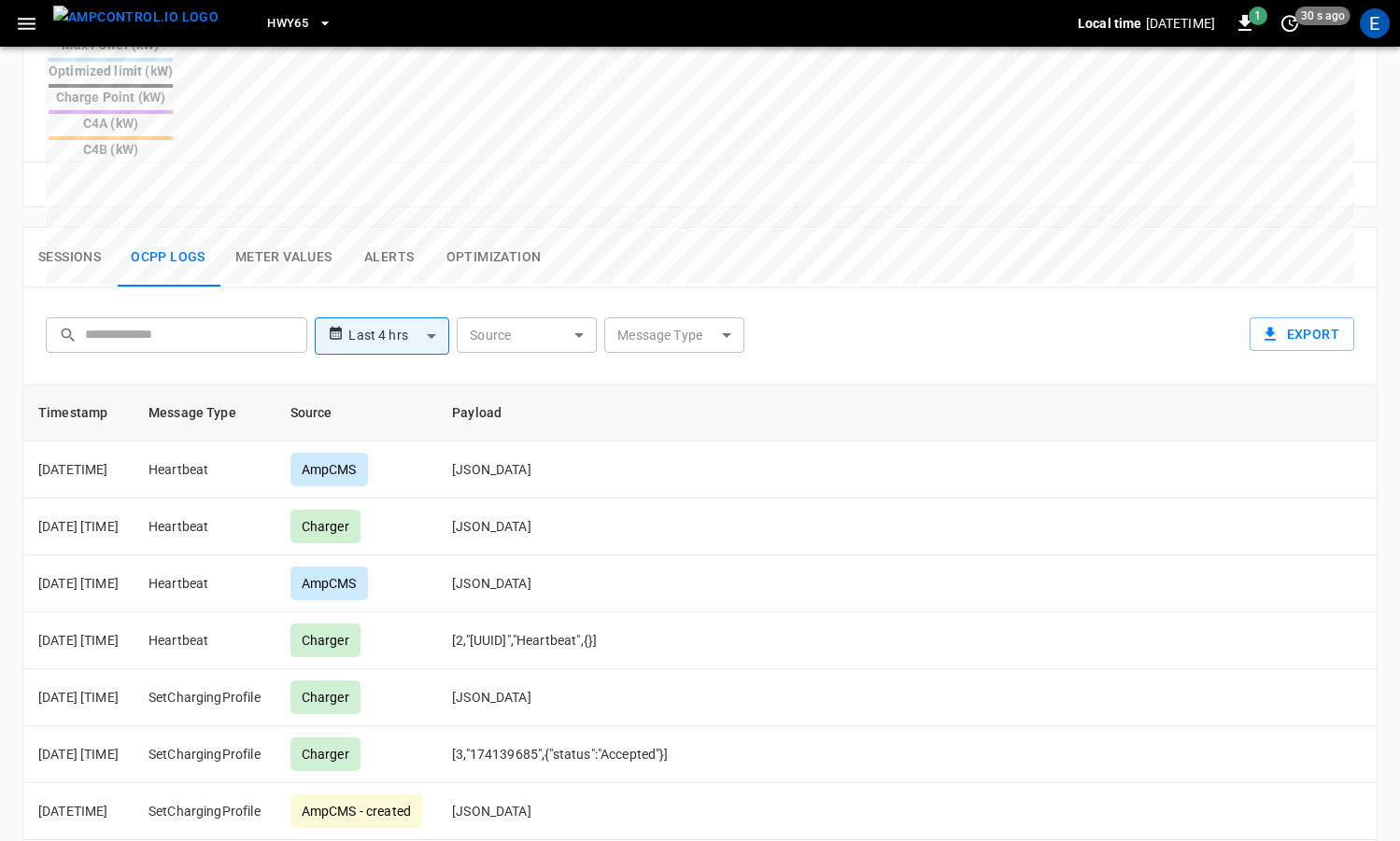 click on "Sessions" at bounding box center [69, 258] 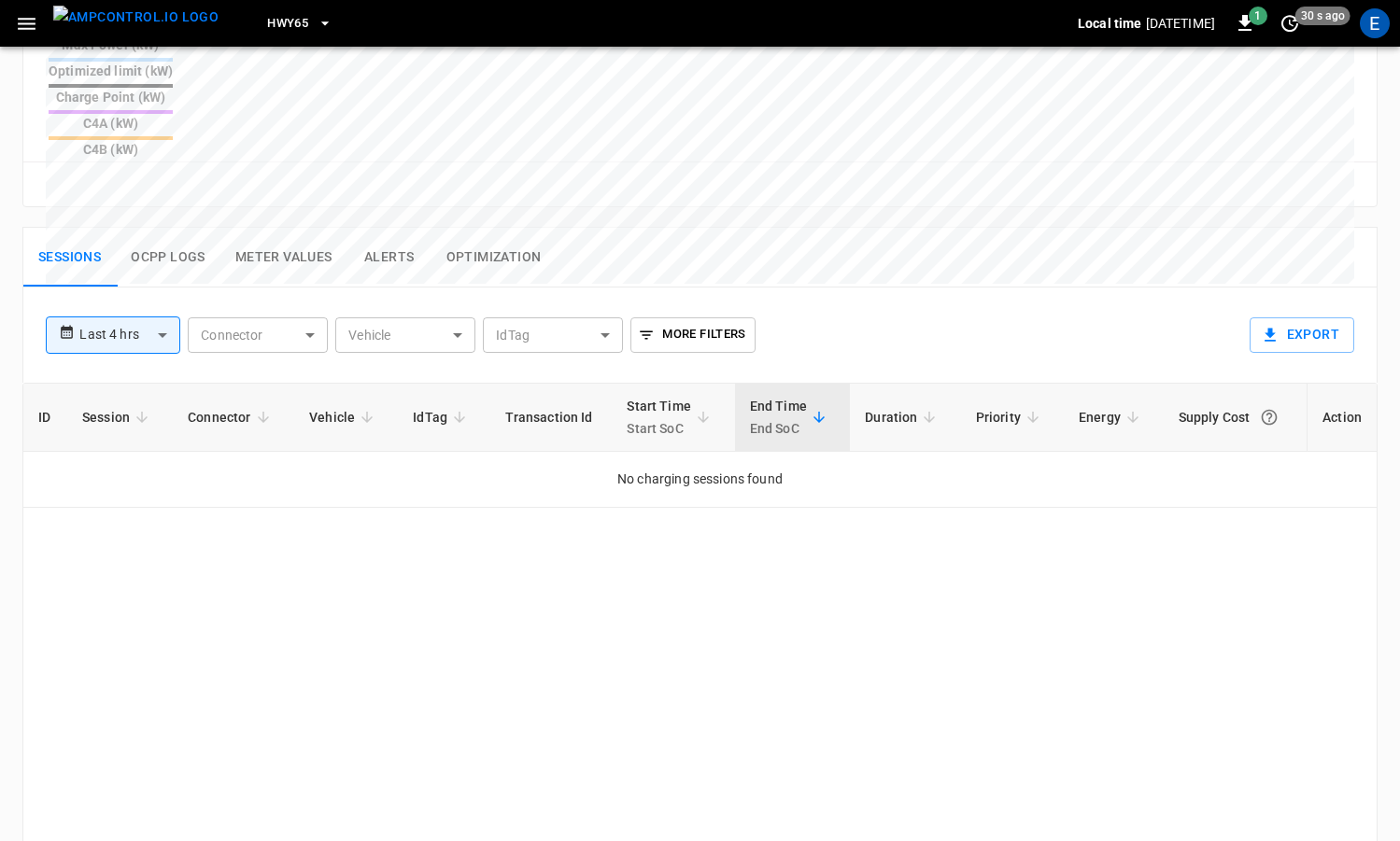 click at bounding box center [135, 17] 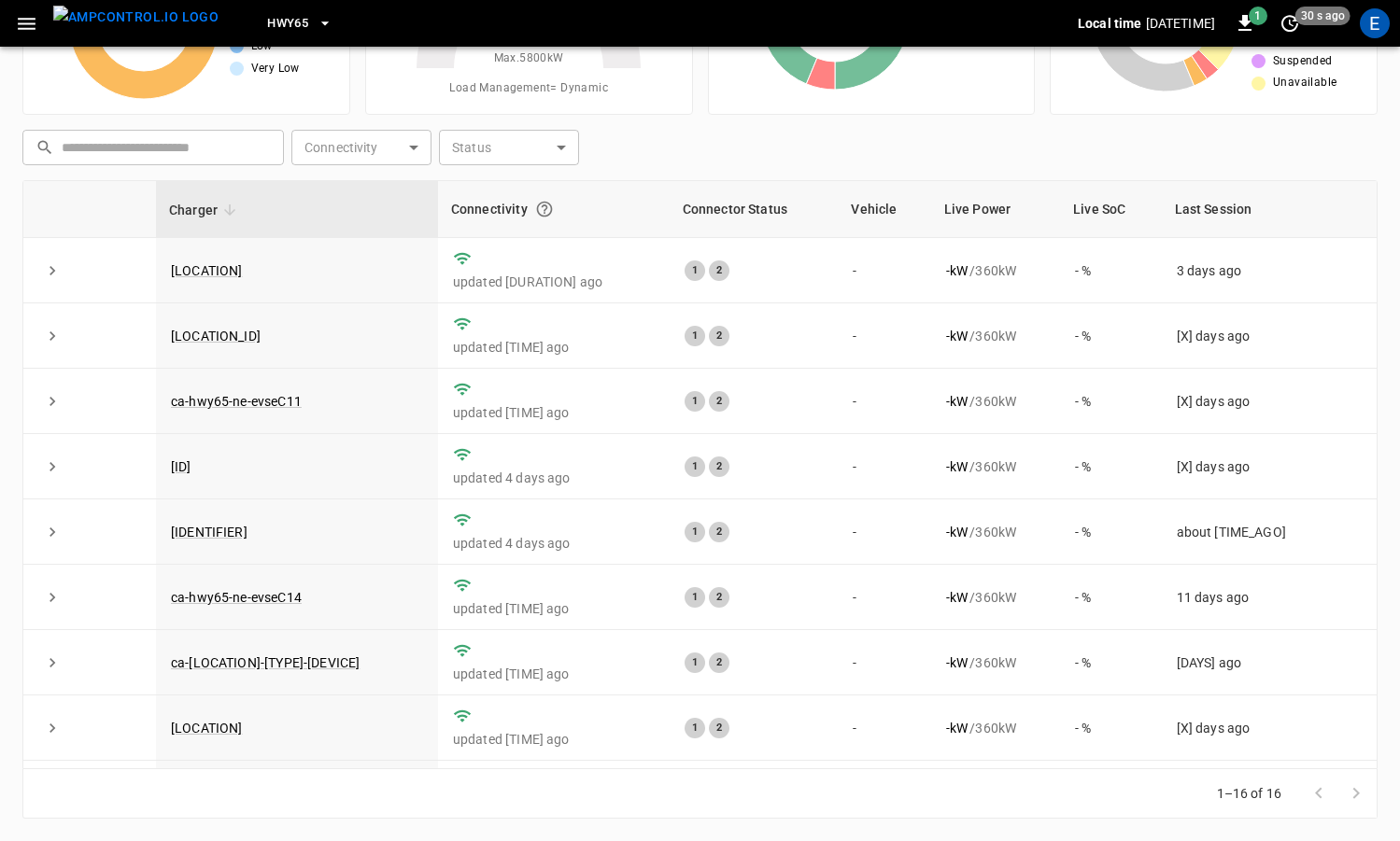 scroll, scrollTop: 176, scrollLeft: 0, axis: vertical 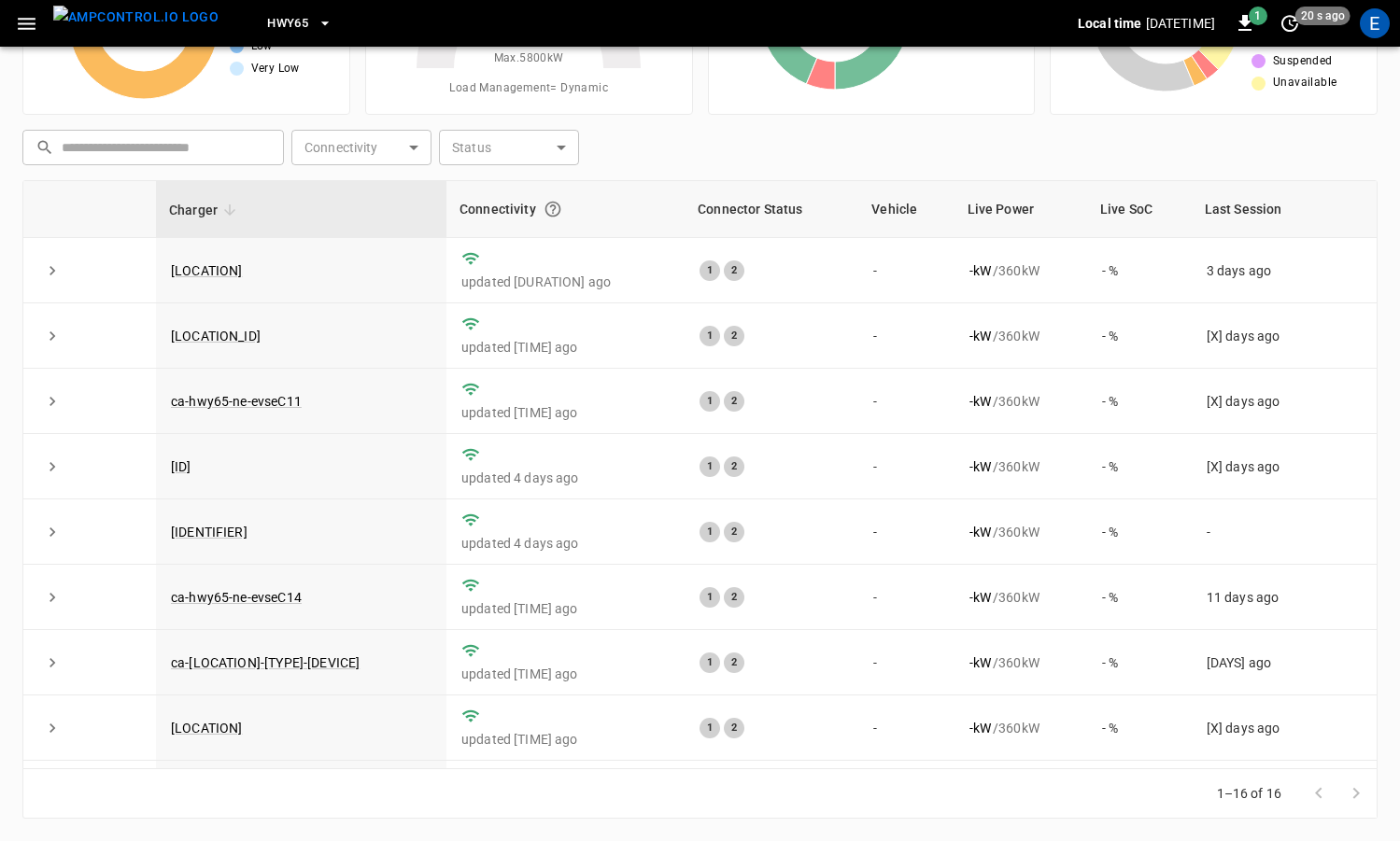 click on "HWY65" at bounding box center (300, 23) 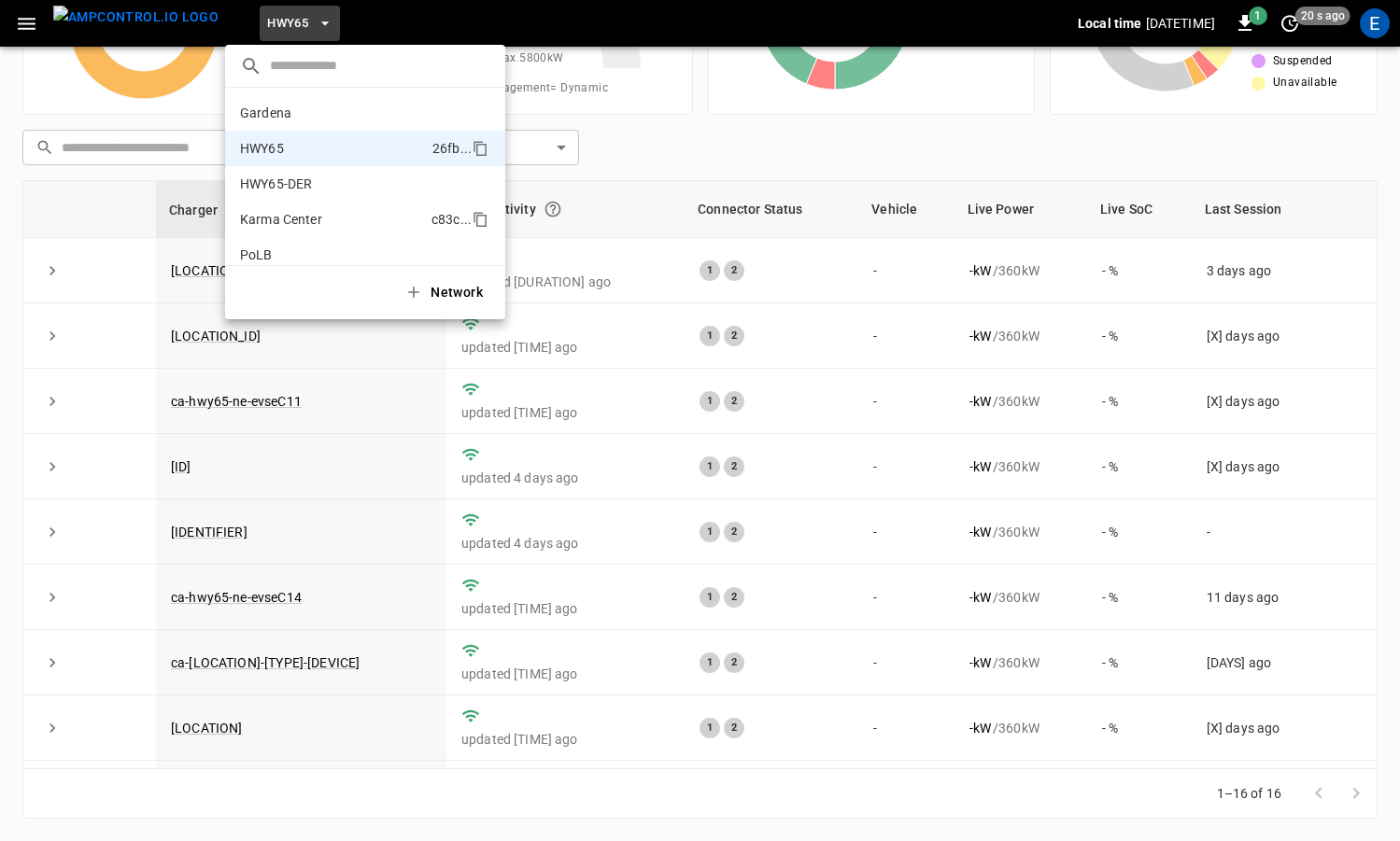 scroll, scrollTop: 30, scrollLeft: 0, axis: vertical 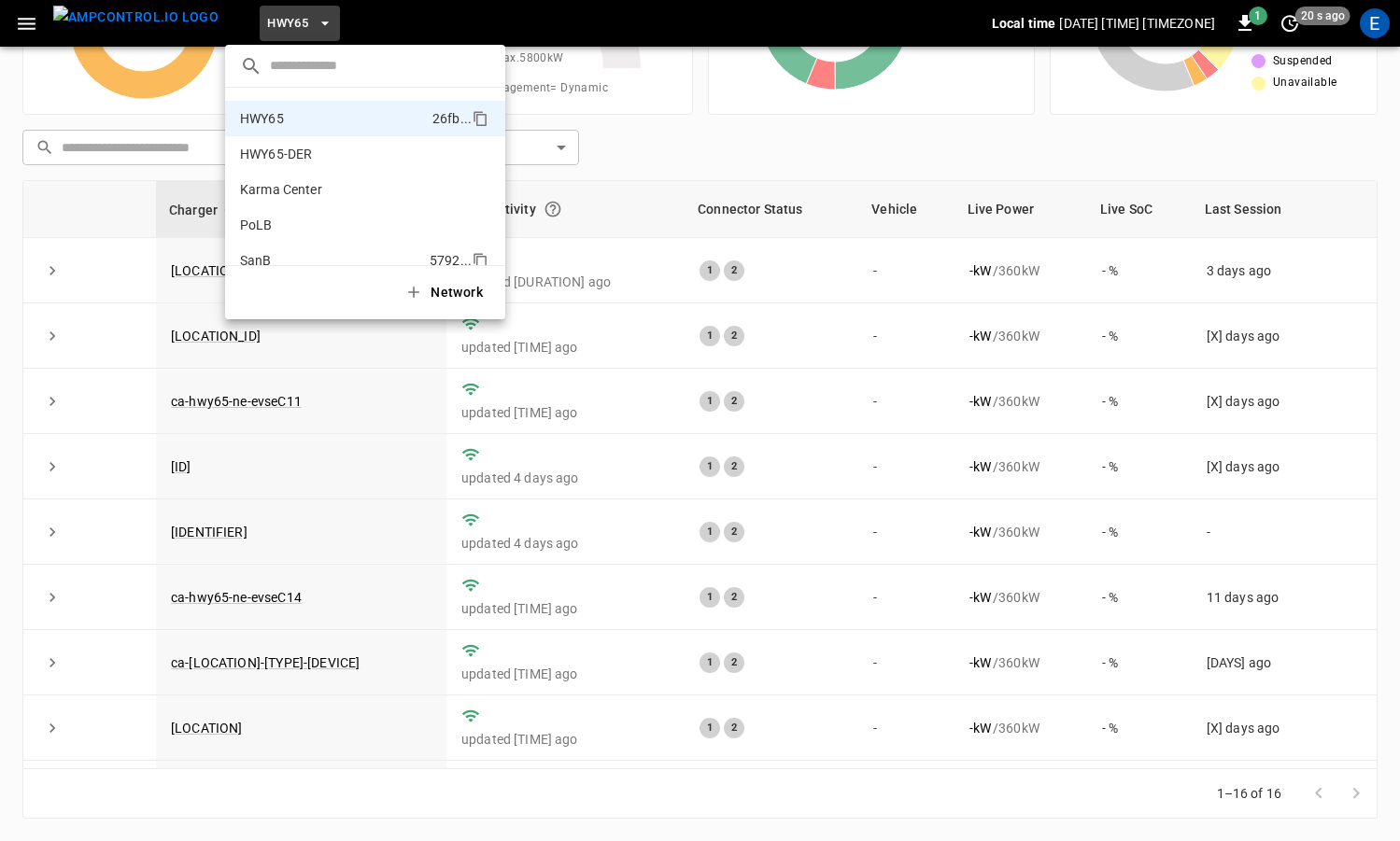 click on "SanB 5792 ..." at bounding box center [365, 260] 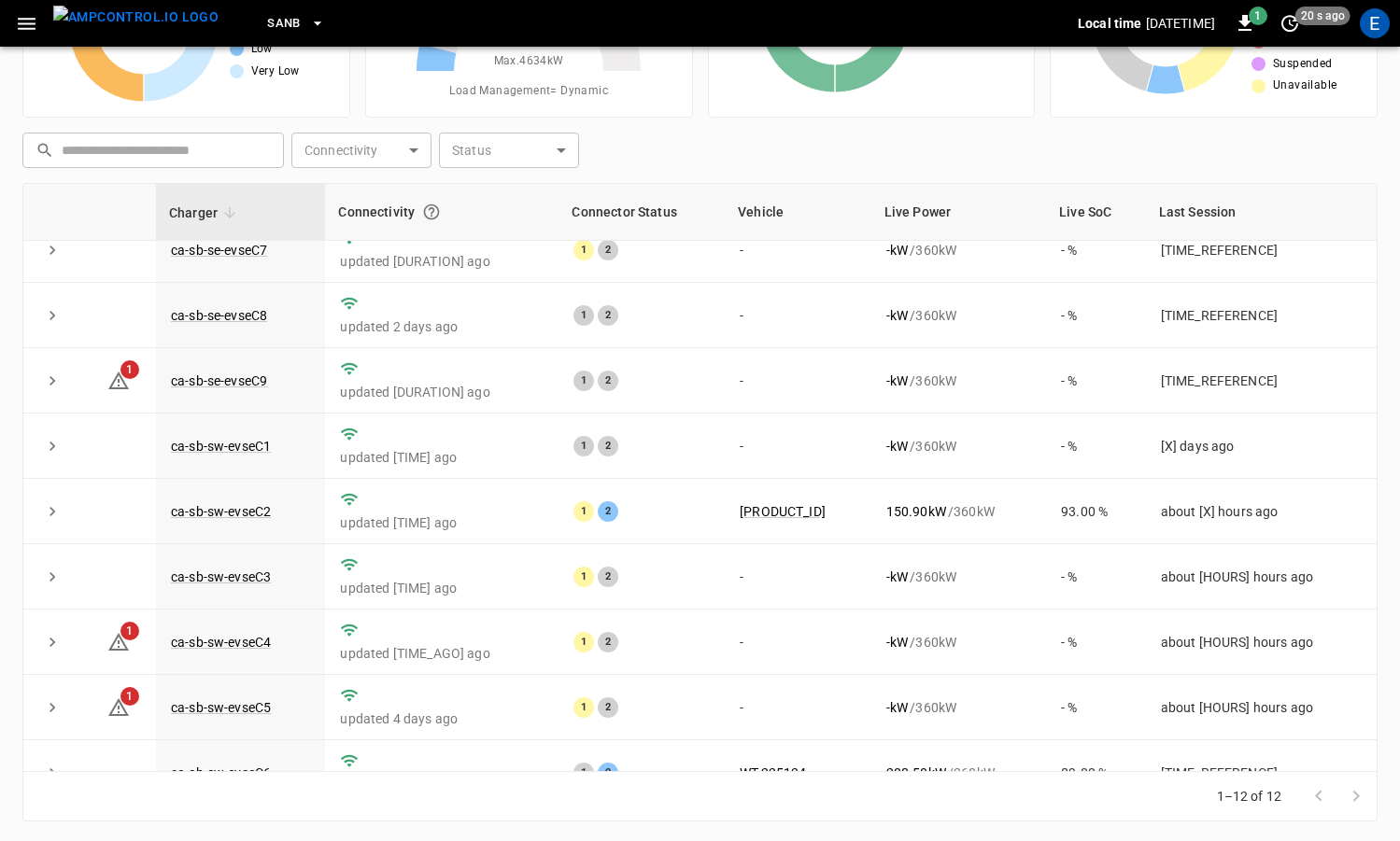 scroll, scrollTop: 254, scrollLeft: 0, axis: vertical 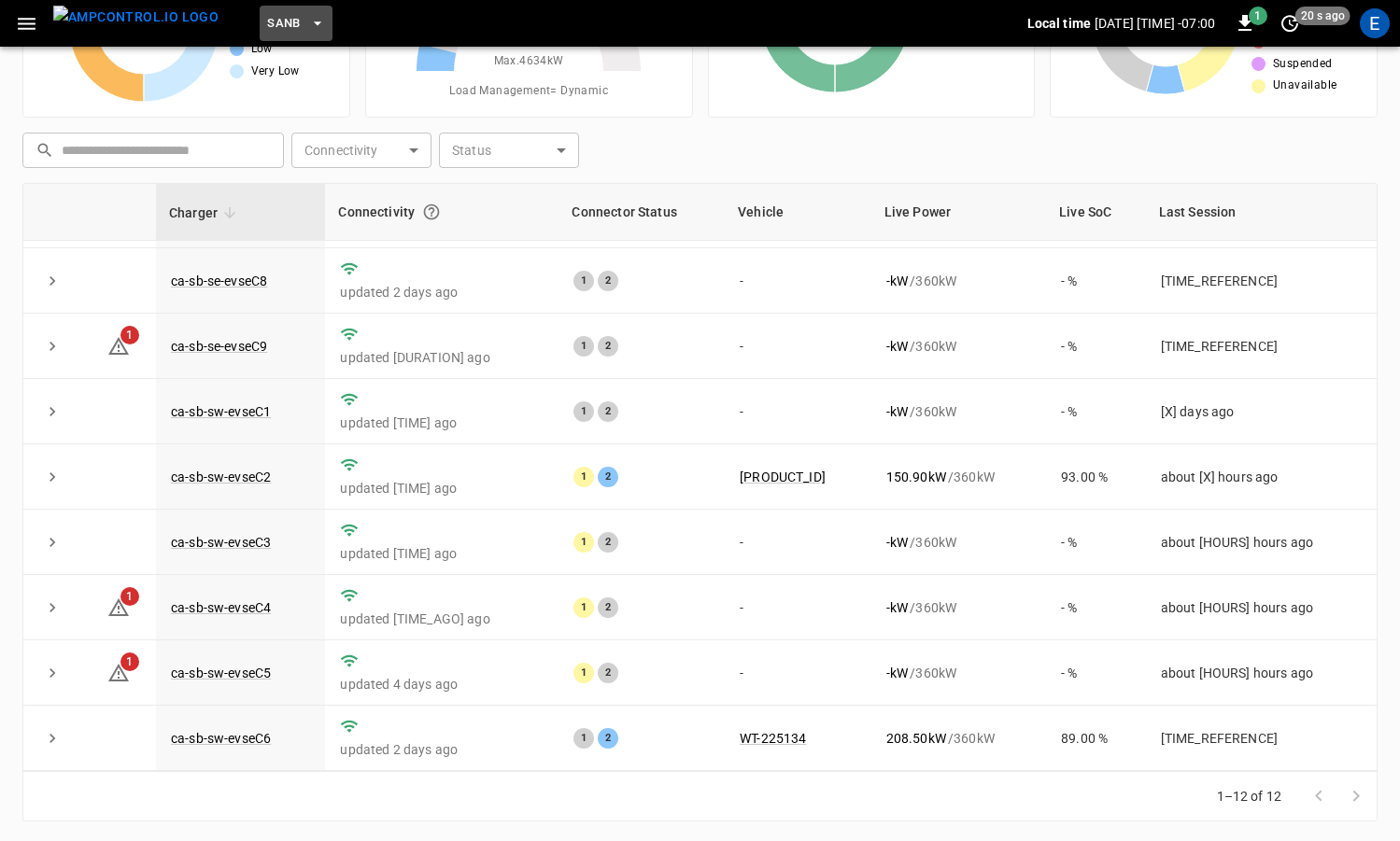 click at bounding box center [318, 23] 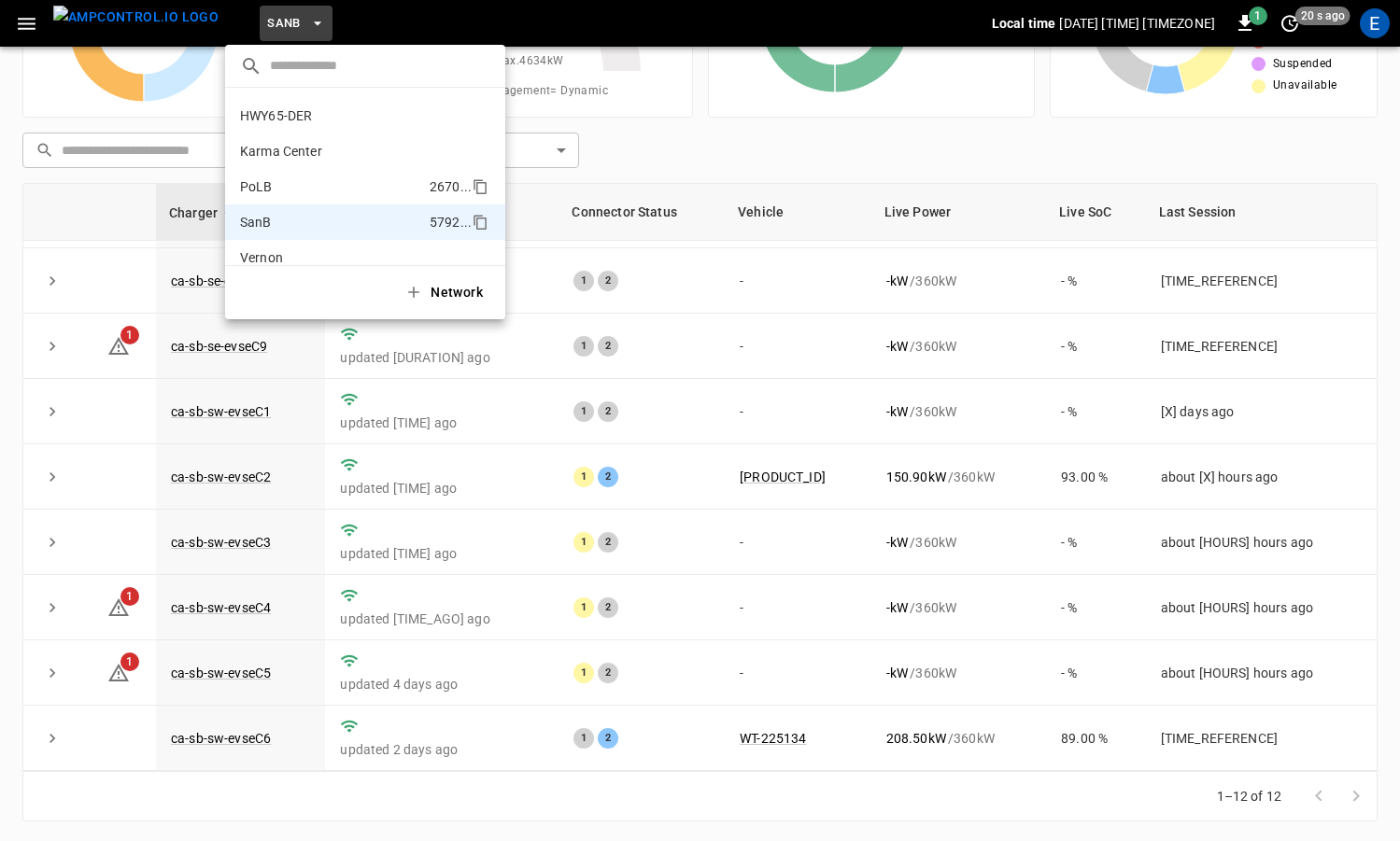 scroll, scrollTop: 0, scrollLeft: 0, axis: both 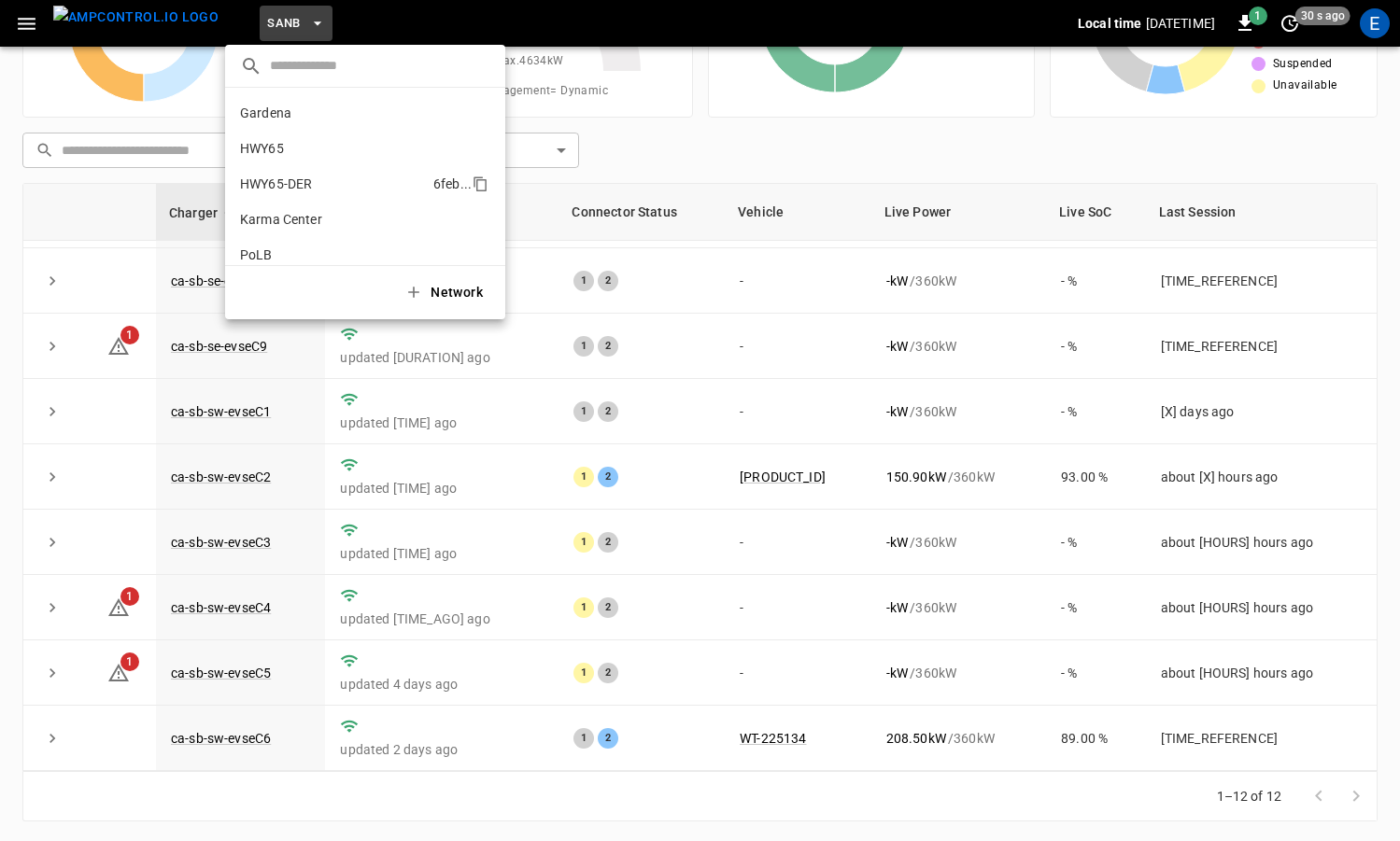 click on "[CODE] [DATE] ..." at bounding box center (365, 184) 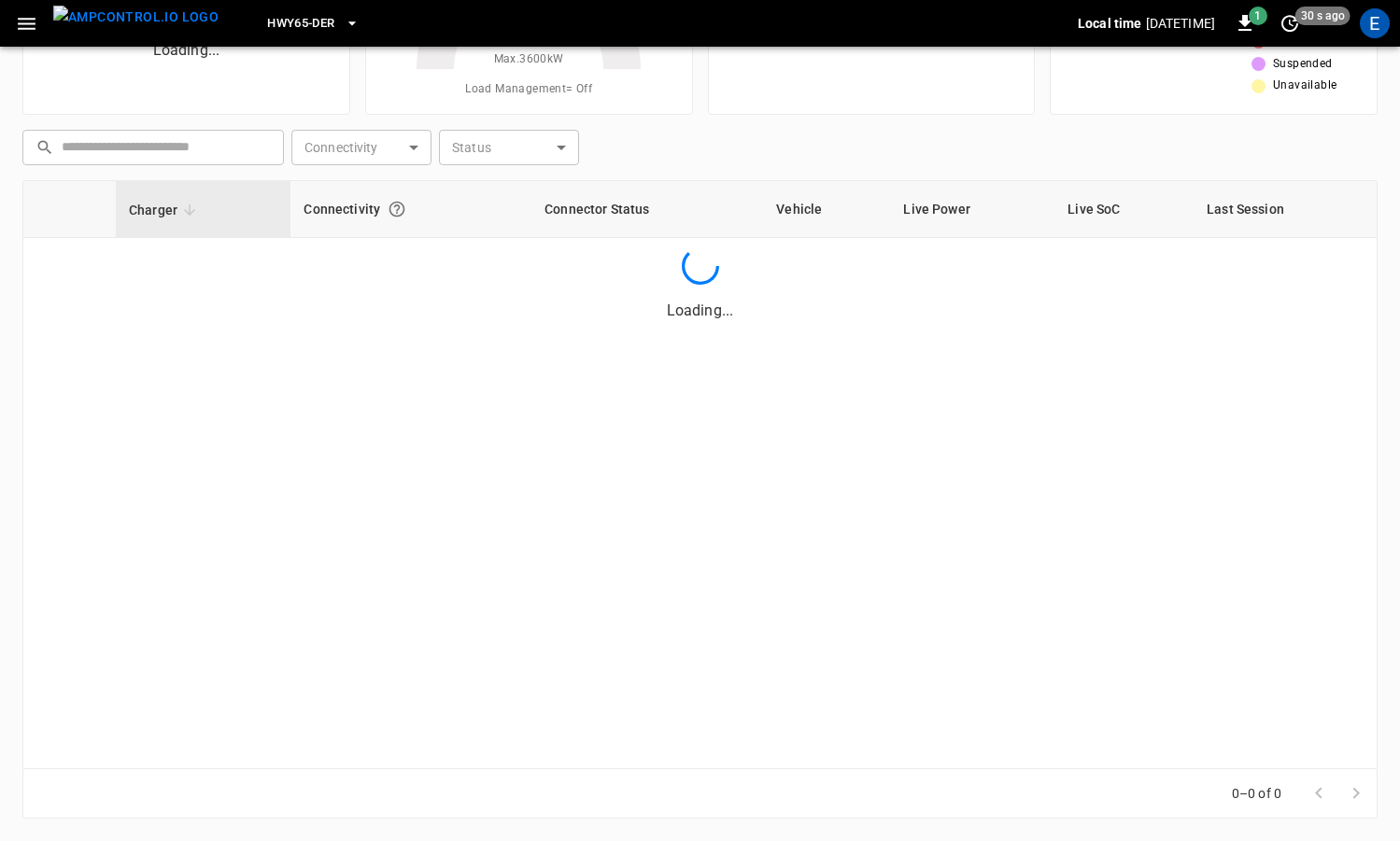 scroll, scrollTop: 0, scrollLeft: 0, axis: both 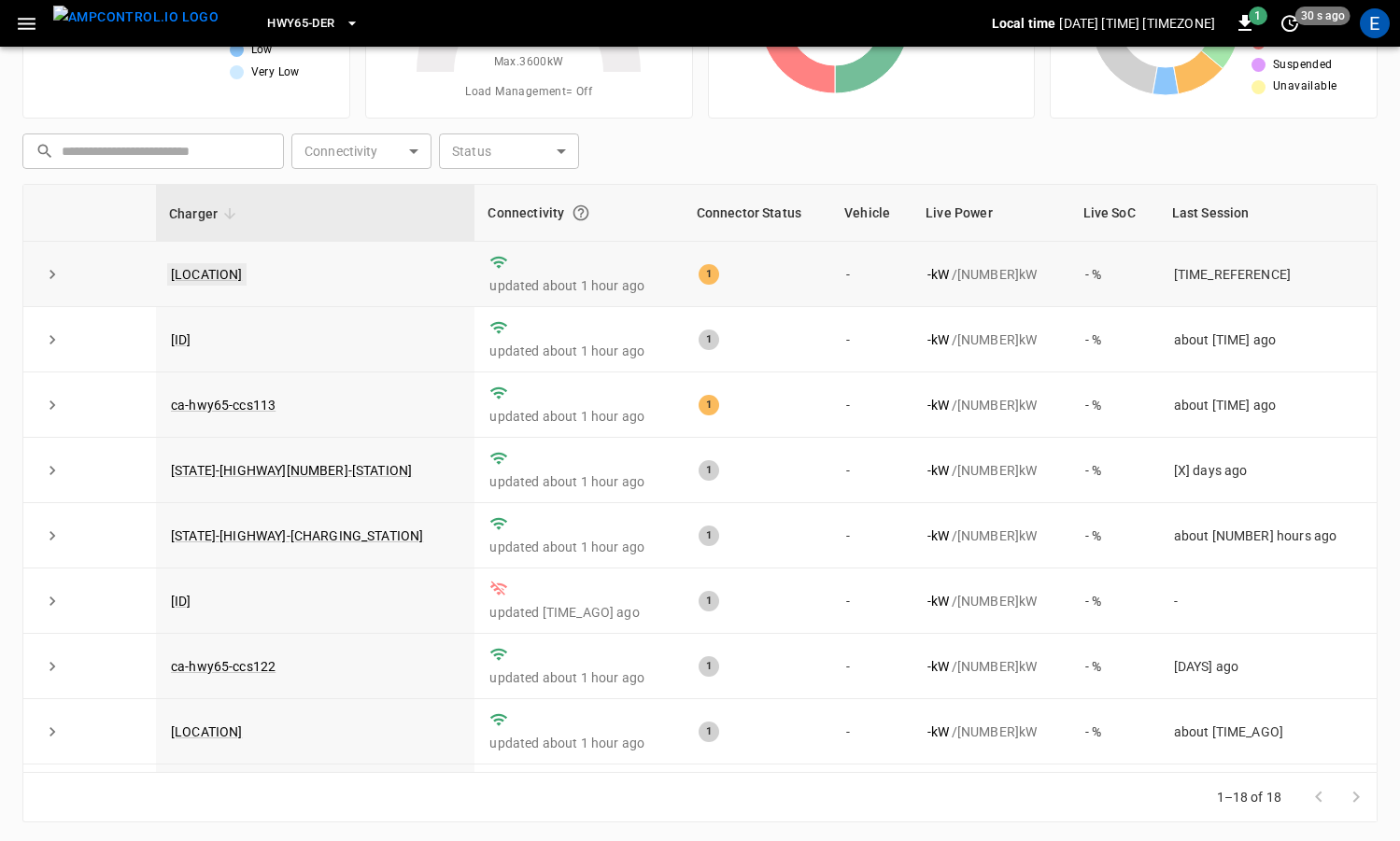 click on "[LOCATION]" at bounding box center (206, 274) 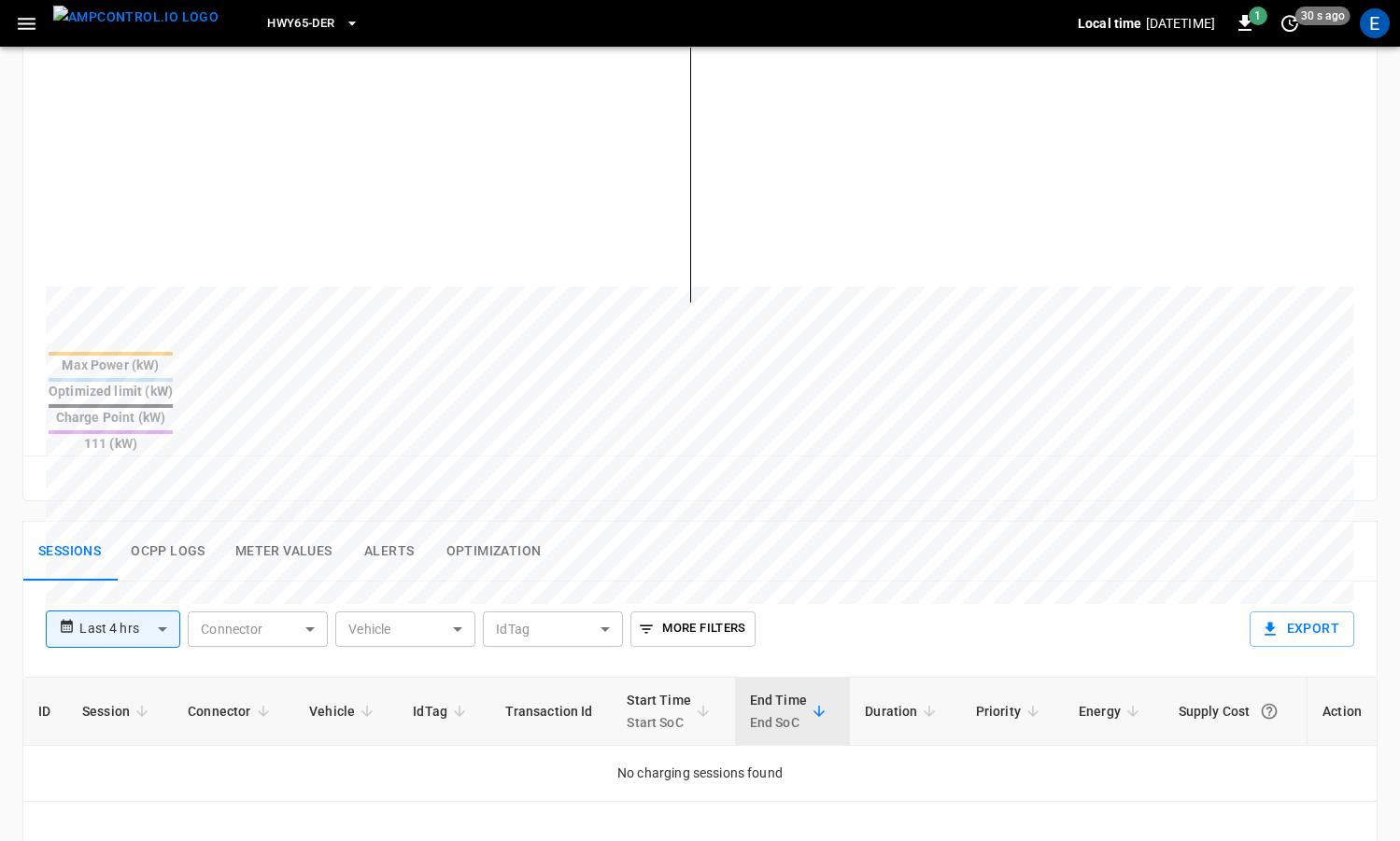 scroll, scrollTop: 749, scrollLeft: 0, axis: vertical 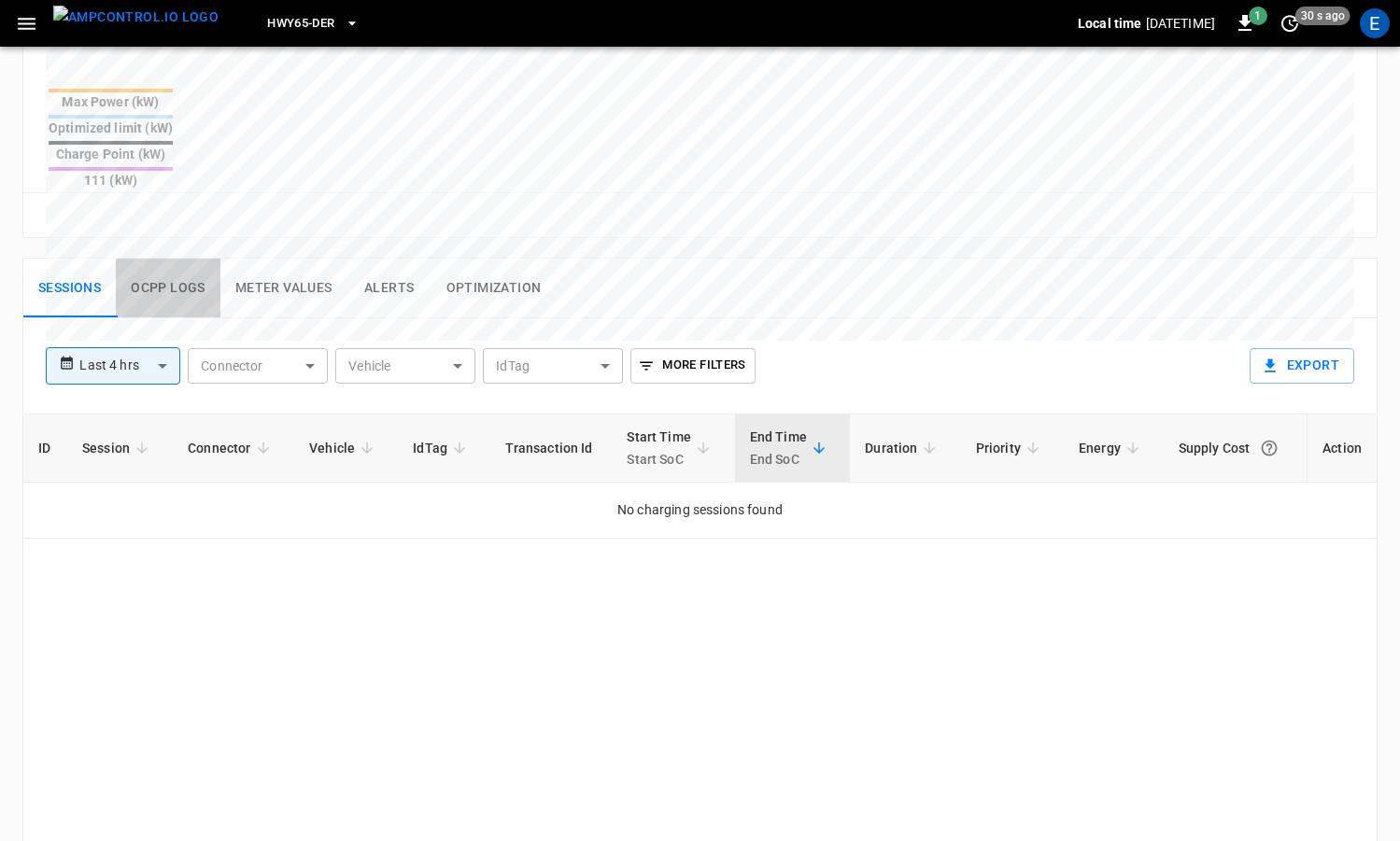 click on "Ocpp logs" at bounding box center (168, 288) 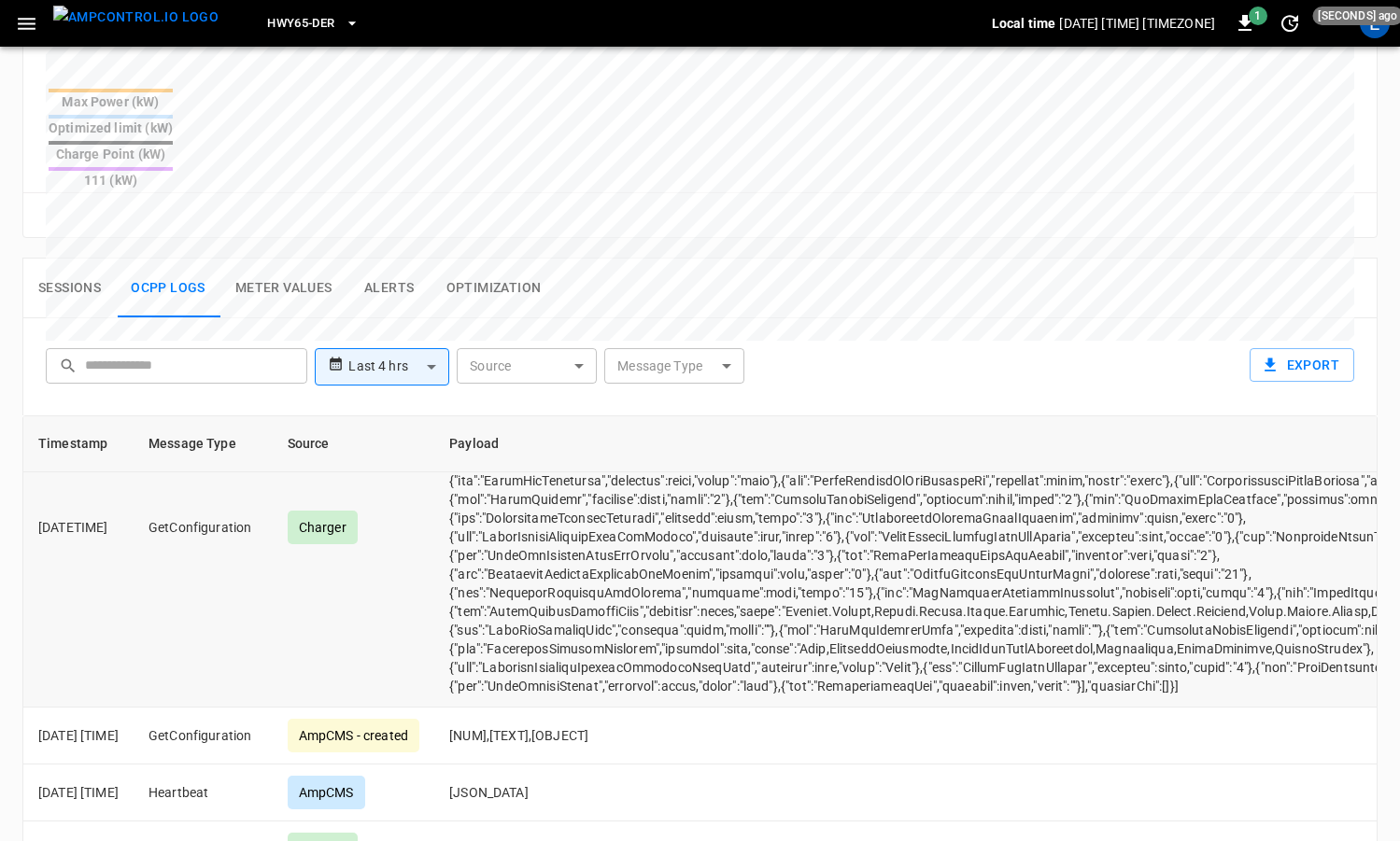 scroll, scrollTop: 797, scrollLeft: 0, axis: vertical 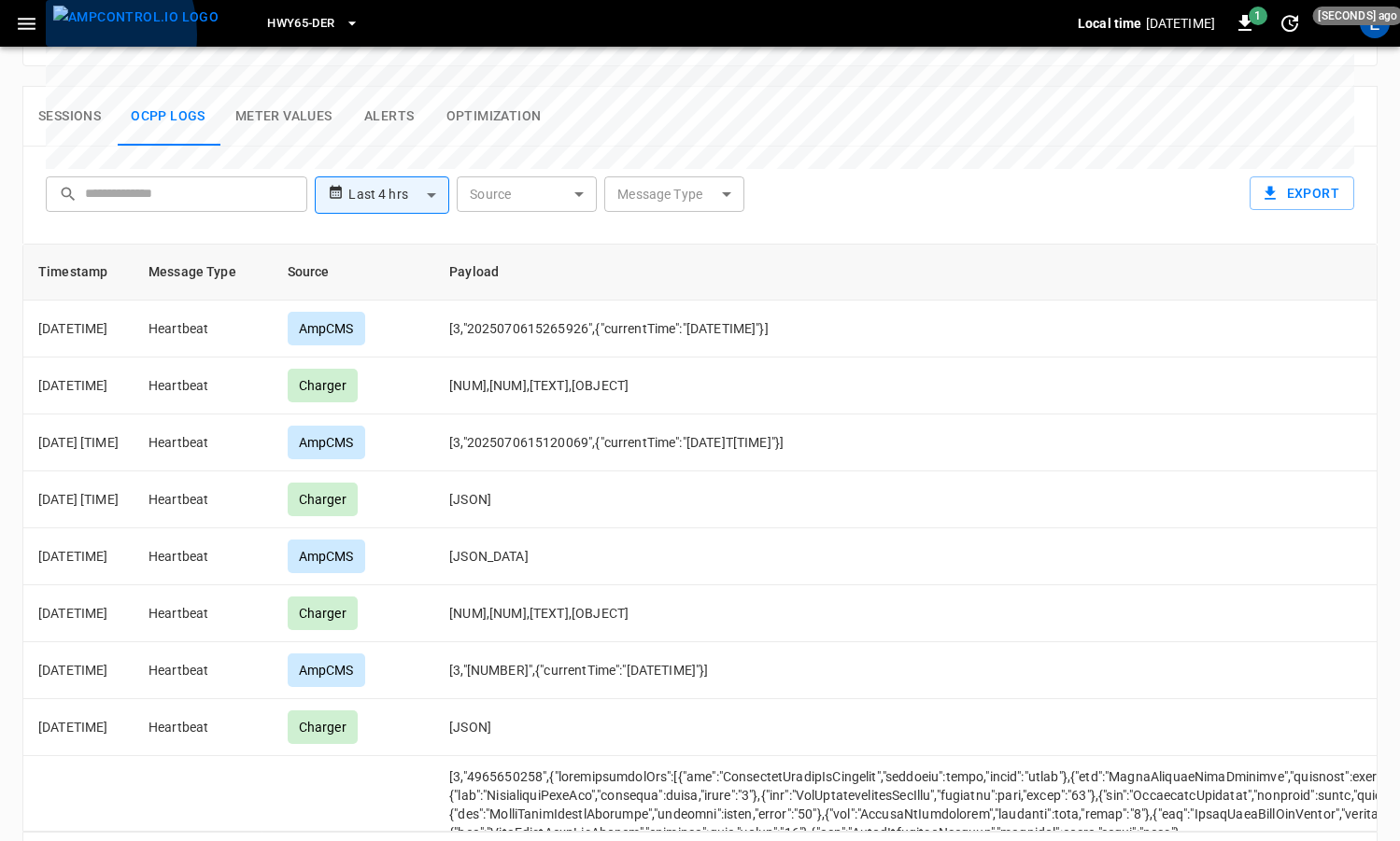 click at bounding box center [135, 17] 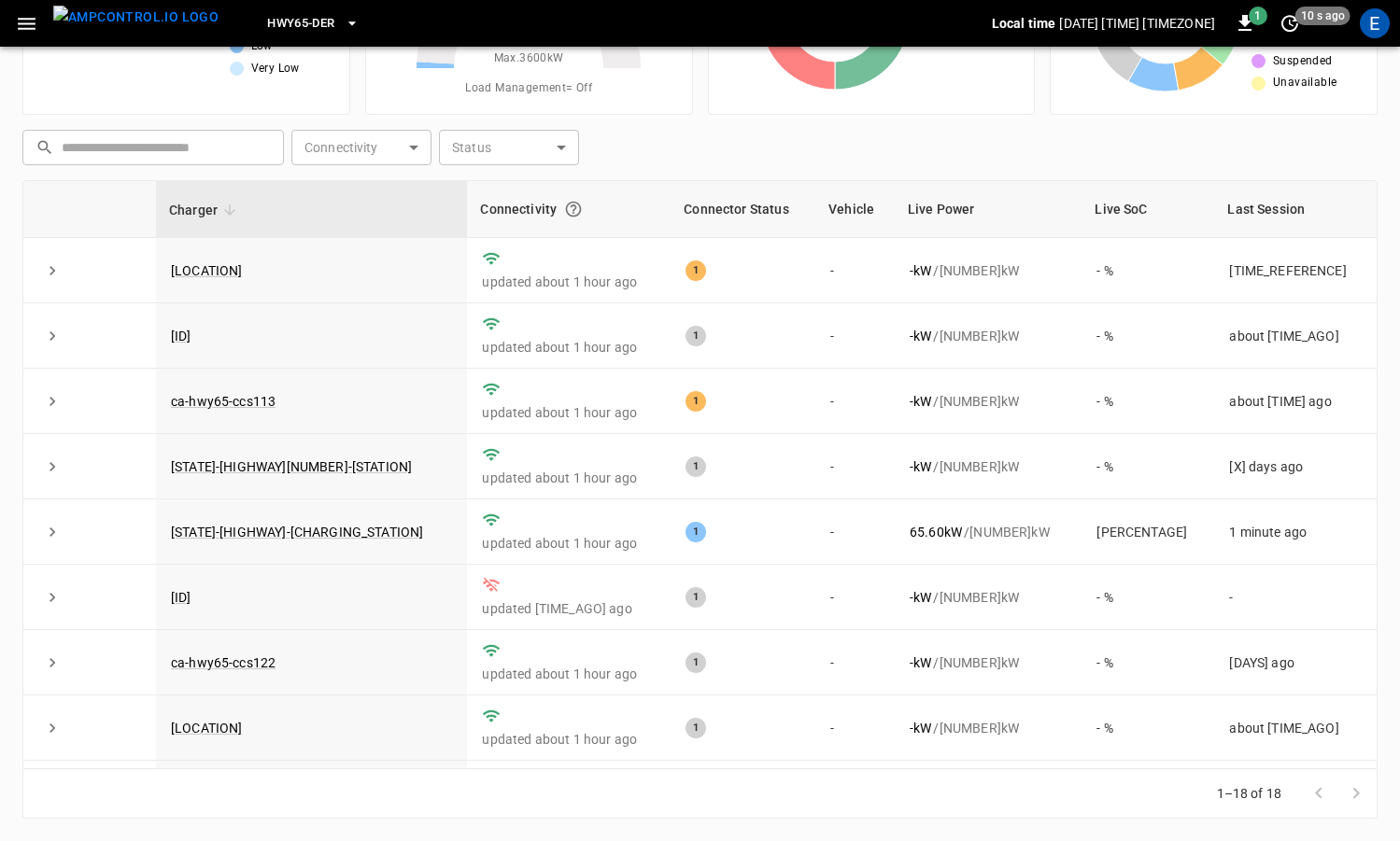 click on "HWY65-DER" at bounding box center (301, 23) 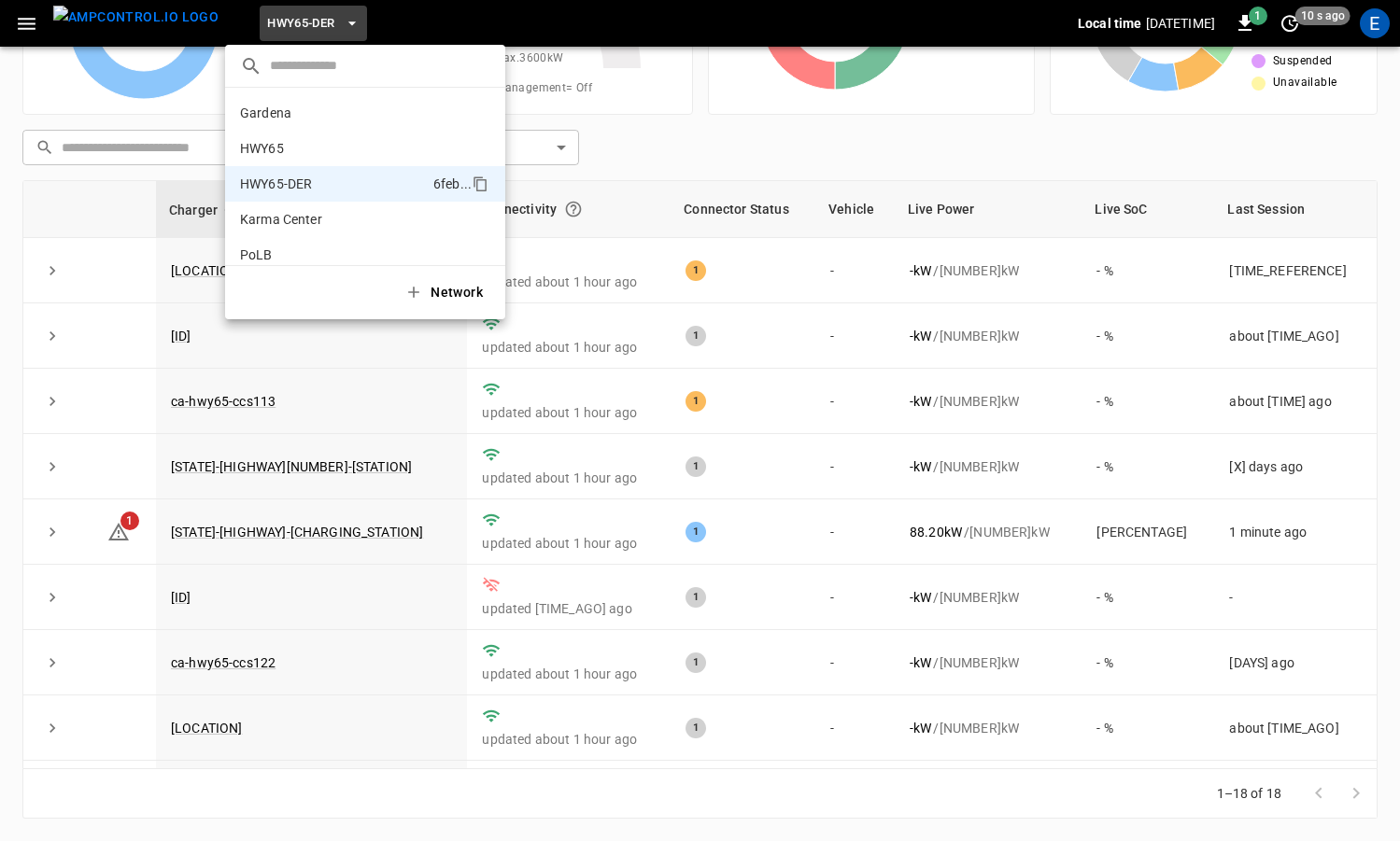 scroll, scrollTop: 65, scrollLeft: 0, axis: vertical 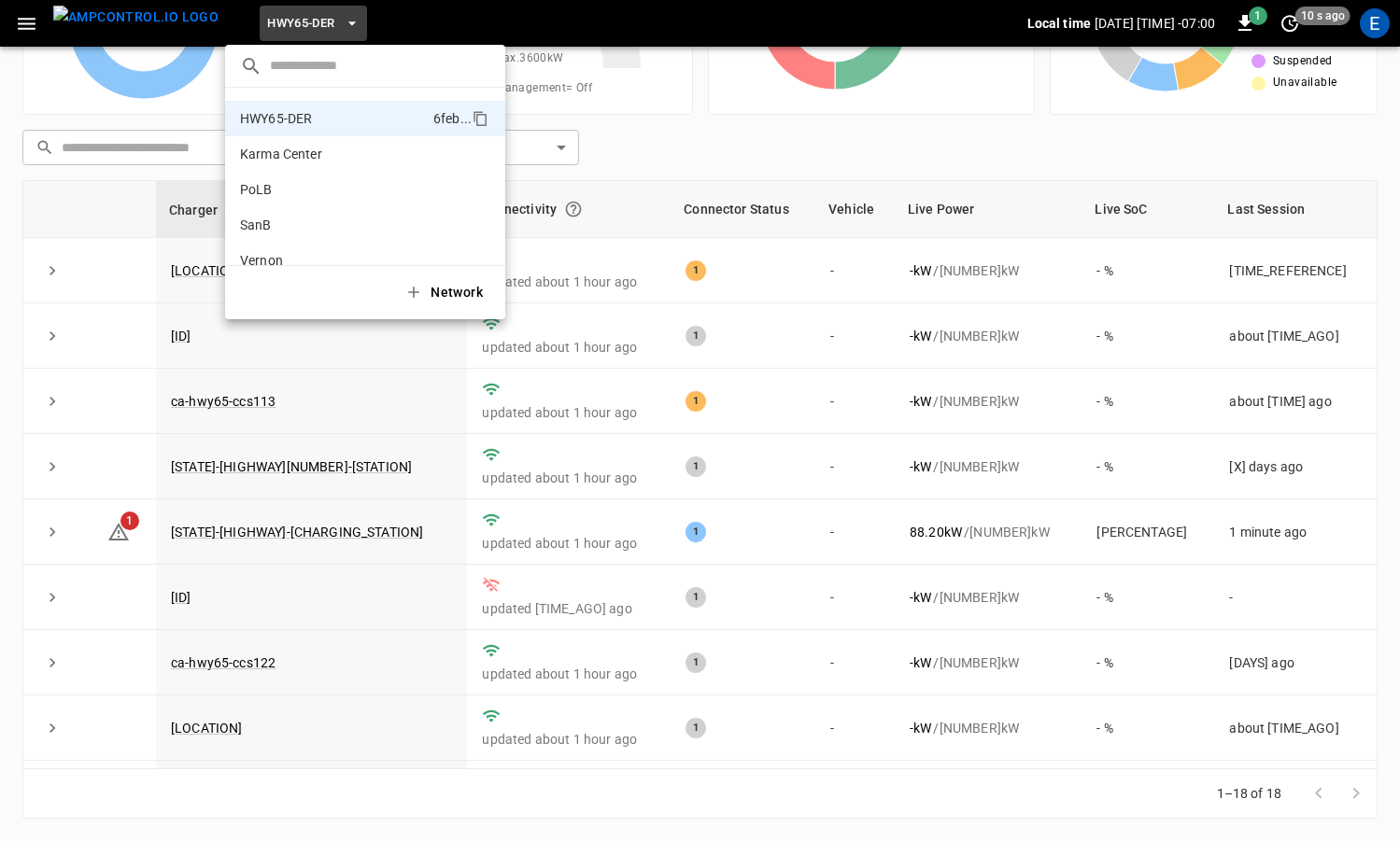 click at bounding box center (700, 420) 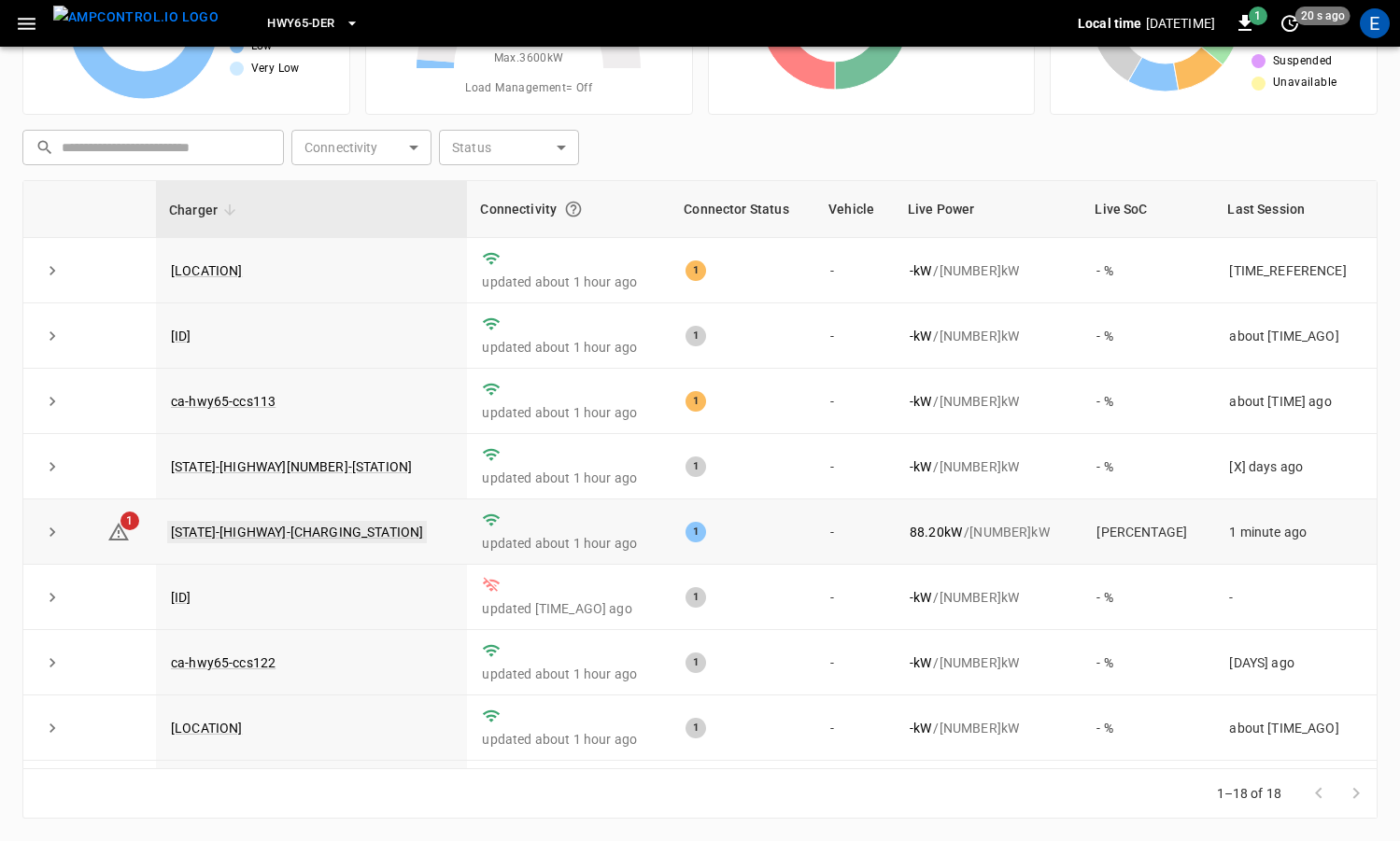 click on "[STATE]-[HIGHWAY]-[CHARGING_STATION]" at bounding box center (297, 532) 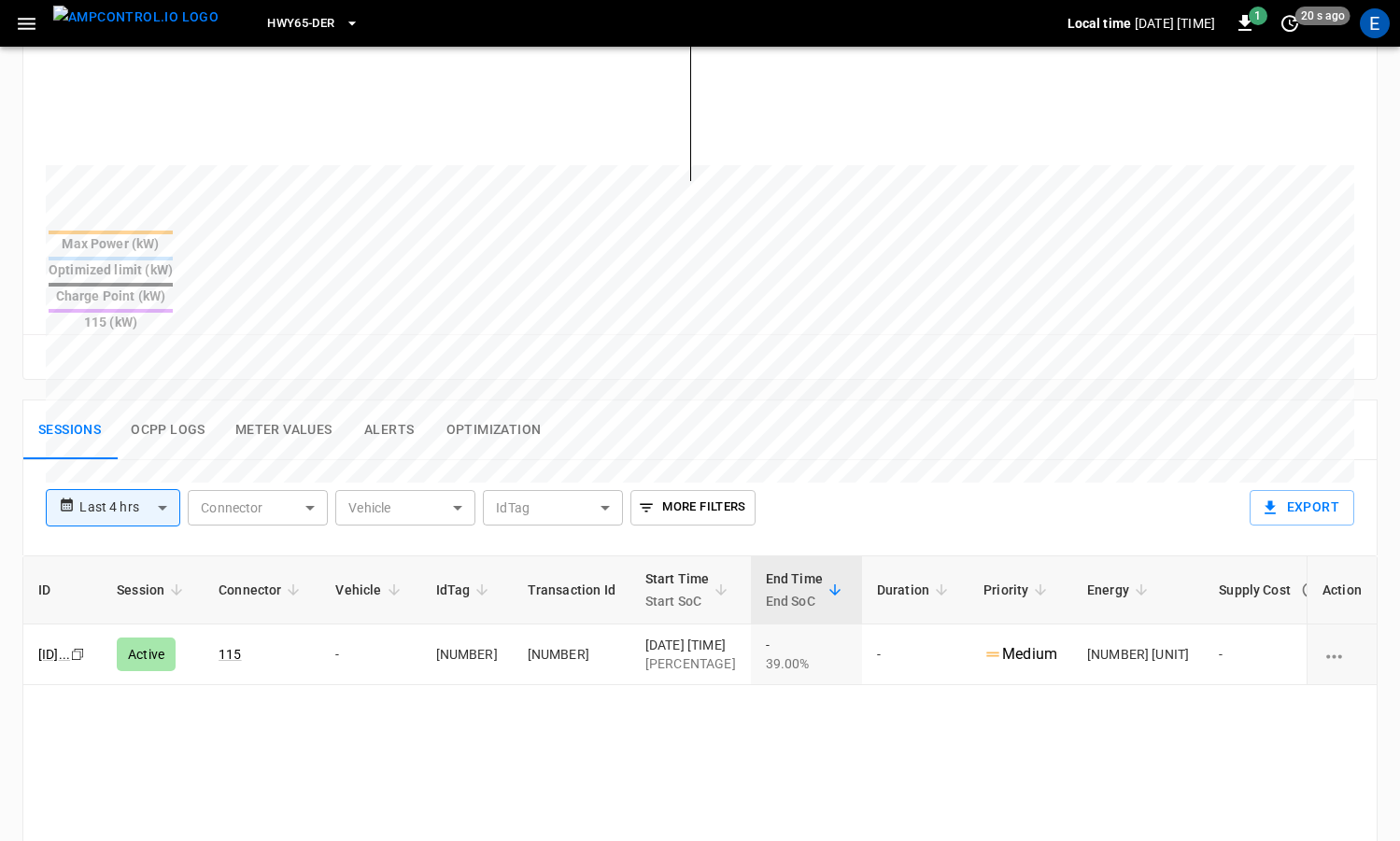scroll, scrollTop: 653, scrollLeft: 0, axis: vertical 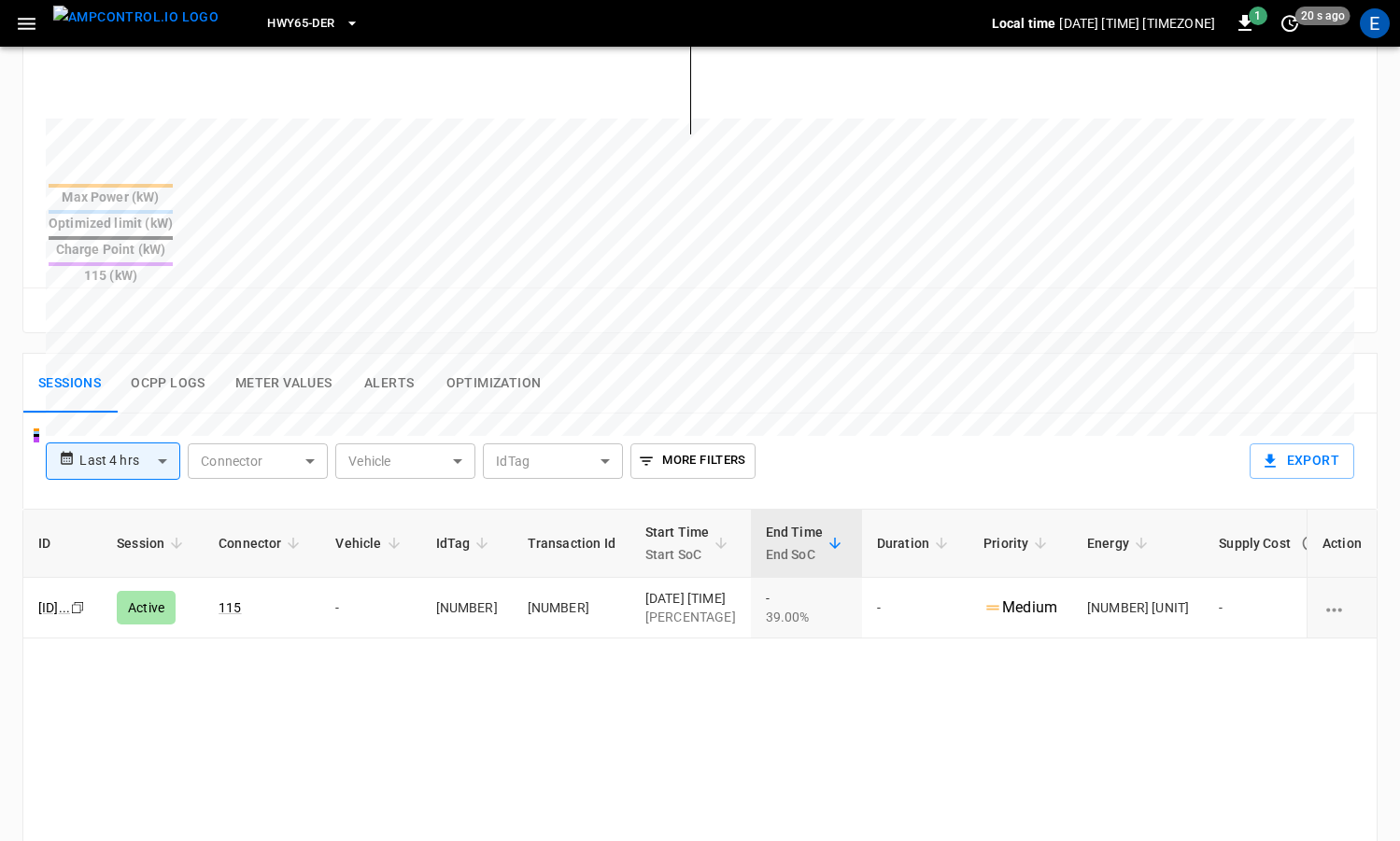 click at bounding box center [135, 17] 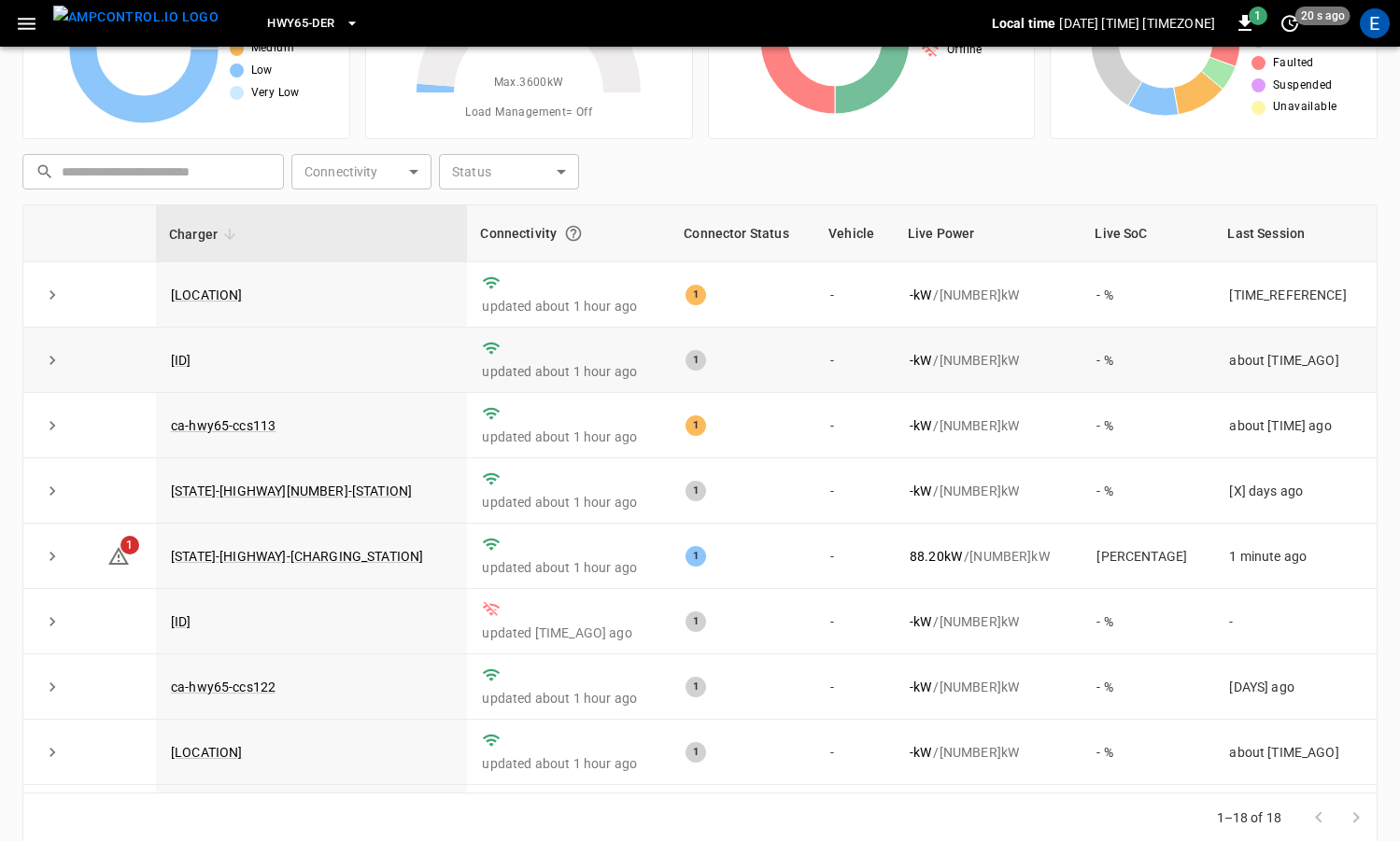 scroll, scrollTop: 0, scrollLeft: 0, axis: both 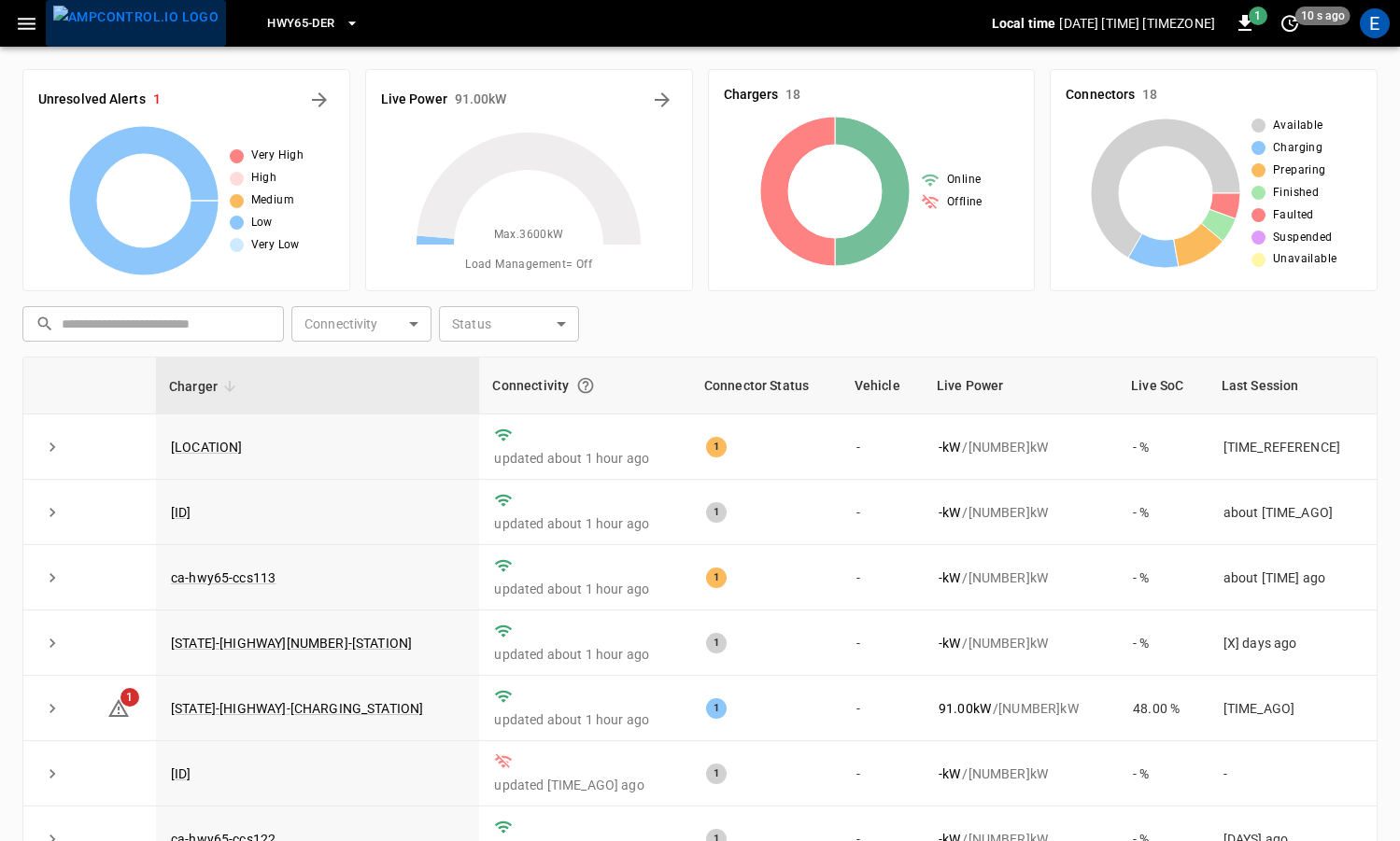 click at bounding box center [135, 17] 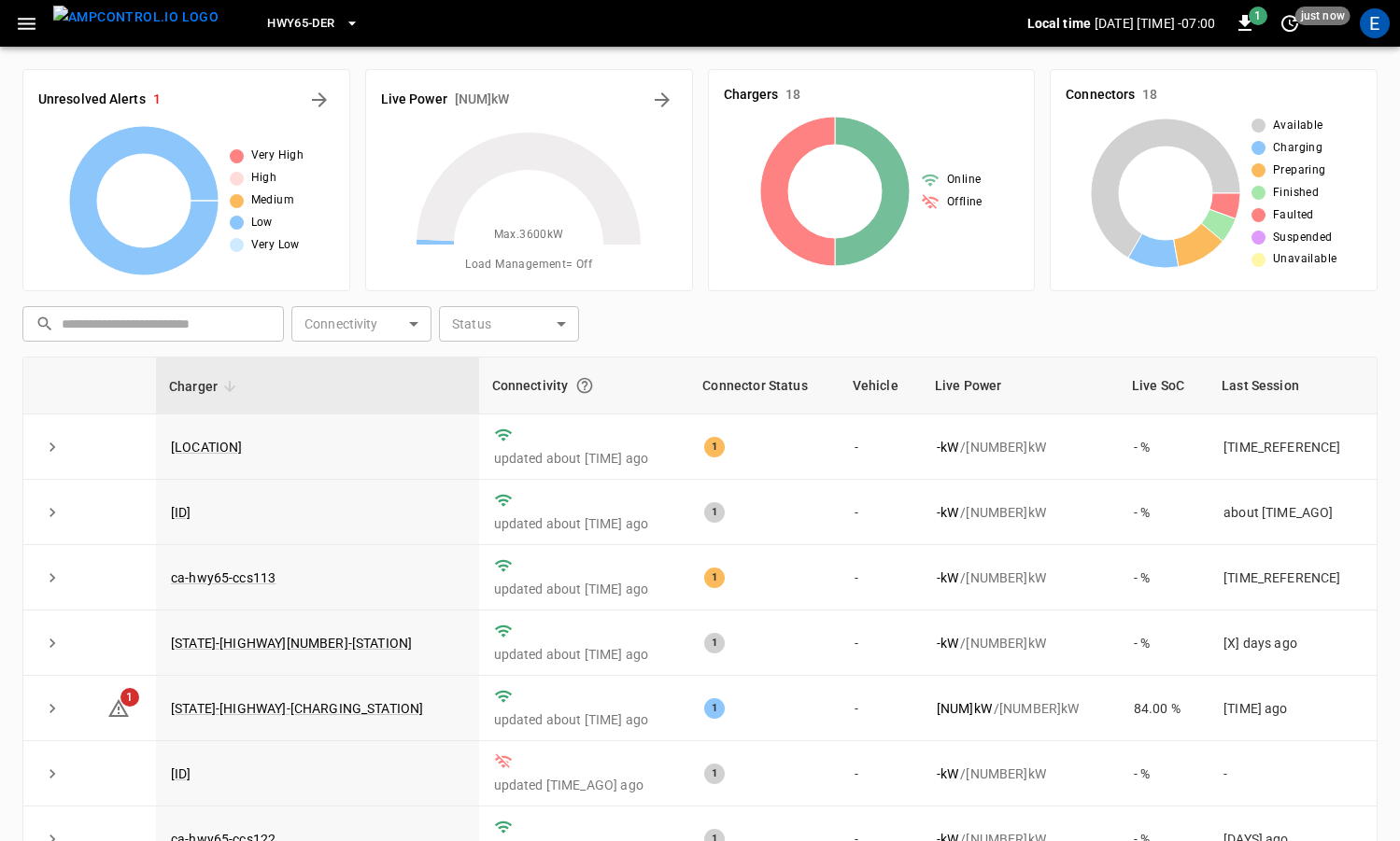 click on "HWY65-DER" at bounding box center [301, 23] 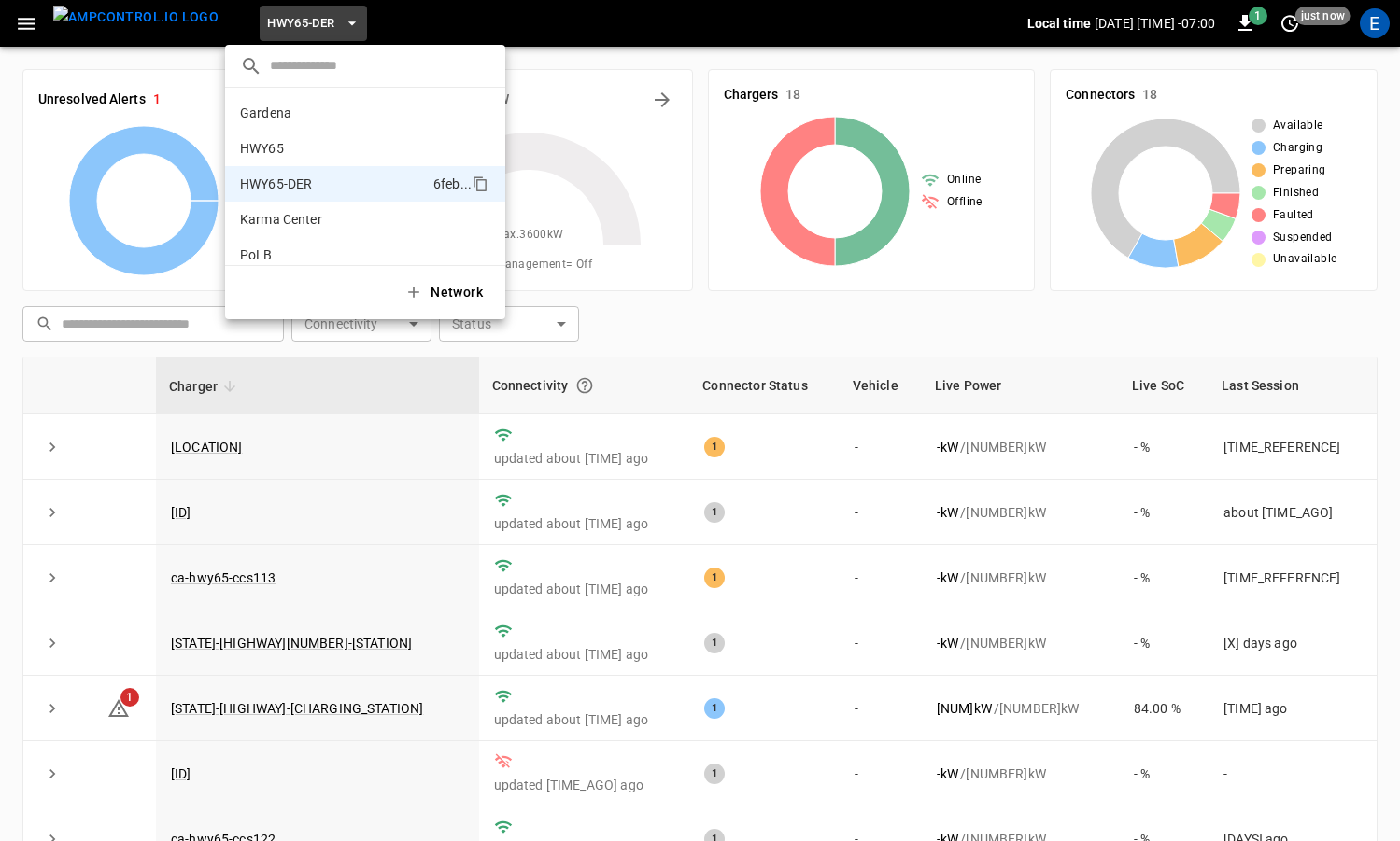 scroll, scrollTop: 65, scrollLeft: 0, axis: vertical 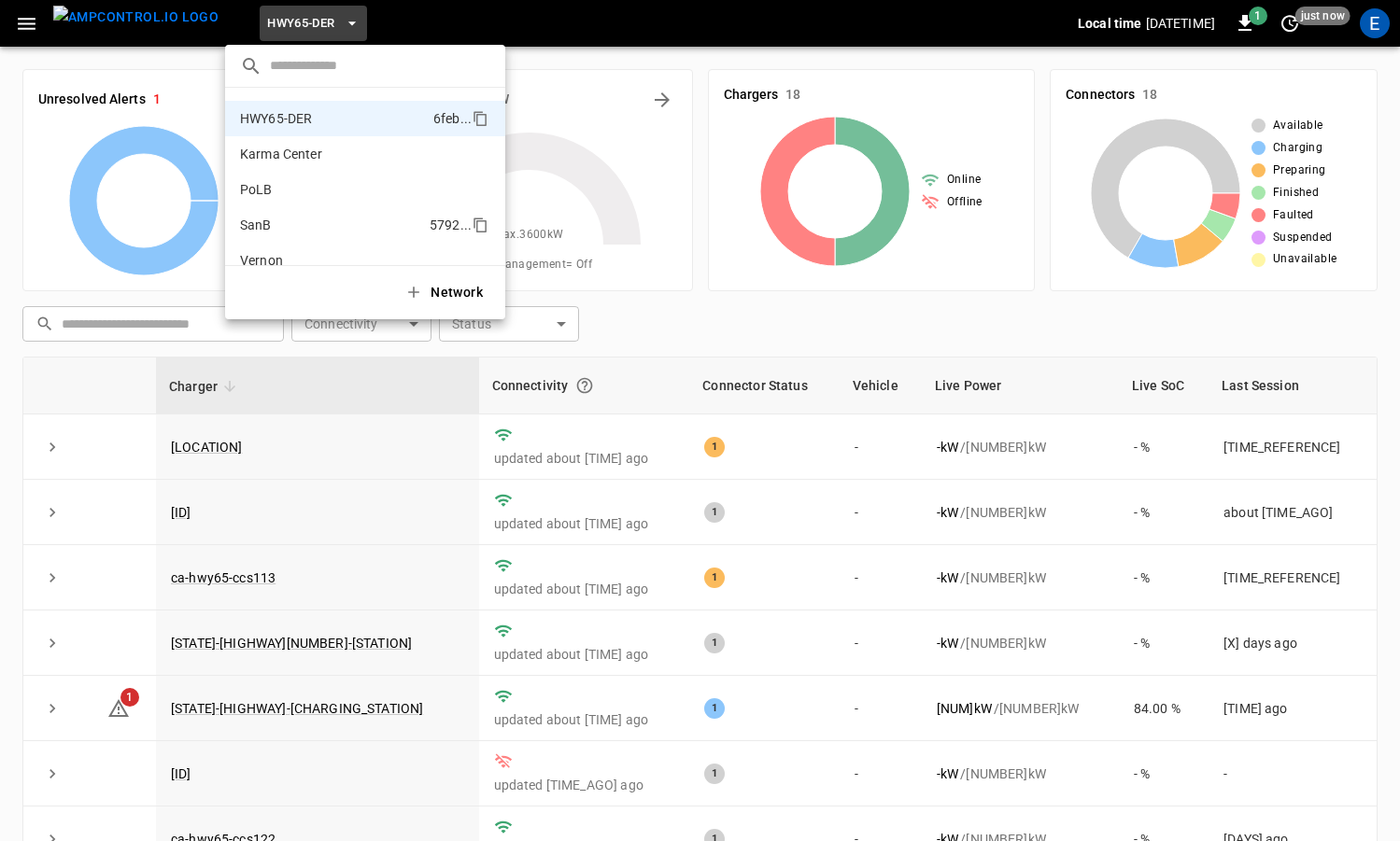 click on "SanB 5792 ..." at bounding box center [365, 225] 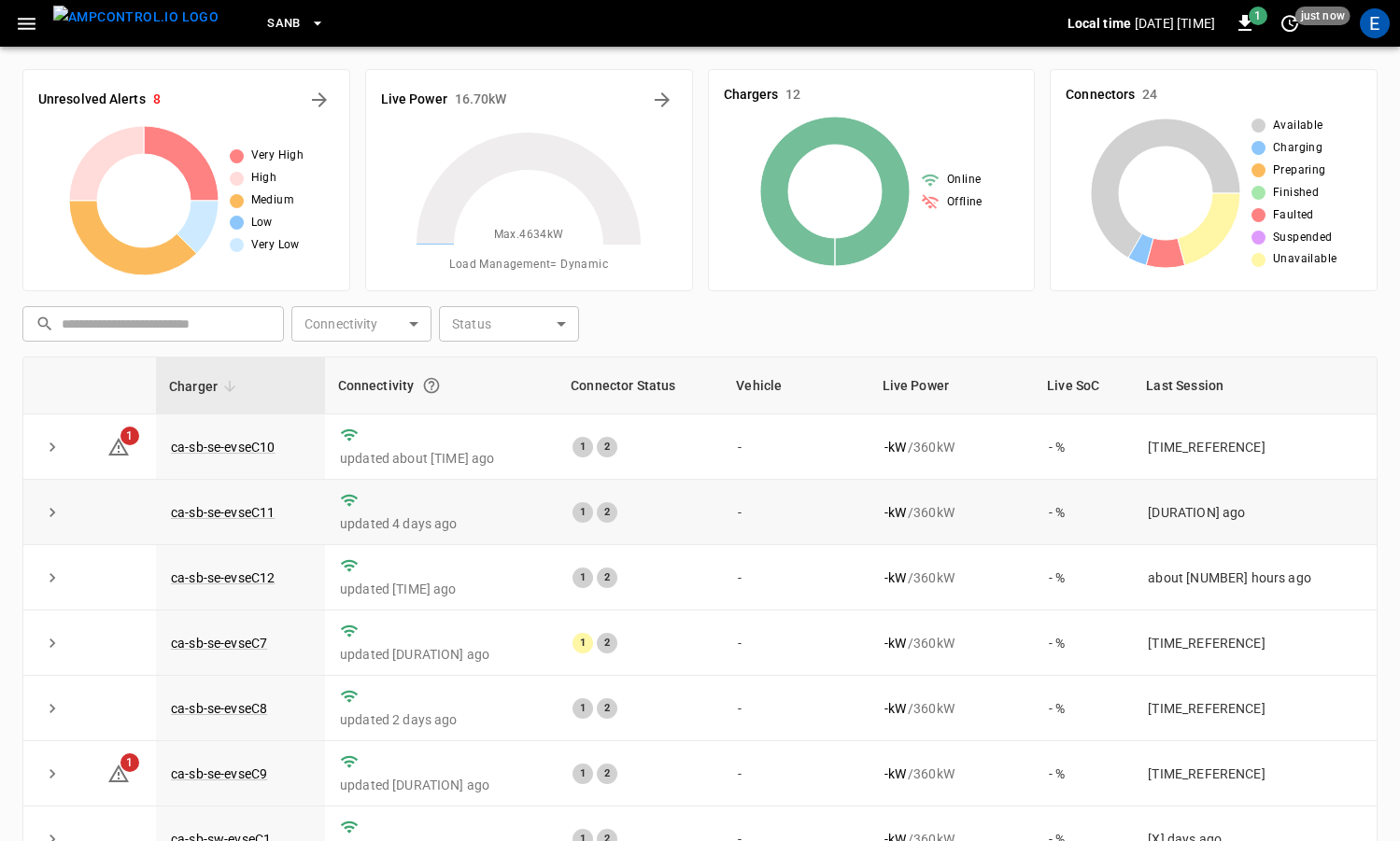 scroll, scrollTop: 254, scrollLeft: 0, axis: vertical 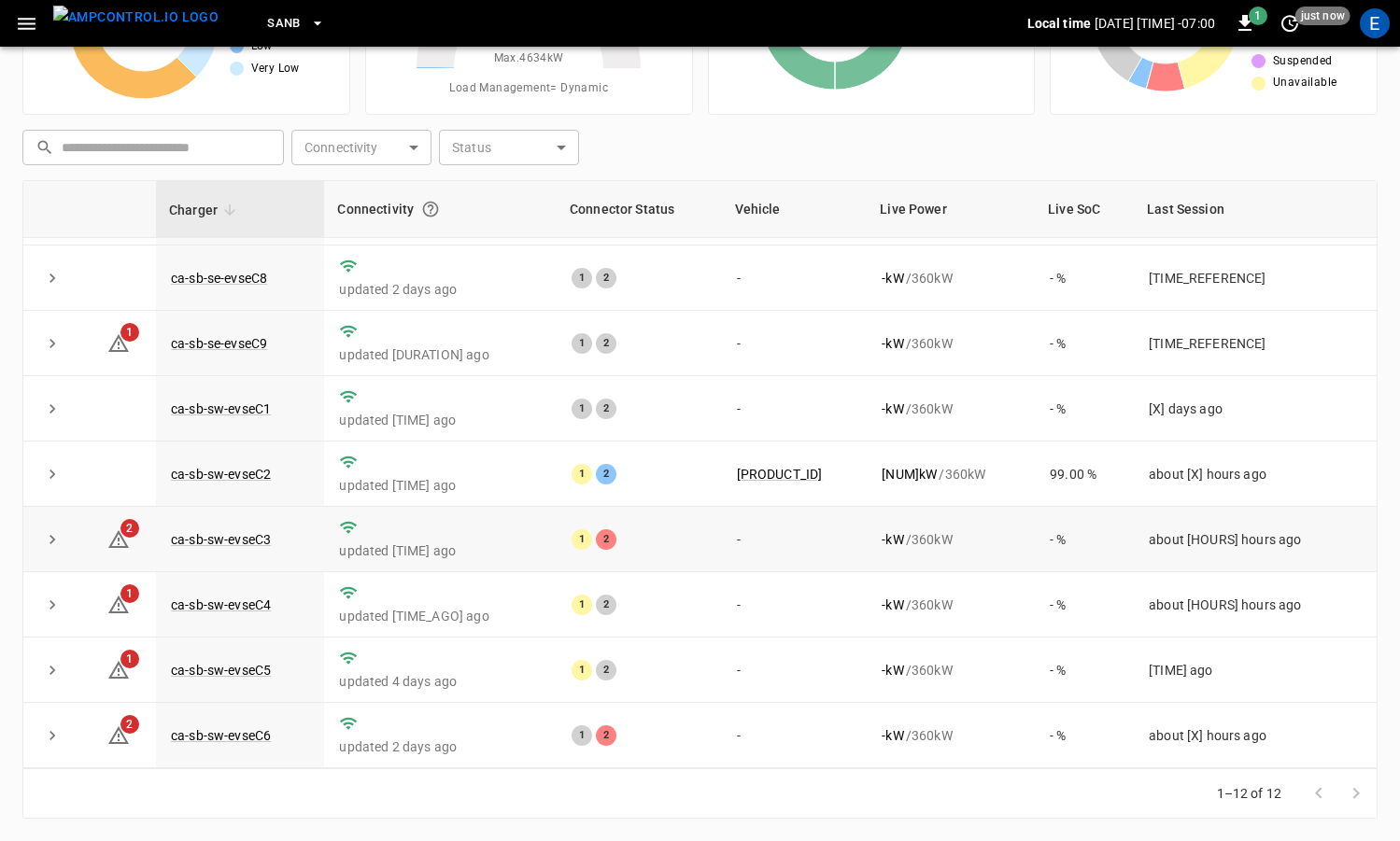 type 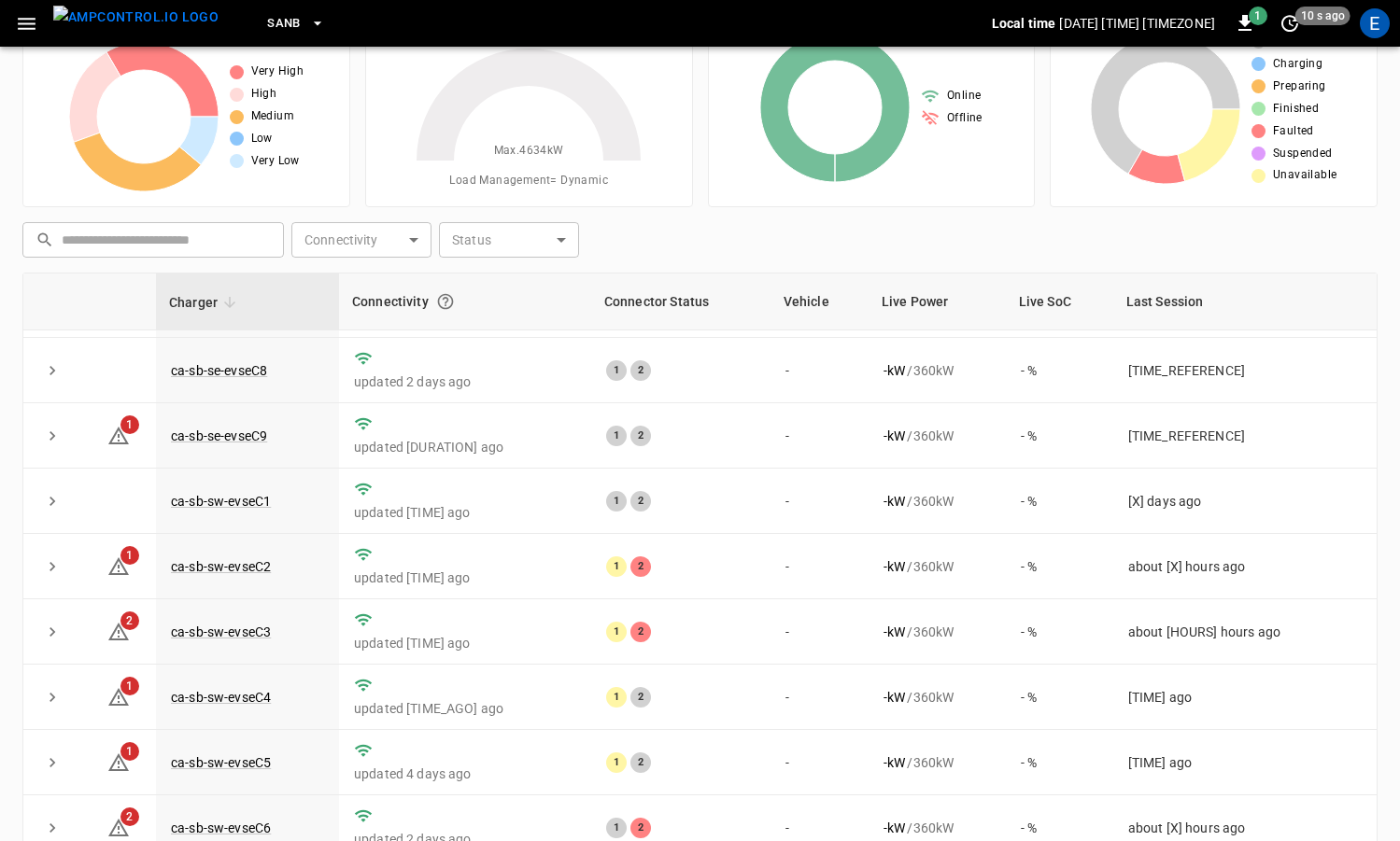 scroll, scrollTop: 0, scrollLeft: 0, axis: both 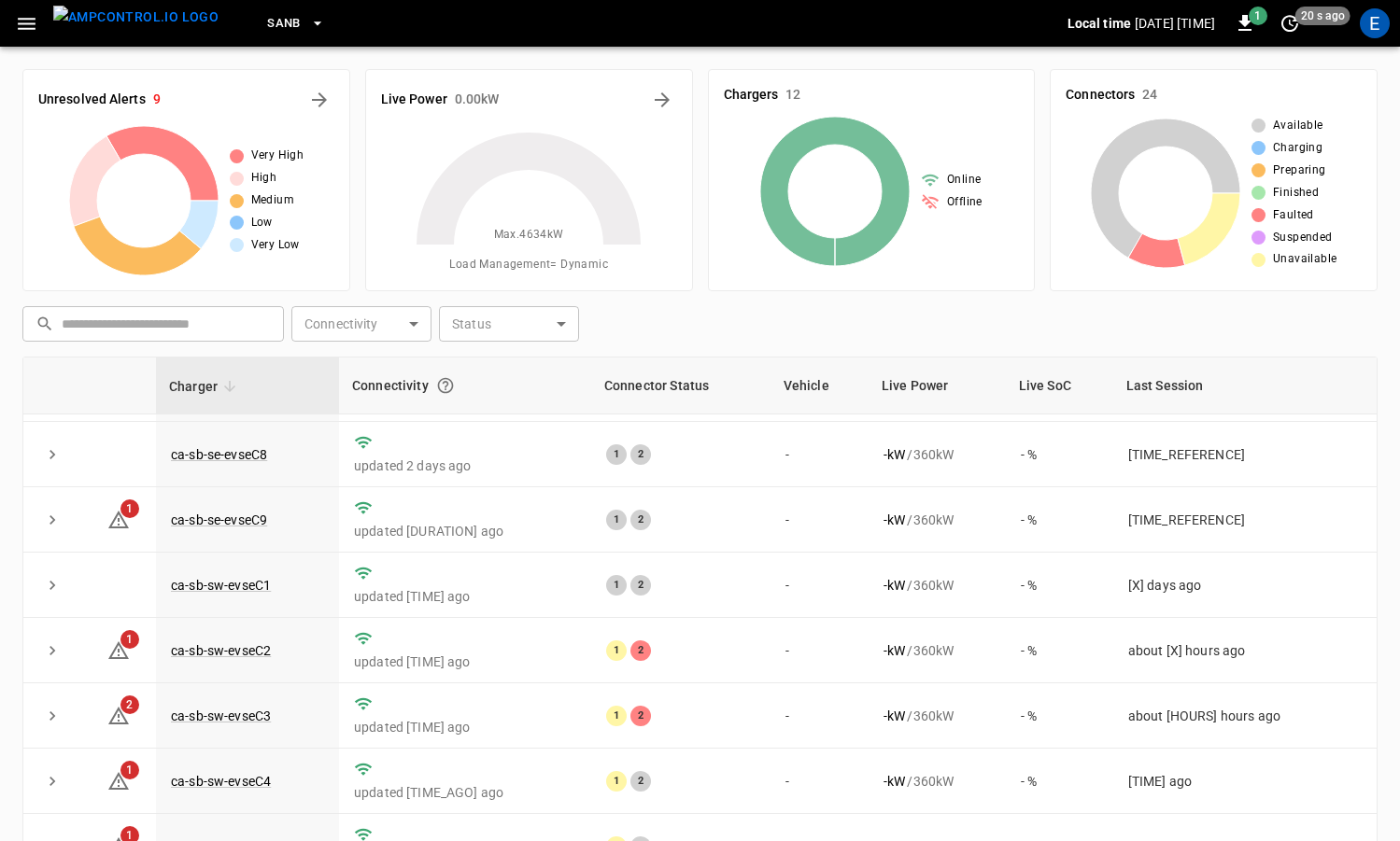 click on "Unresolved Alerts [NUMBER] Very High High Medium Low Very Low" at bounding box center (186, 180) 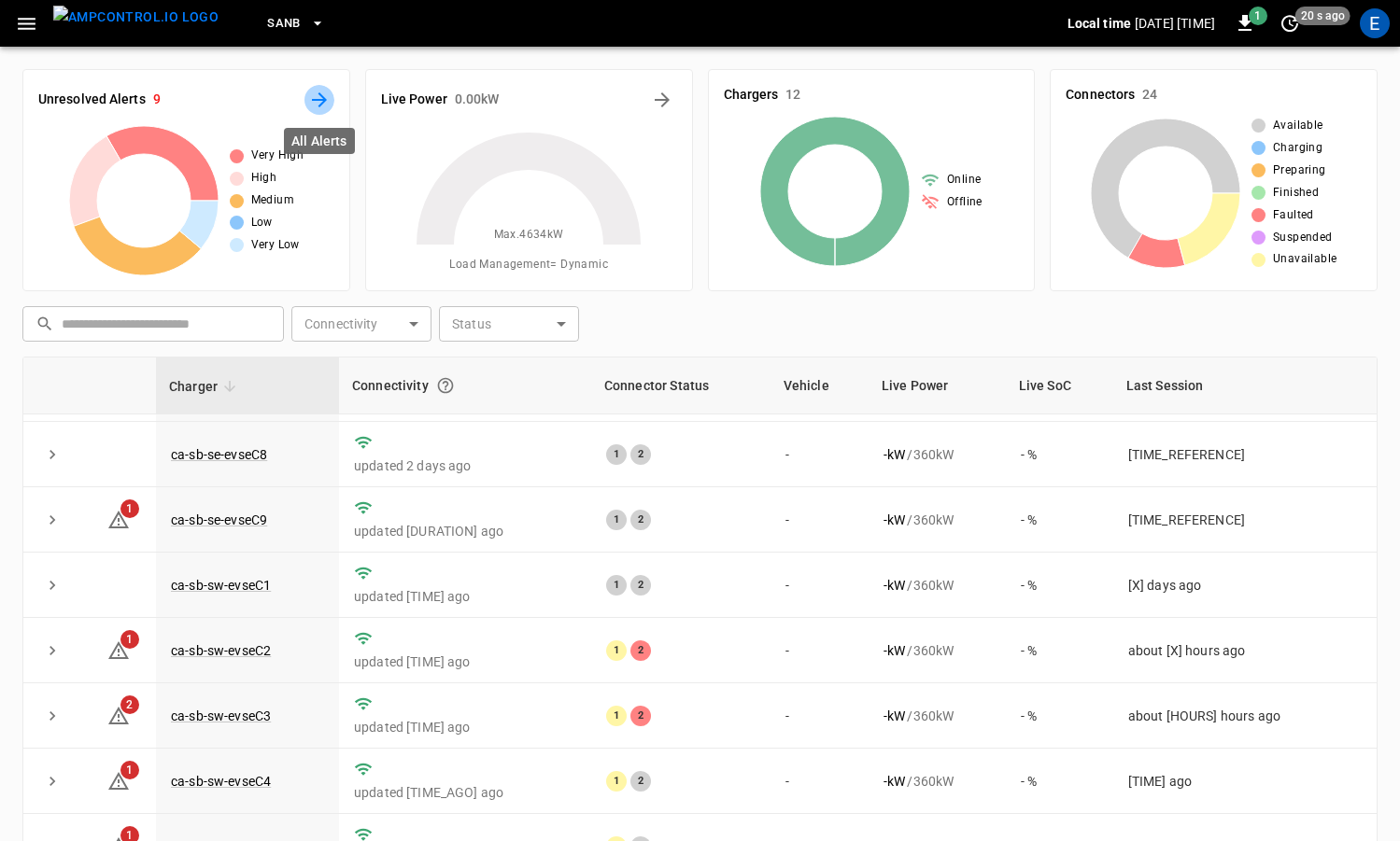 click at bounding box center (319, 100) 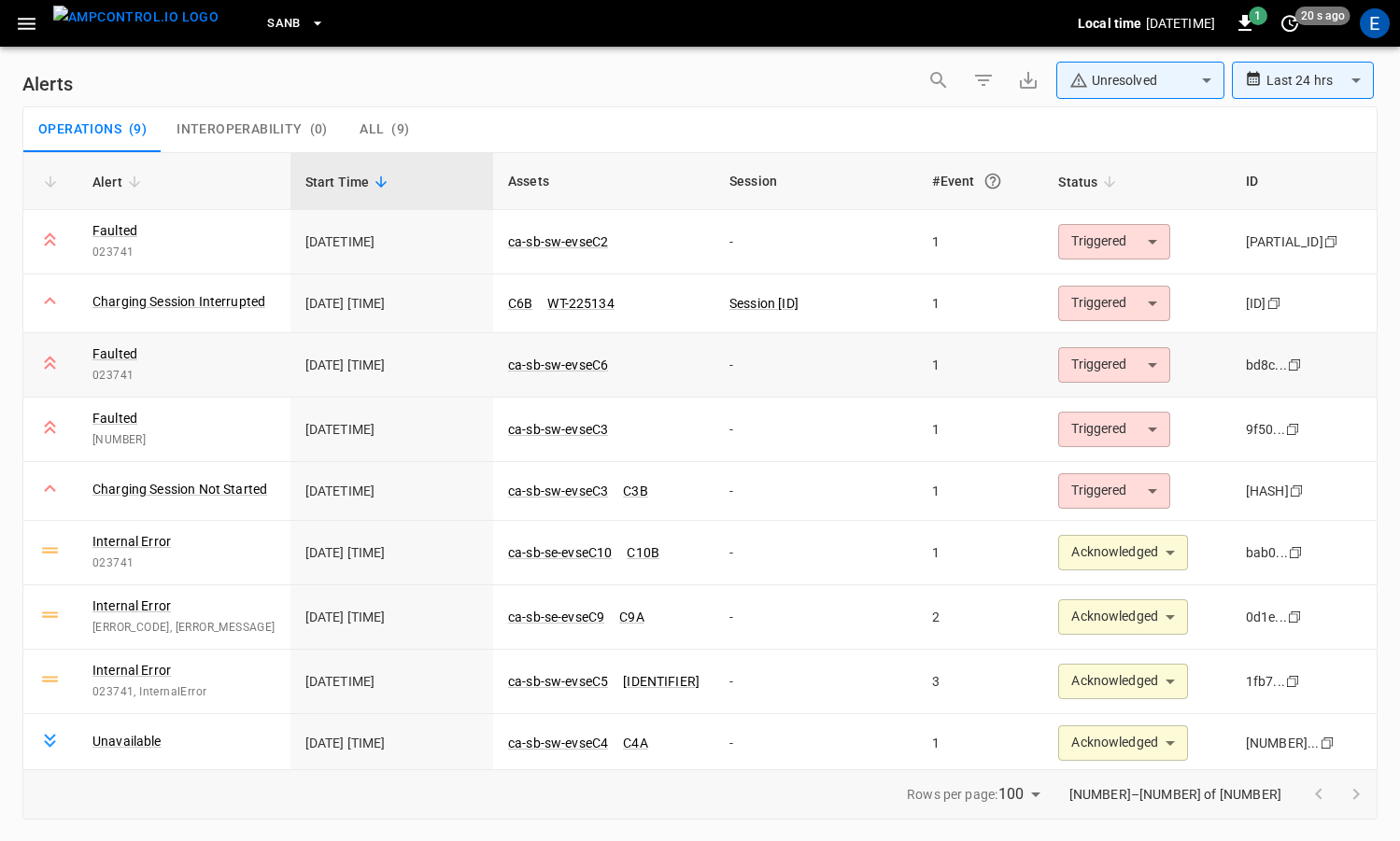 scroll, scrollTop: 1, scrollLeft: 0, axis: vertical 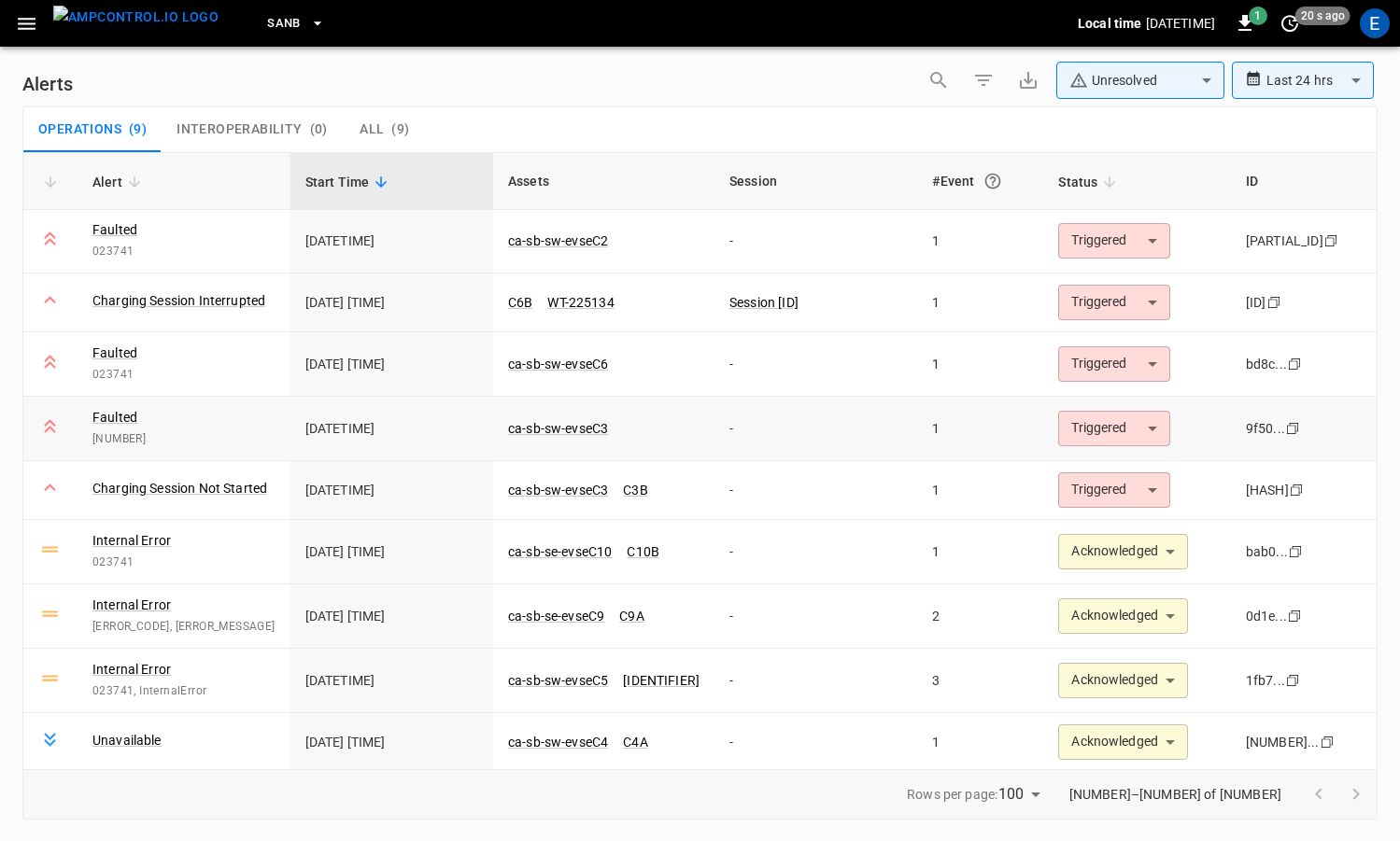 click on "**********" at bounding box center [700, 417] 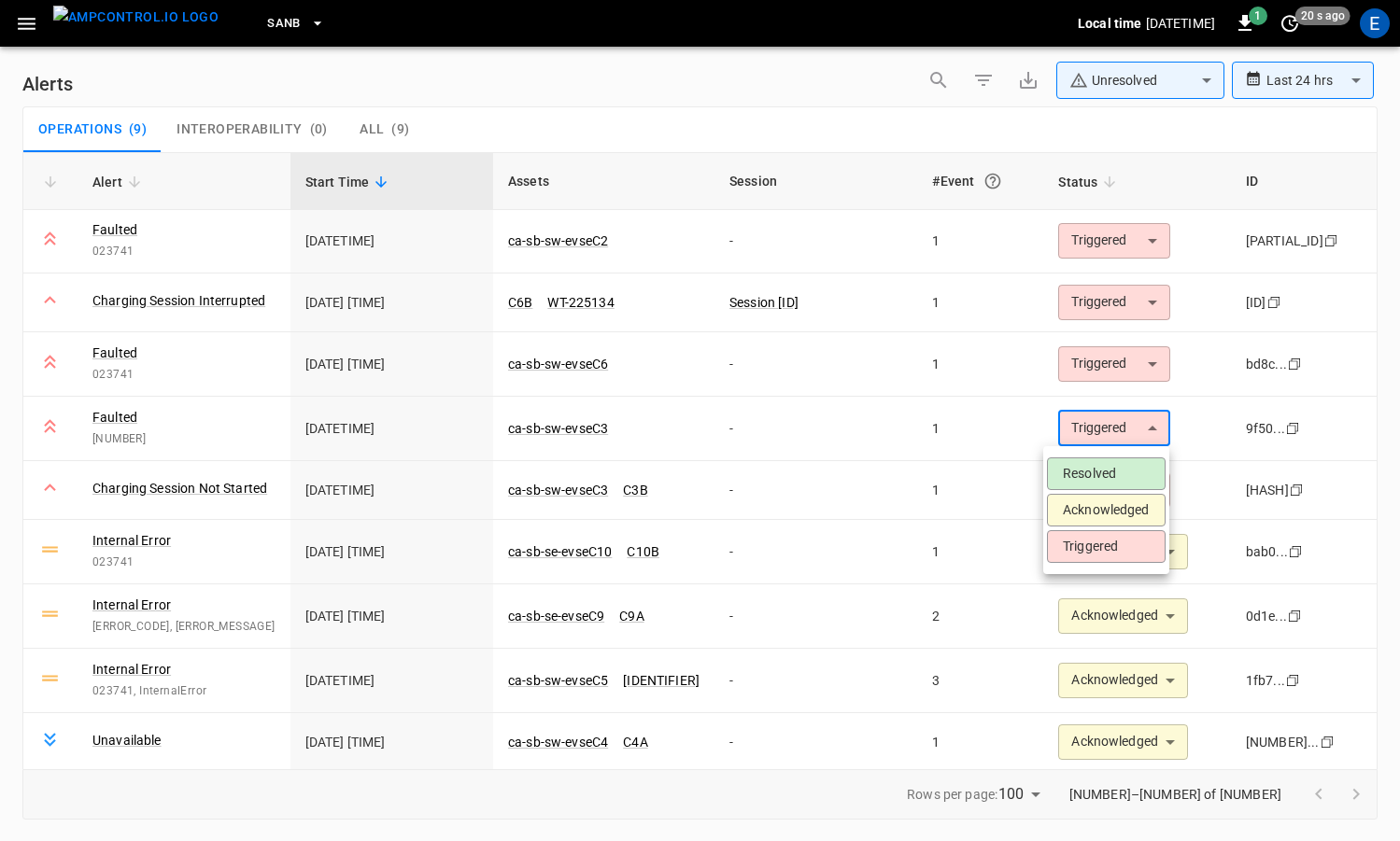 click on "Acknowledged" at bounding box center [1106, 510] 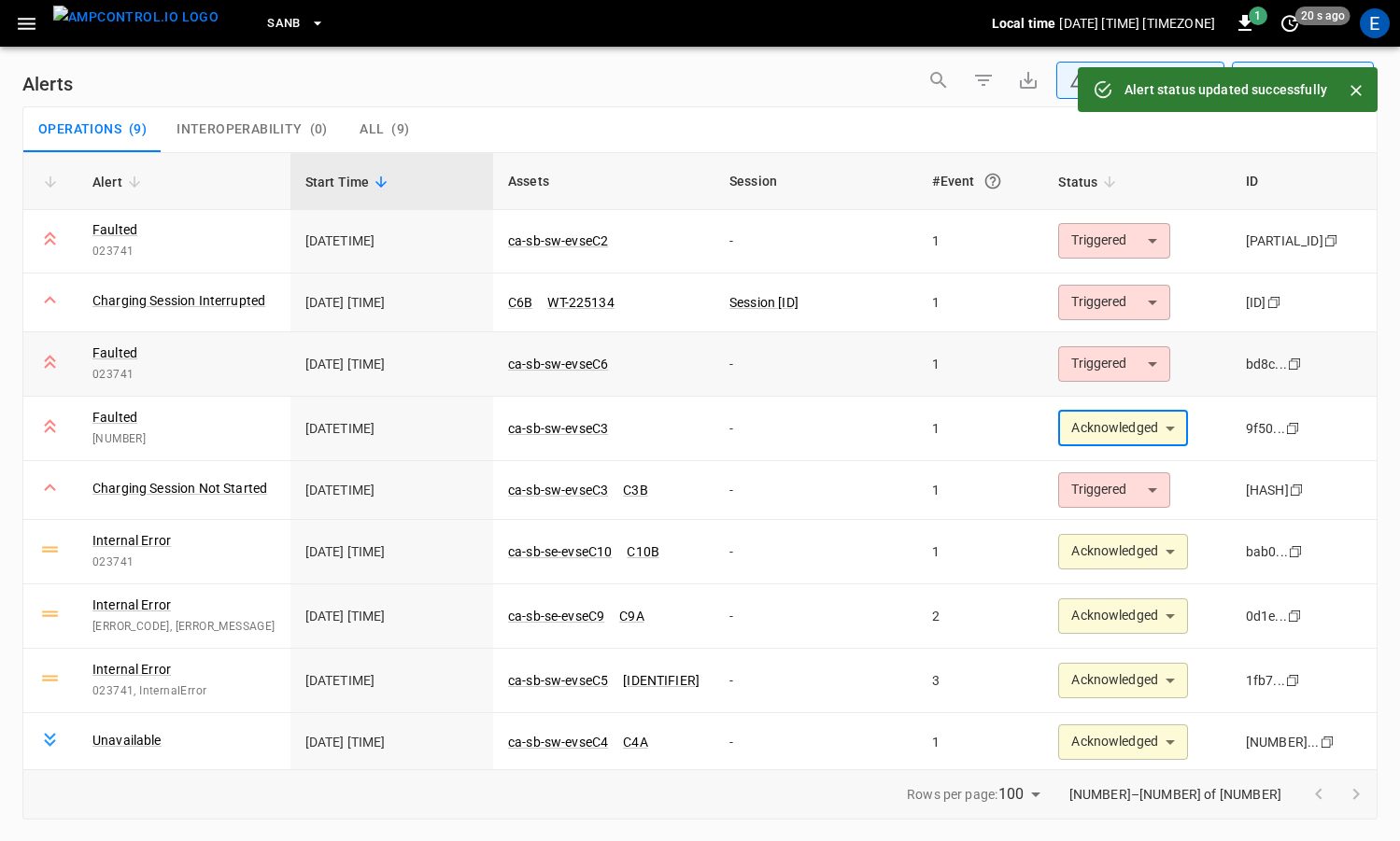 click on "**********" at bounding box center [700, 417] 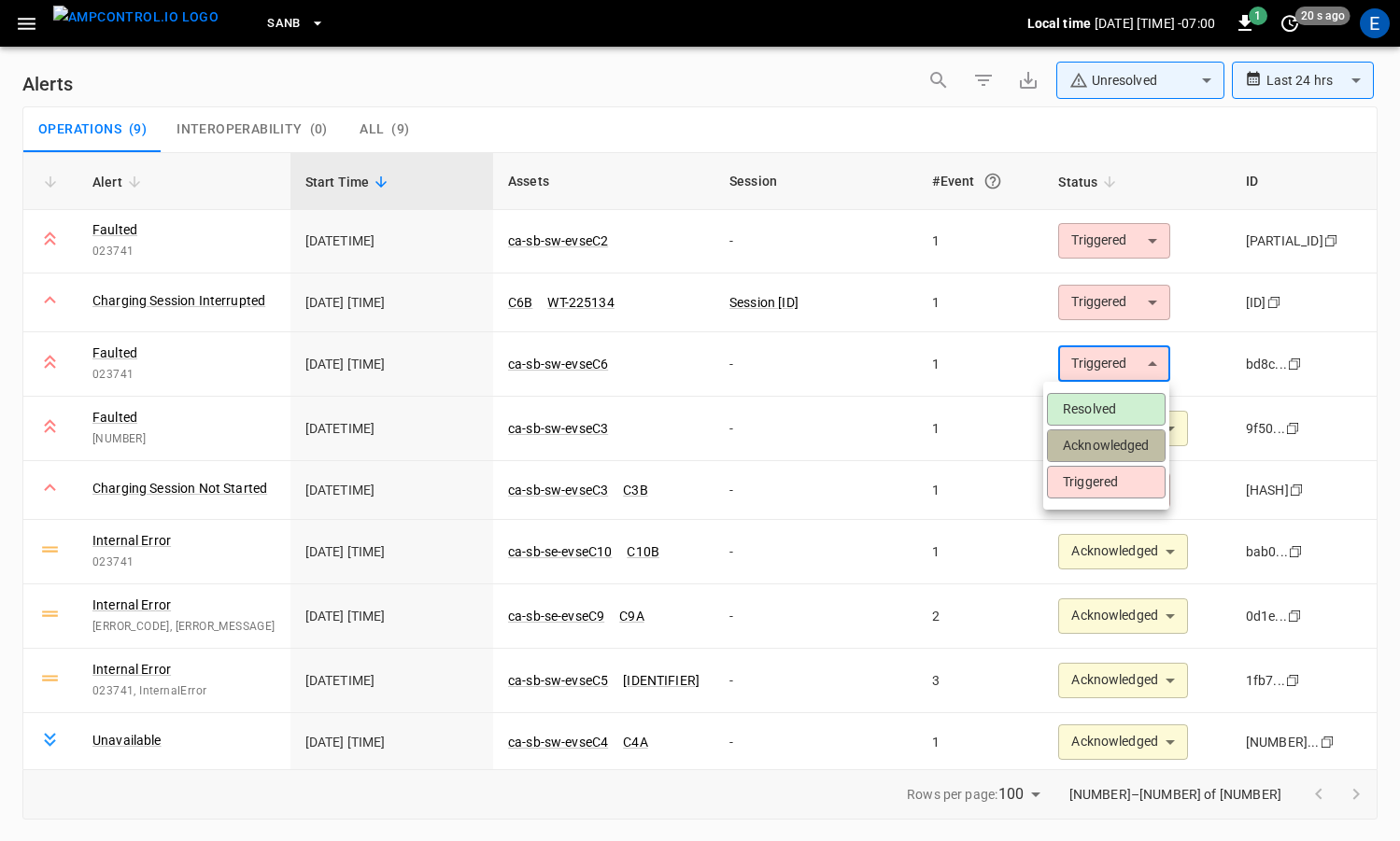 click on "Acknowledged" at bounding box center [1106, 445] 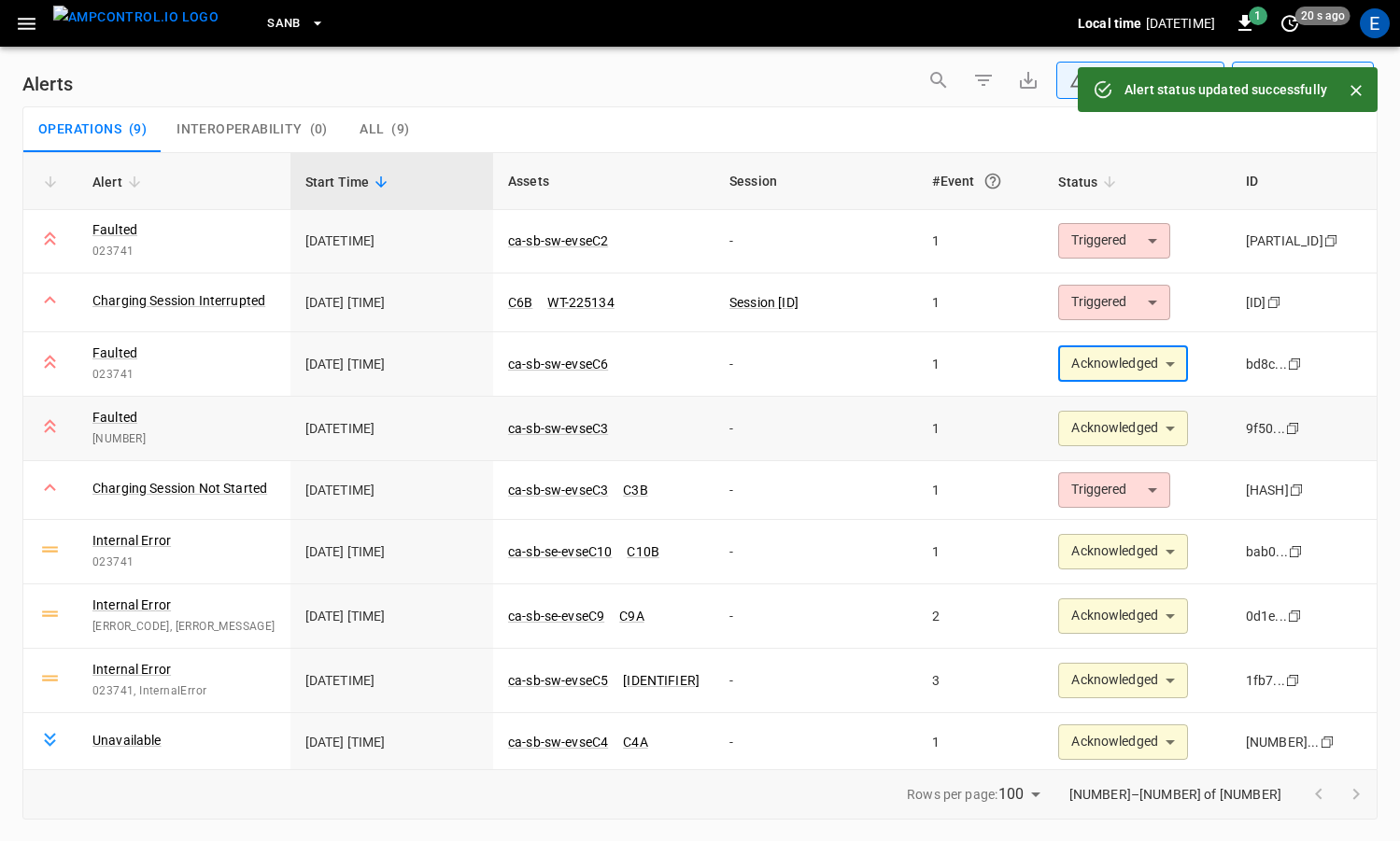 scroll, scrollTop: 0, scrollLeft: 0, axis: both 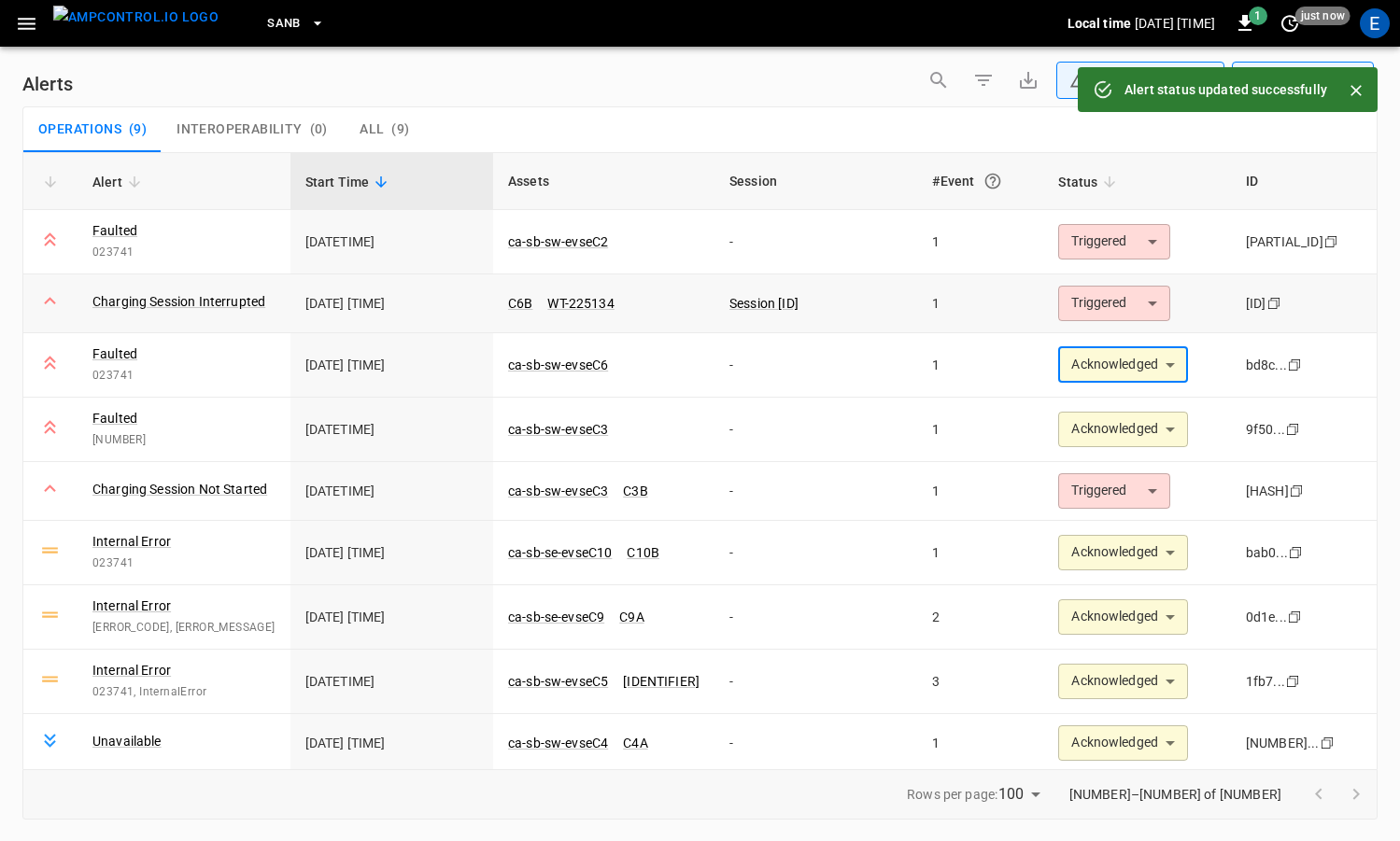 click on "**********" at bounding box center (700, 417) 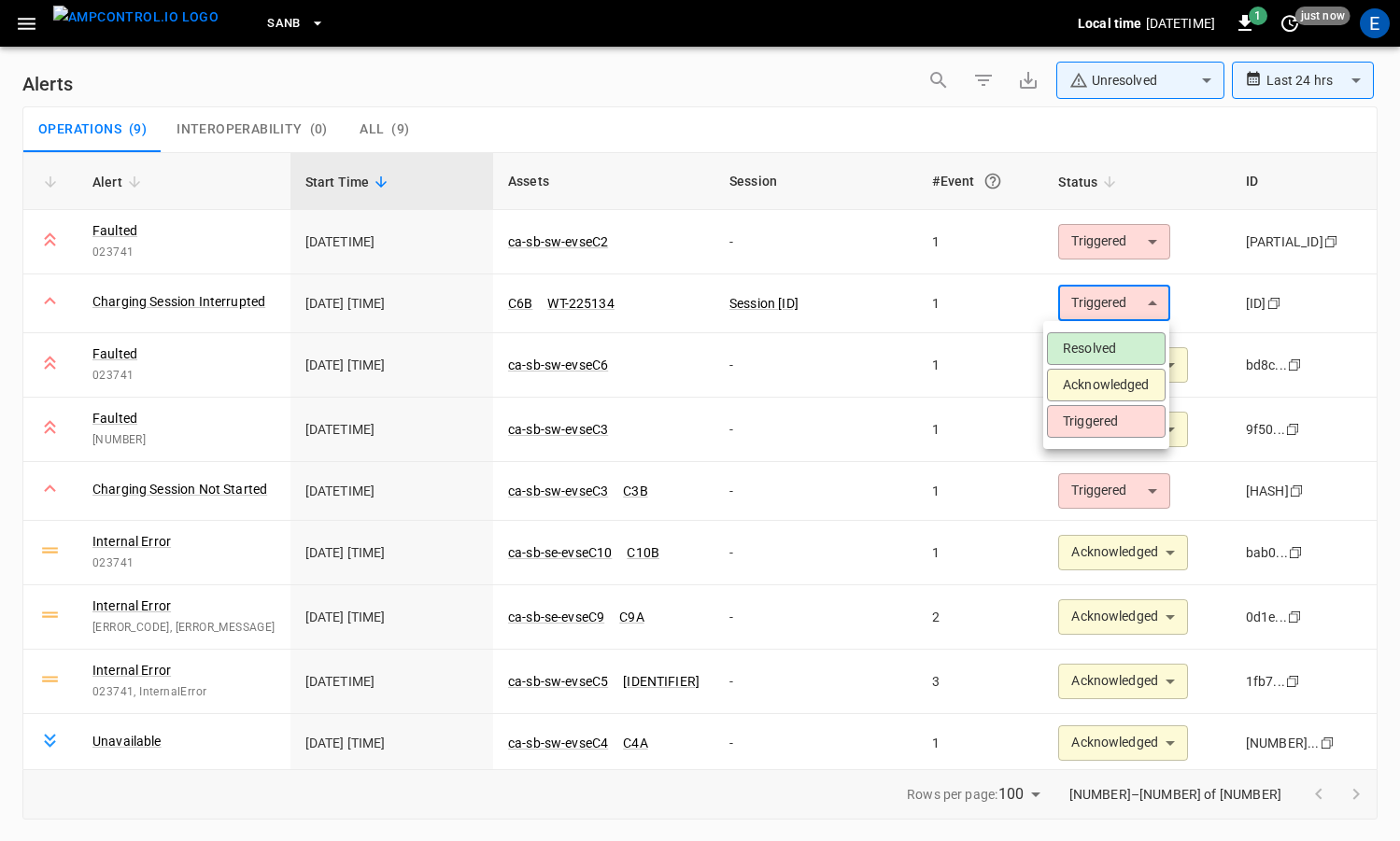 click on "Acknowledged" at bounding box center (1106, 385) 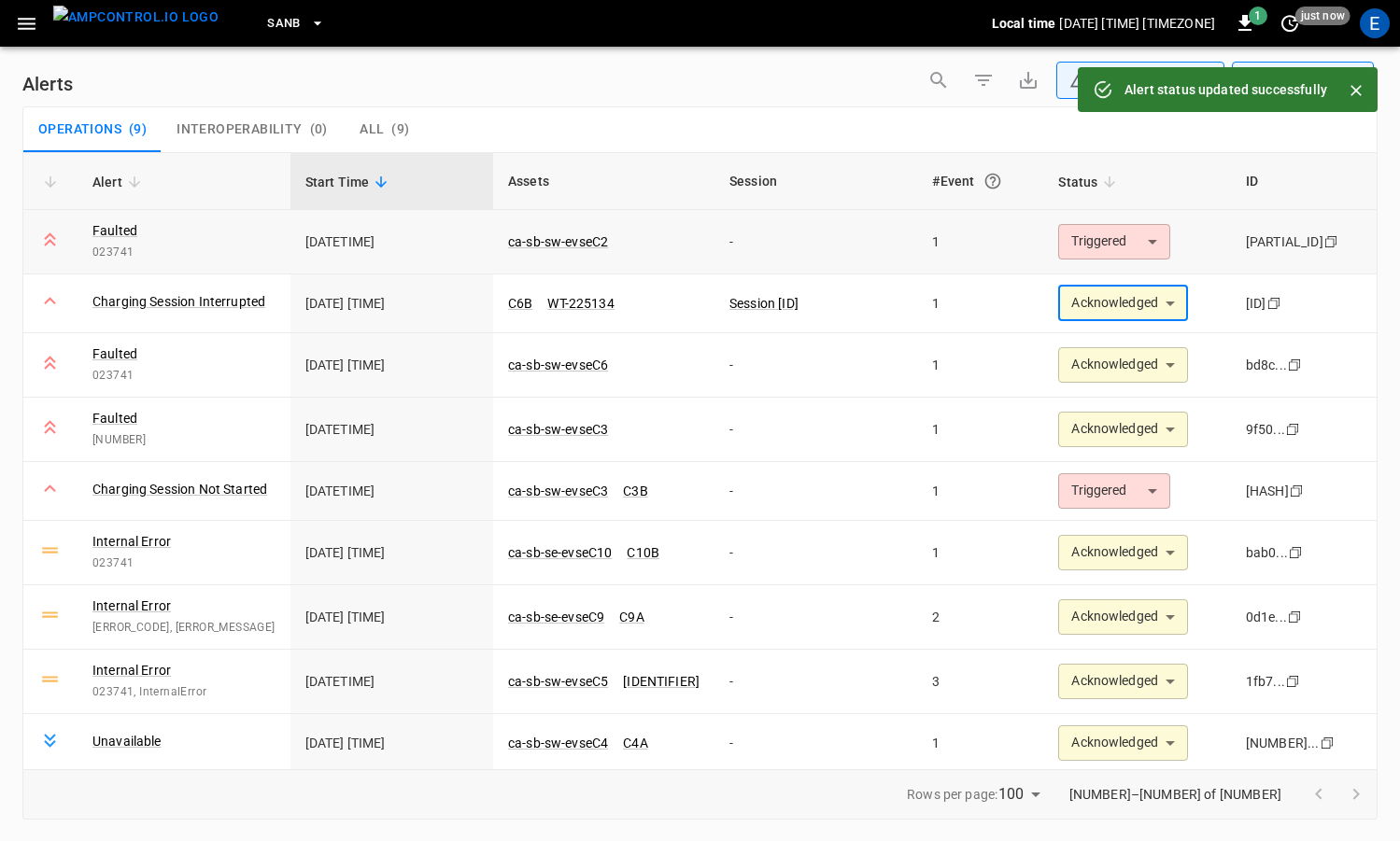 click on "**********" at bounding box center (700, 417) 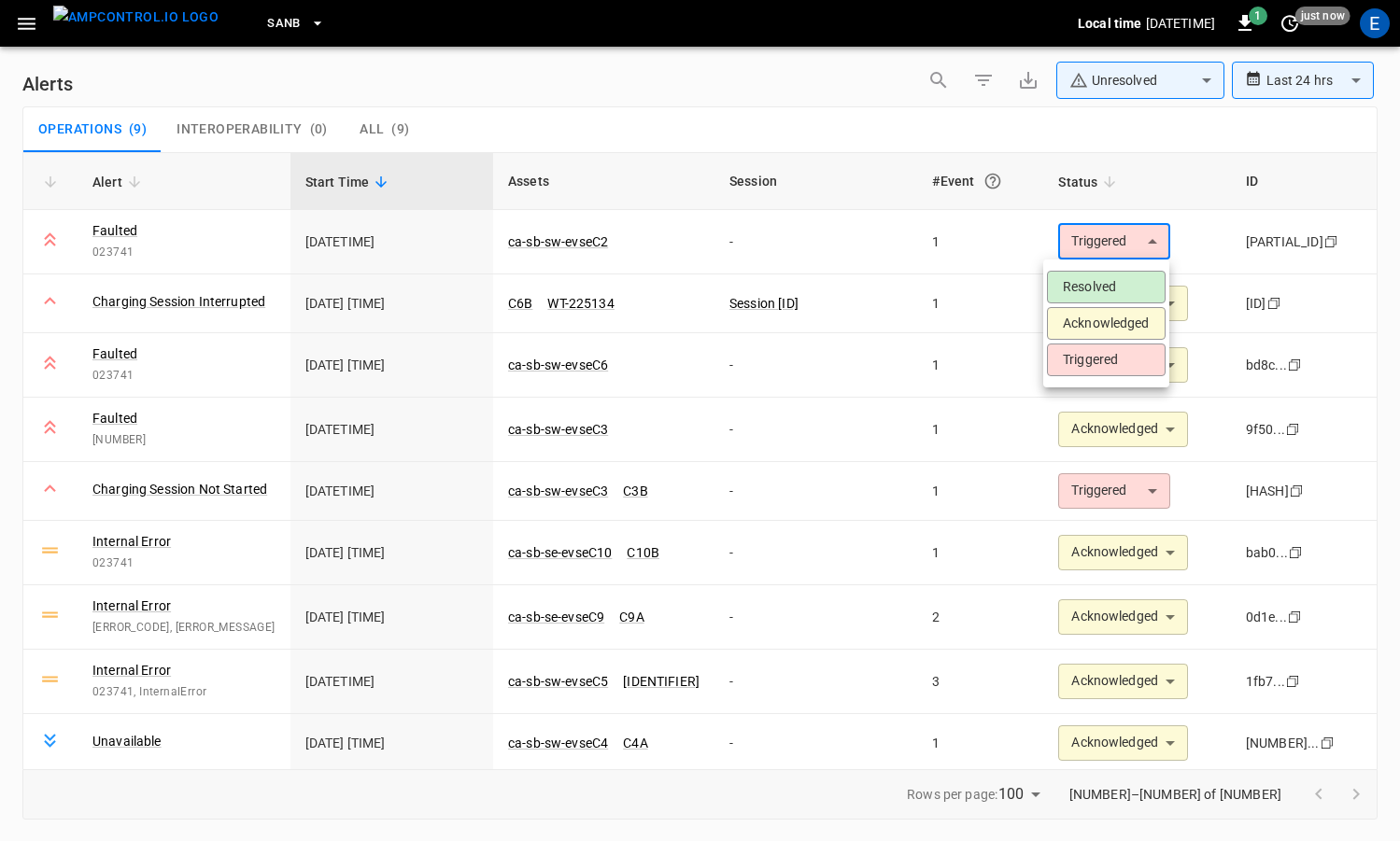 click on "Acknowledged" at bounding box center (1106, 323) 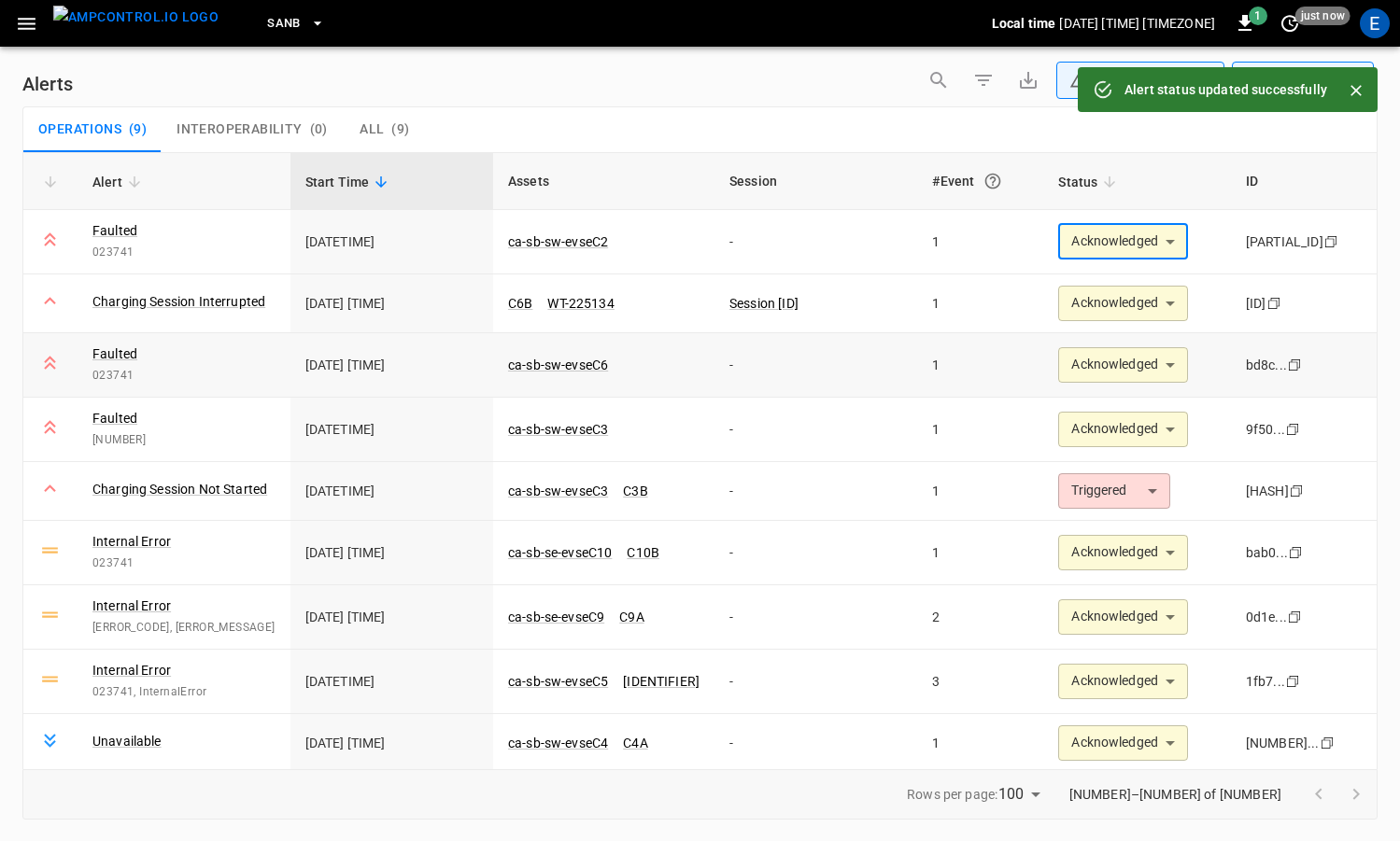 click on "1" at bounding box center [980, 242] 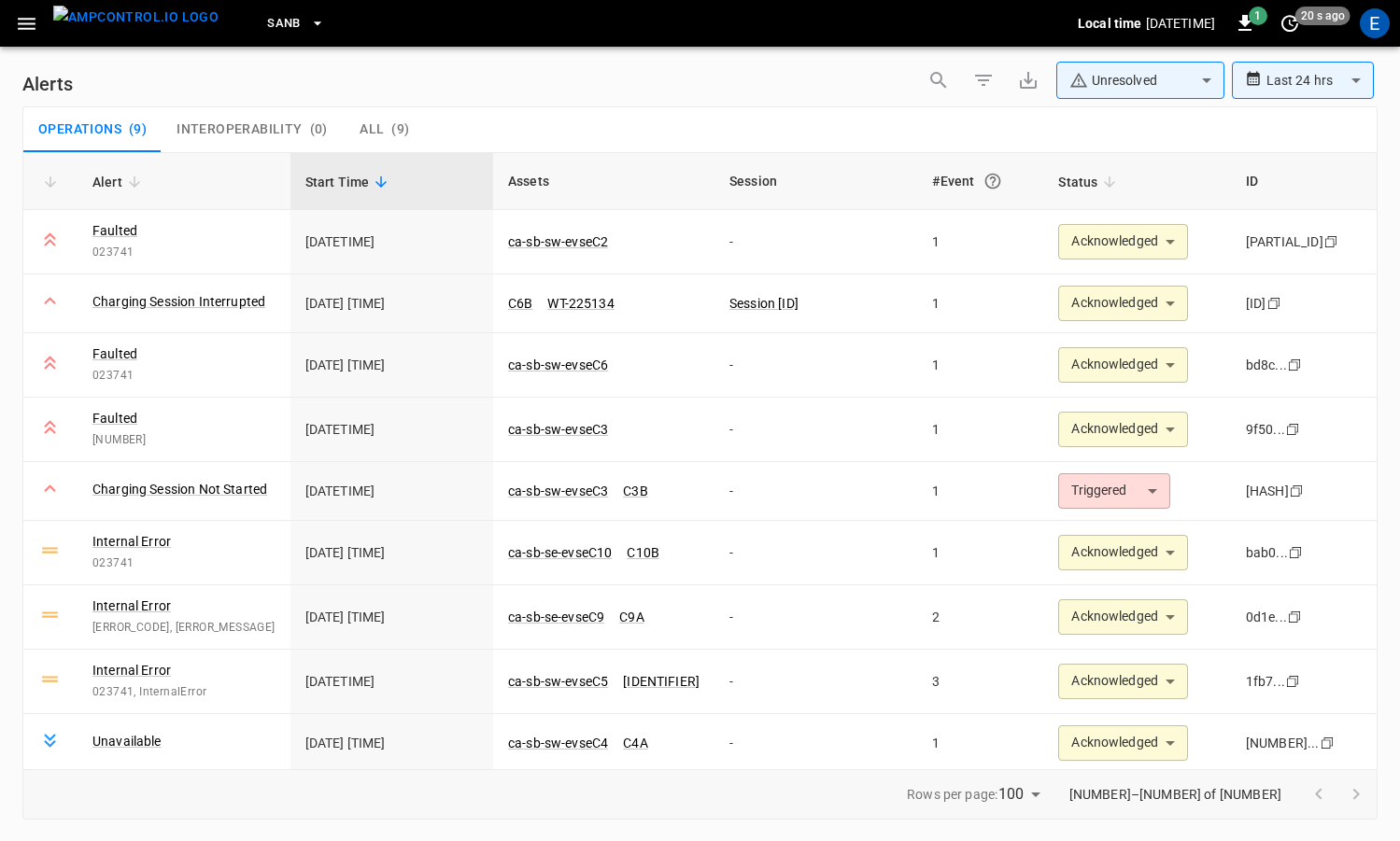 click on "SanB" at bounding box center [656, 23] 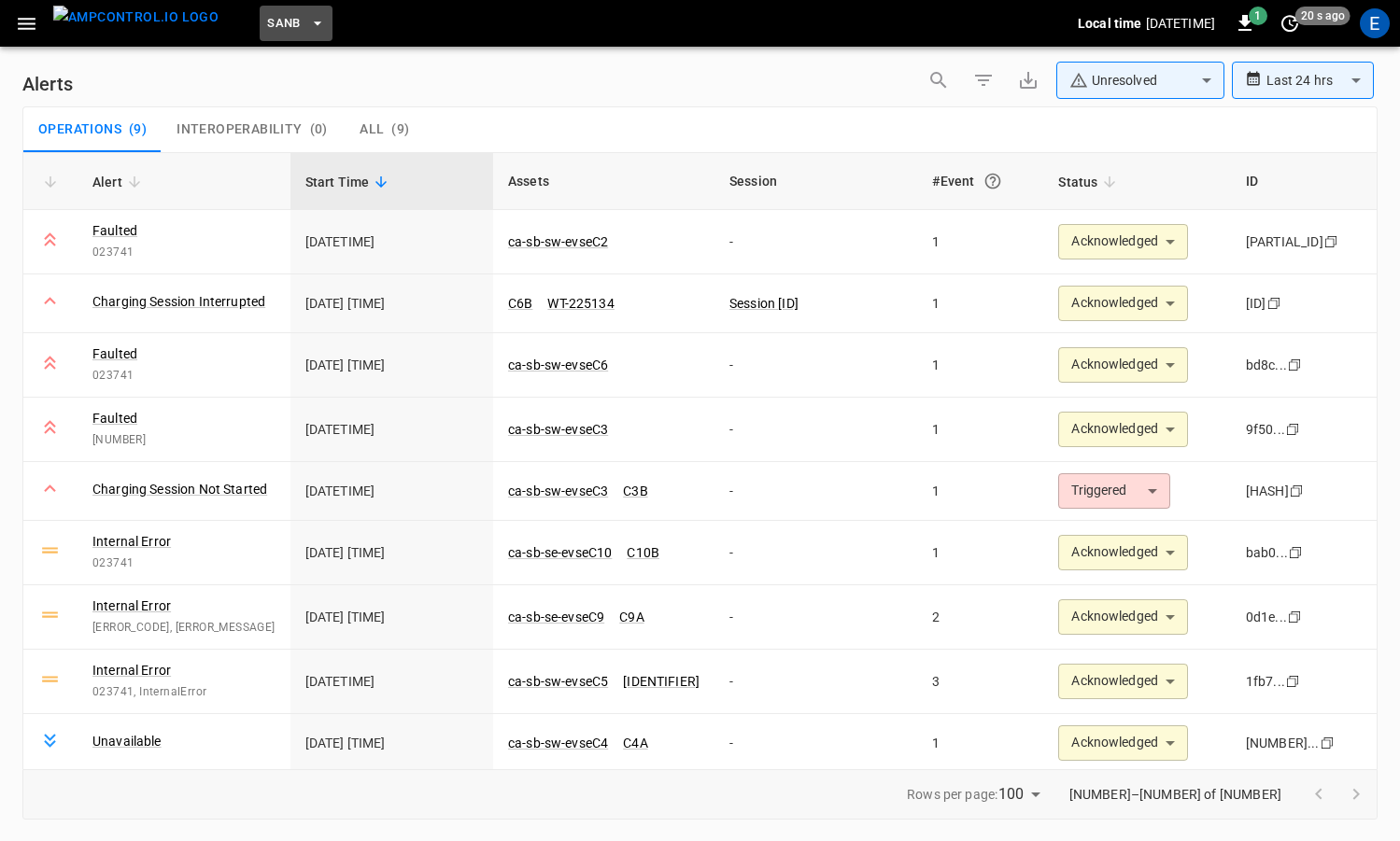 click on "SanB" at bounding box center [284, 23] 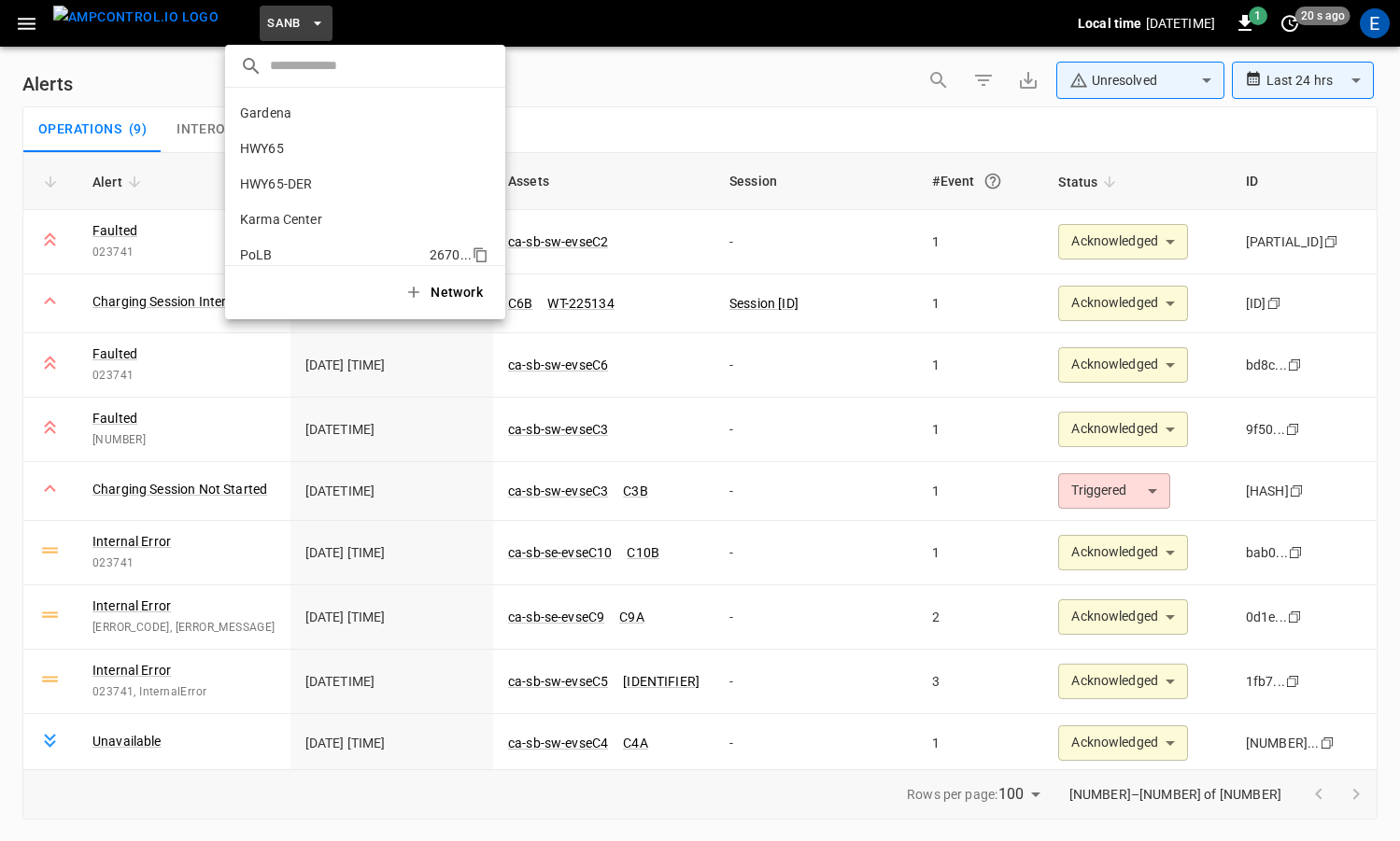scroll, scrollTop: 121, scrollLeft: 0, axis: vertical 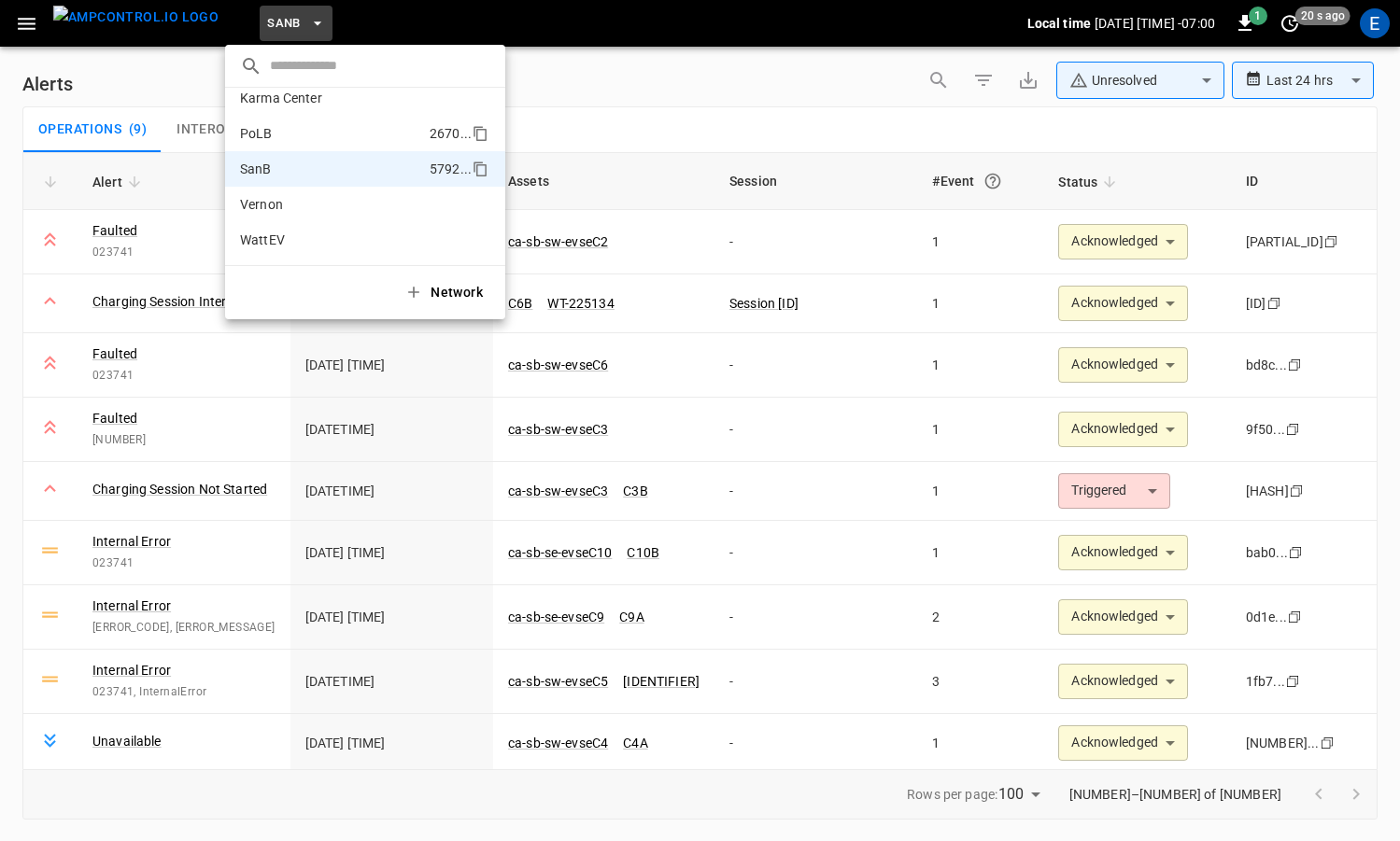 click on "[LOCATION] [NUMBER] ..." at bounding box center (365, 133) 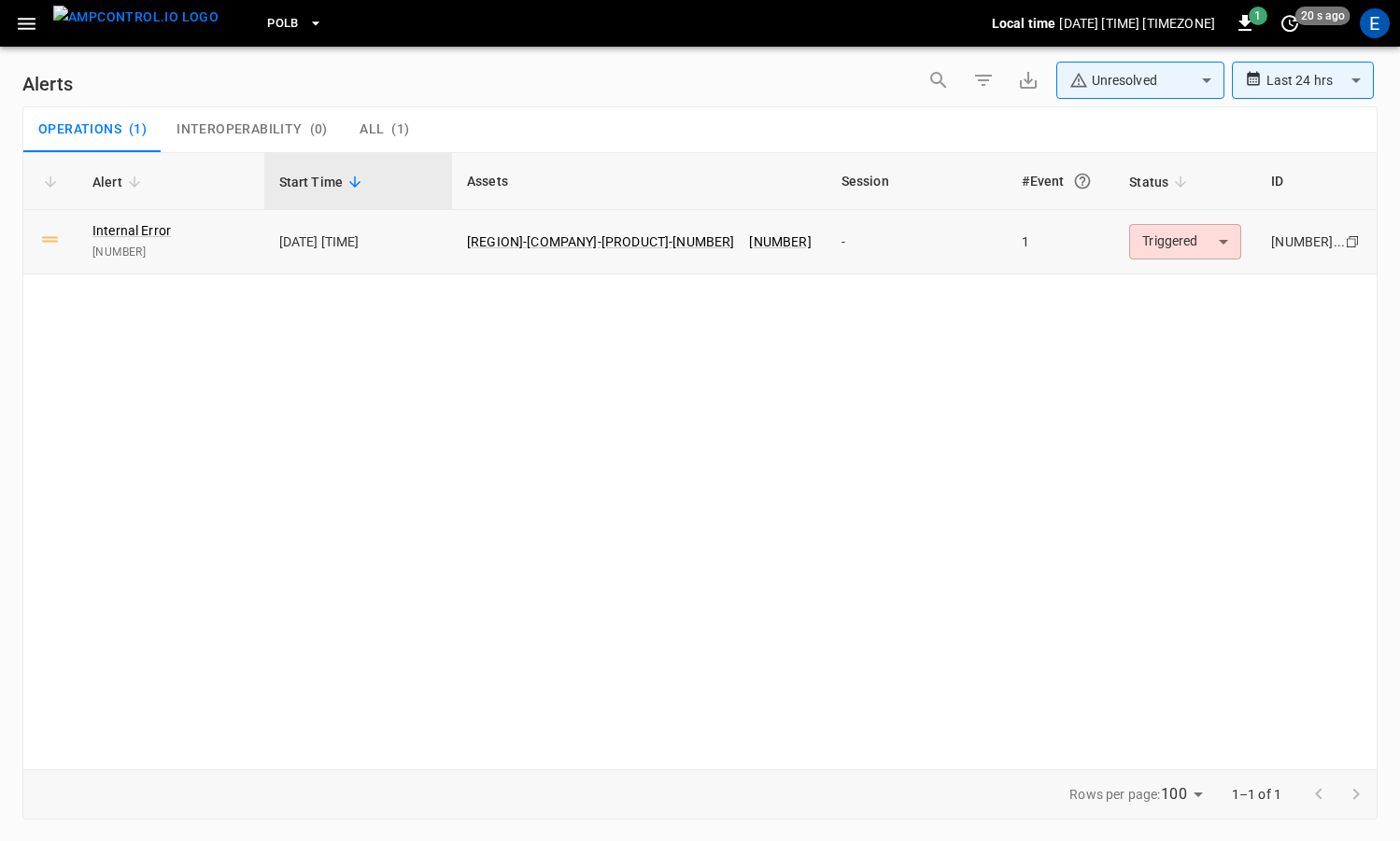 click on "Triggered ********* ​" at bounding box center (1185, 242) 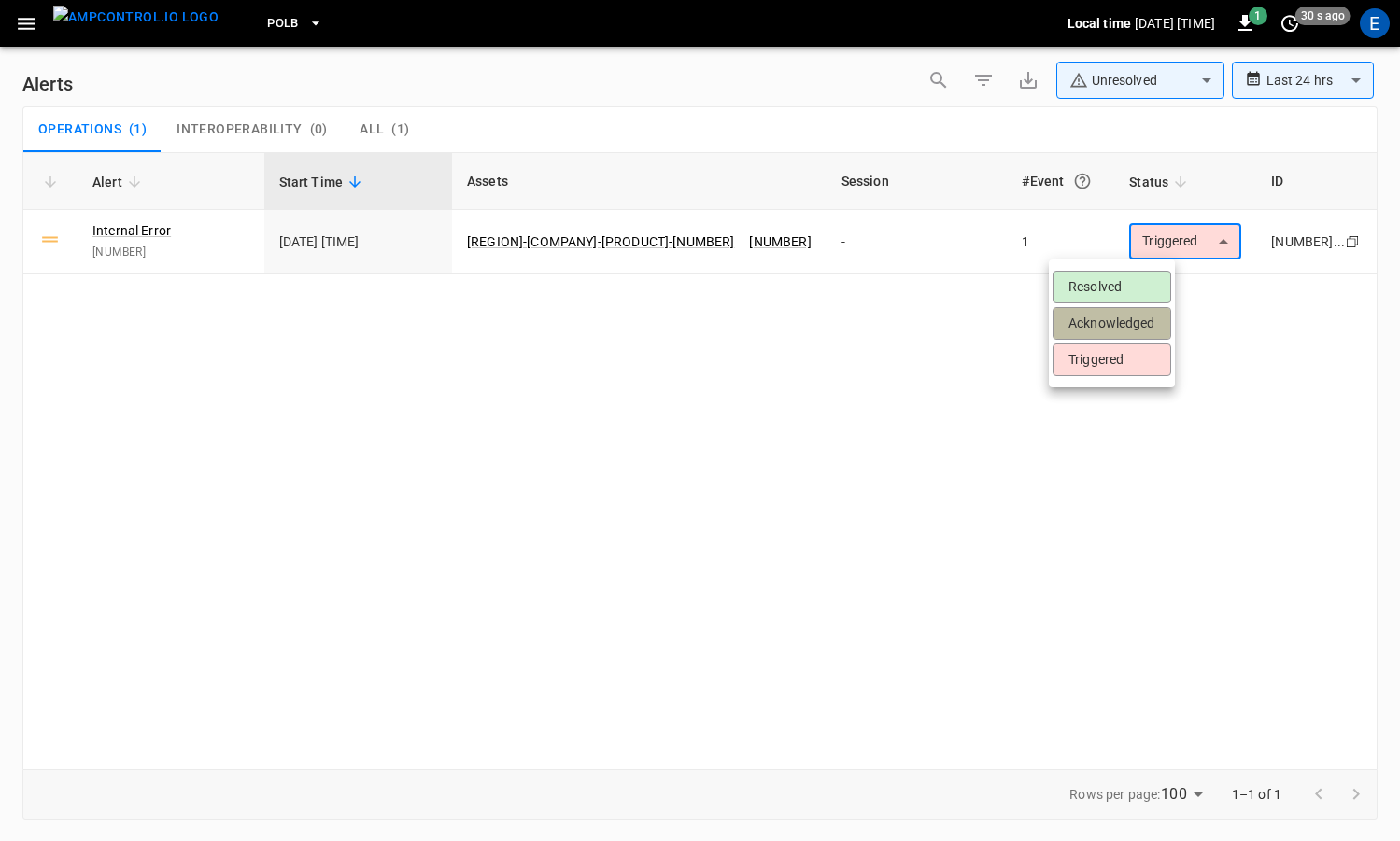 click on "Acknowledged" at bounding box center (1111, 323) 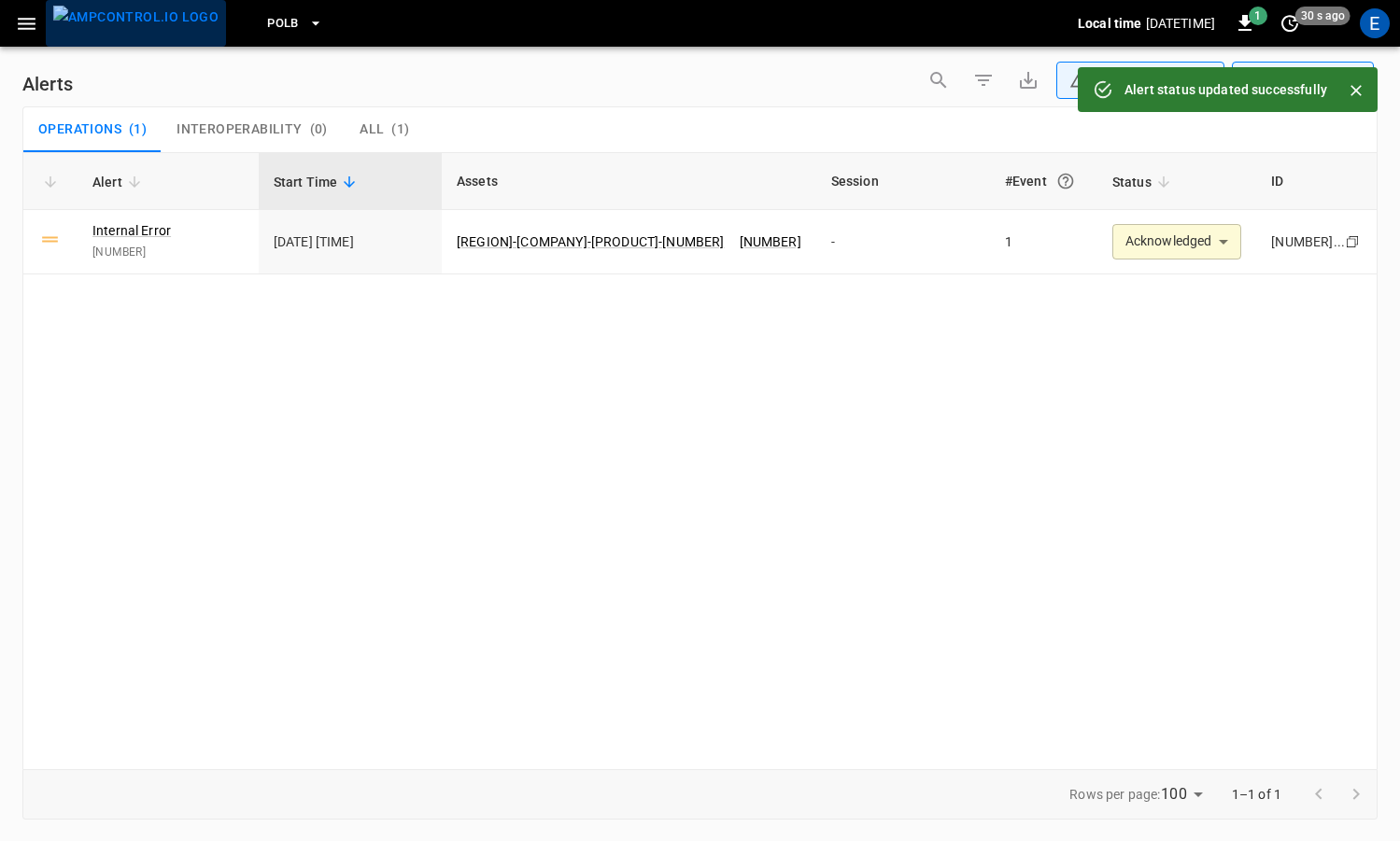 click at bounding box center [135, 17] 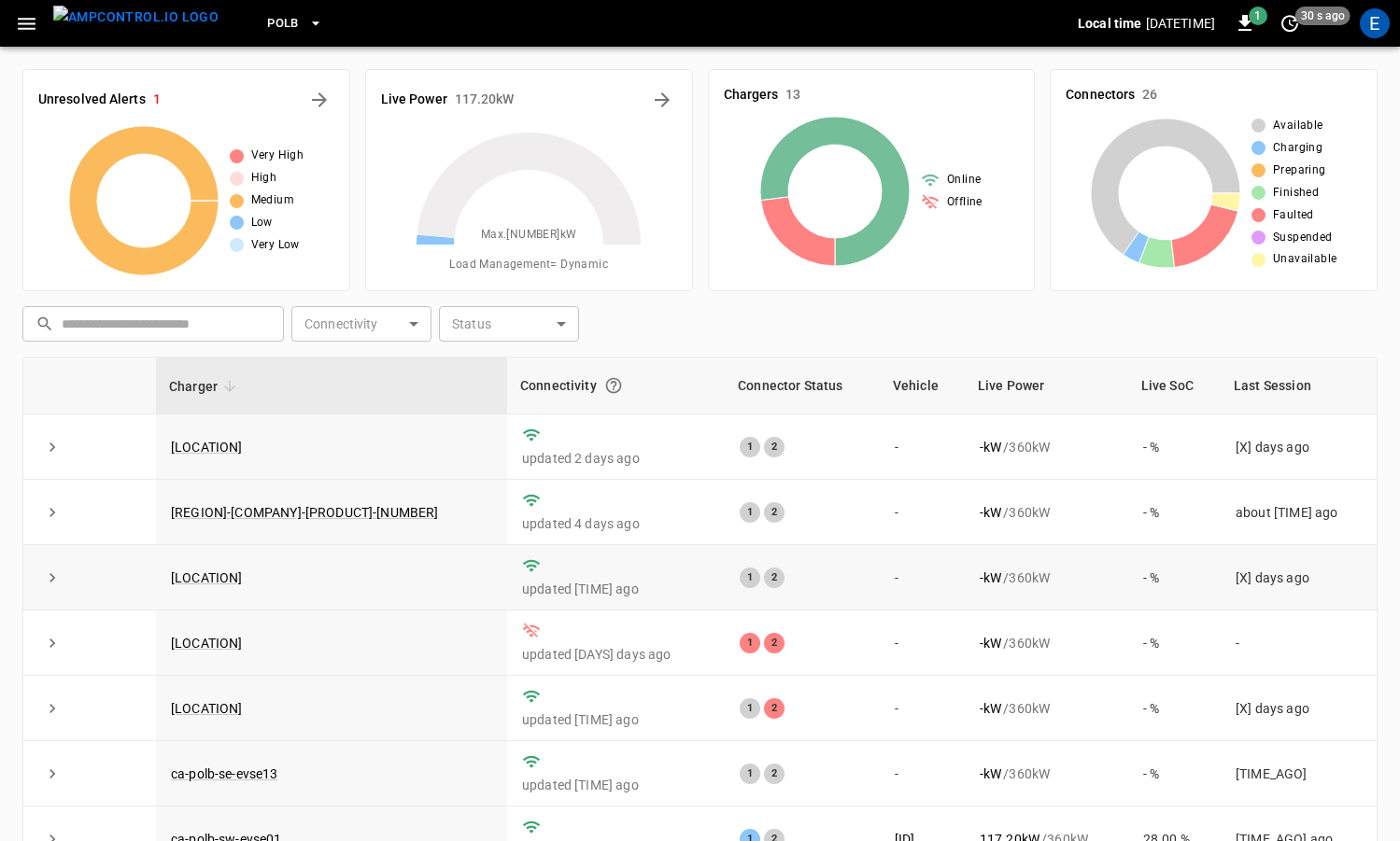 scroll, scrollTop: 319, scrollLeft: 0, axis: vertical 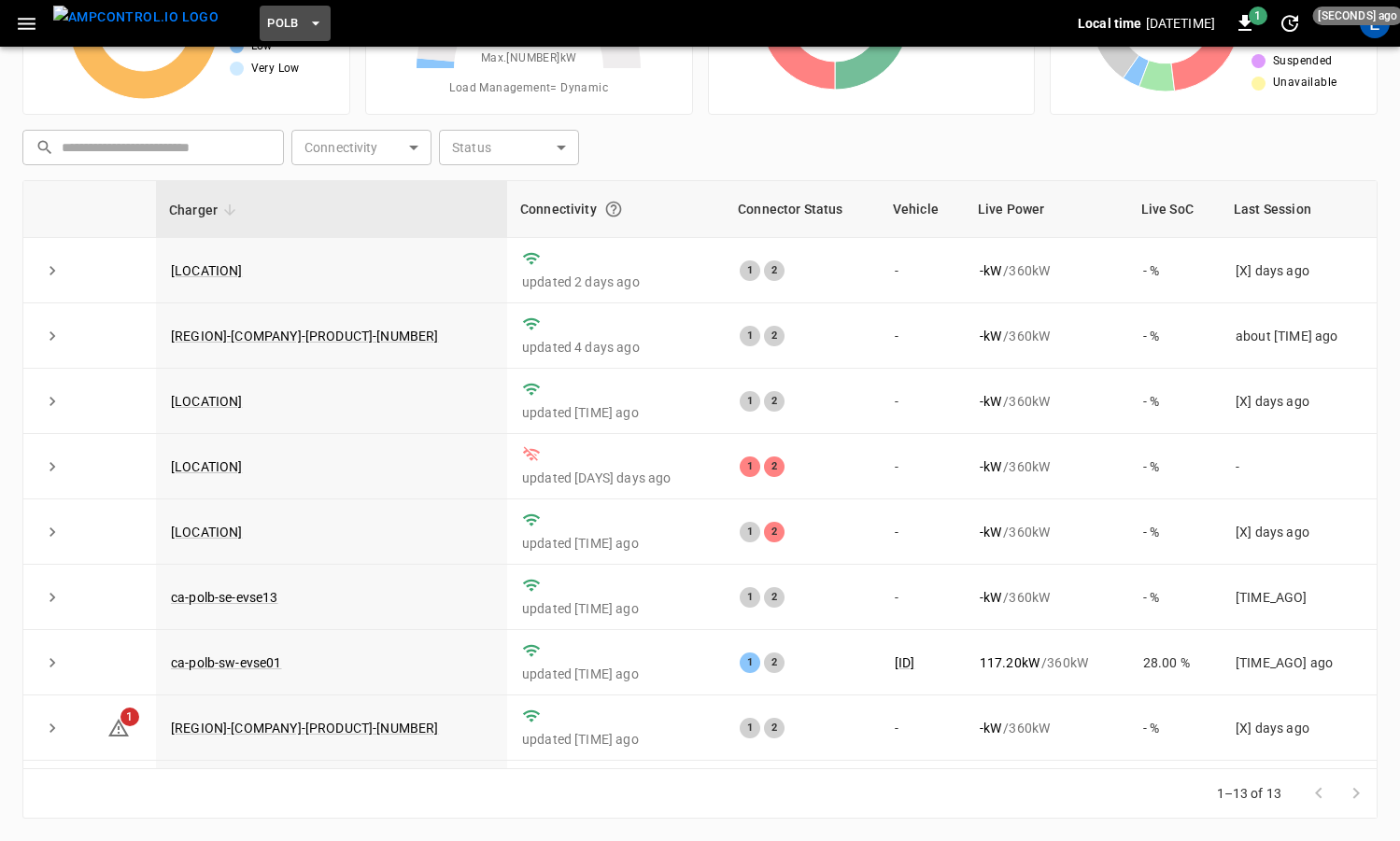 click on "PoLB" at bounding box center (283, 23) 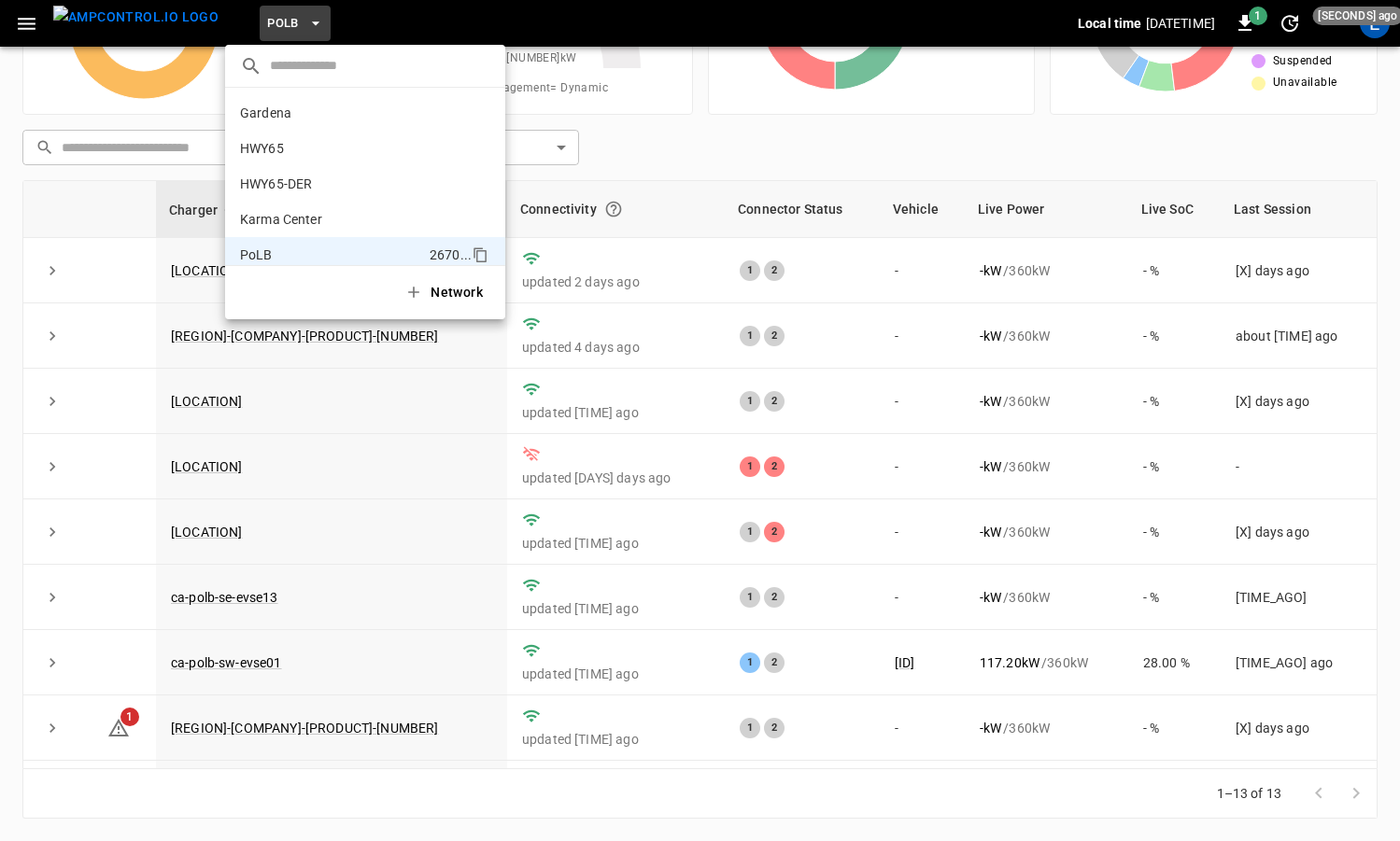 scroll, scrollTop: 121, scrollLeft: 0, axis: vertical 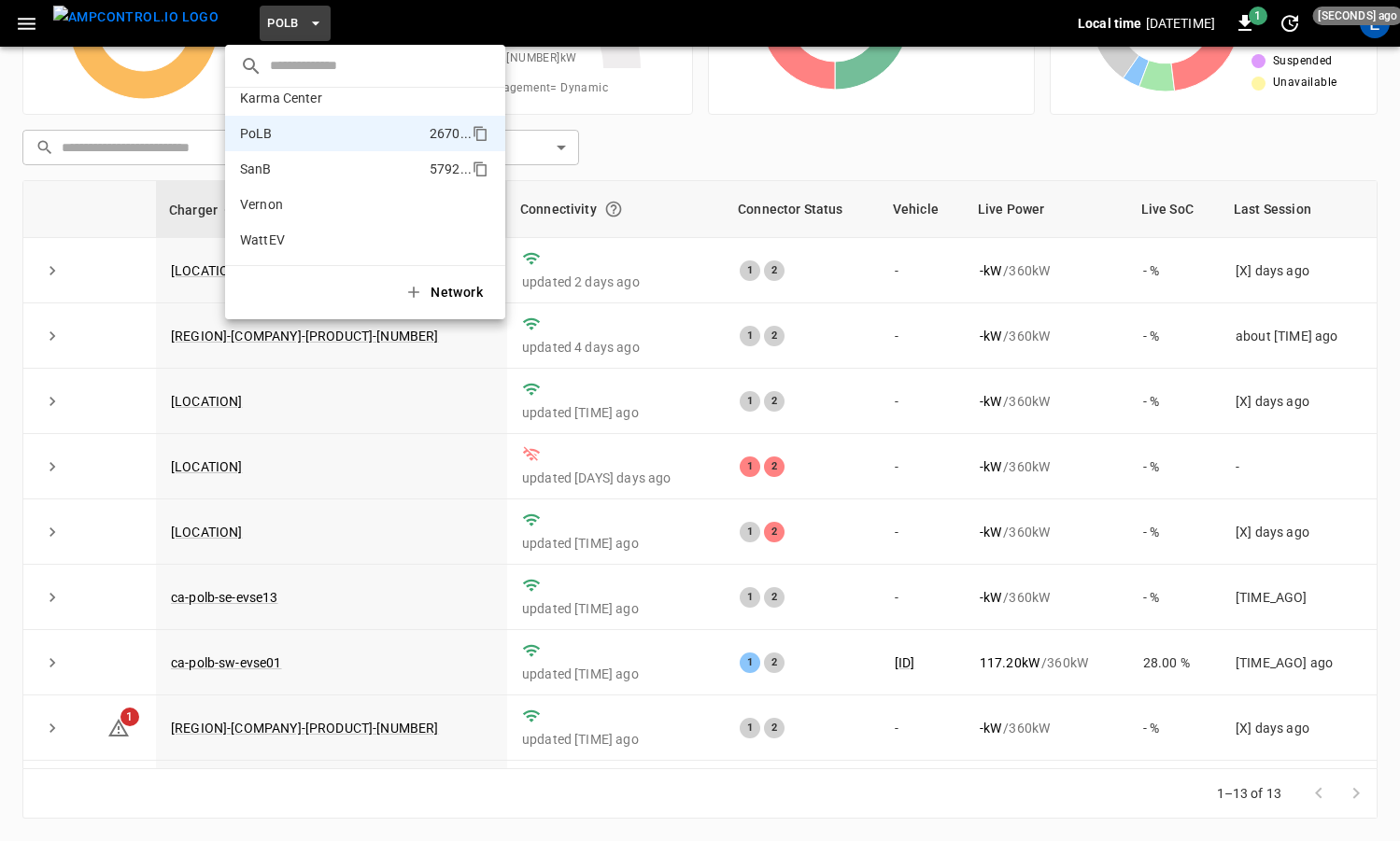 click on "SanB 5792 ..." at bounding box center [365, 169] 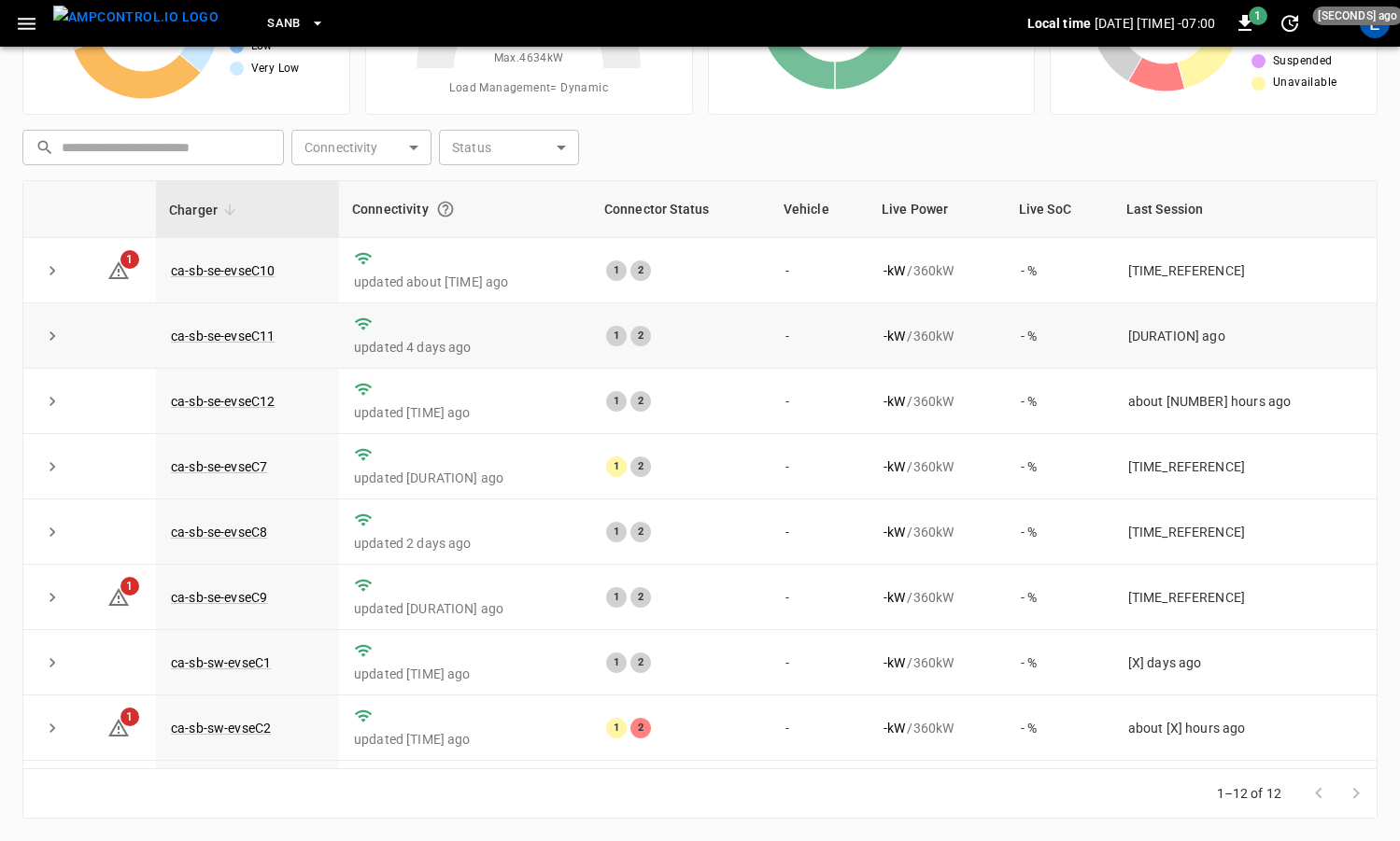scroll, scrollTop: 254, scrollLeft: 0, axis: vertical 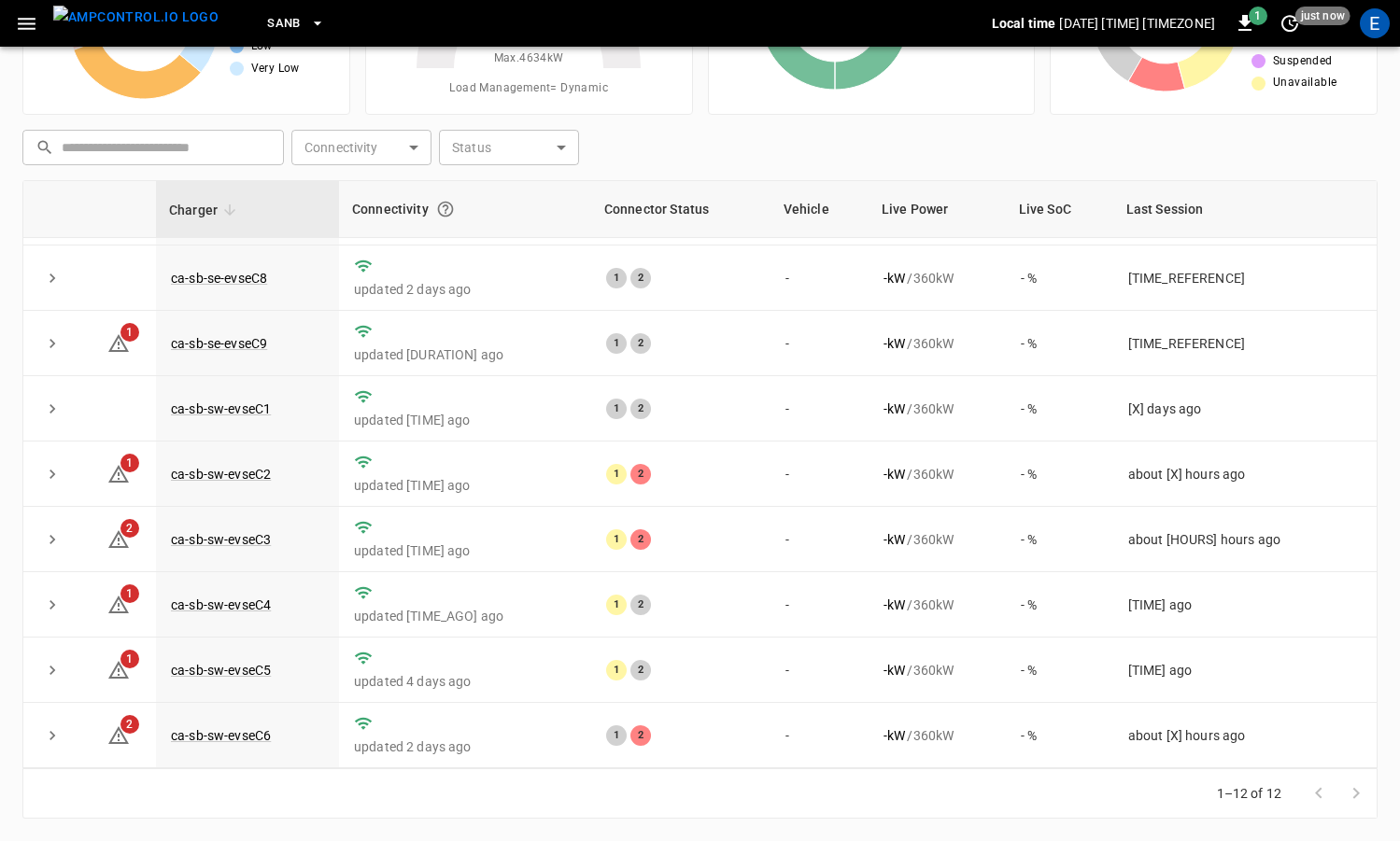 click on "SanB" at bounding box center (284, 23) 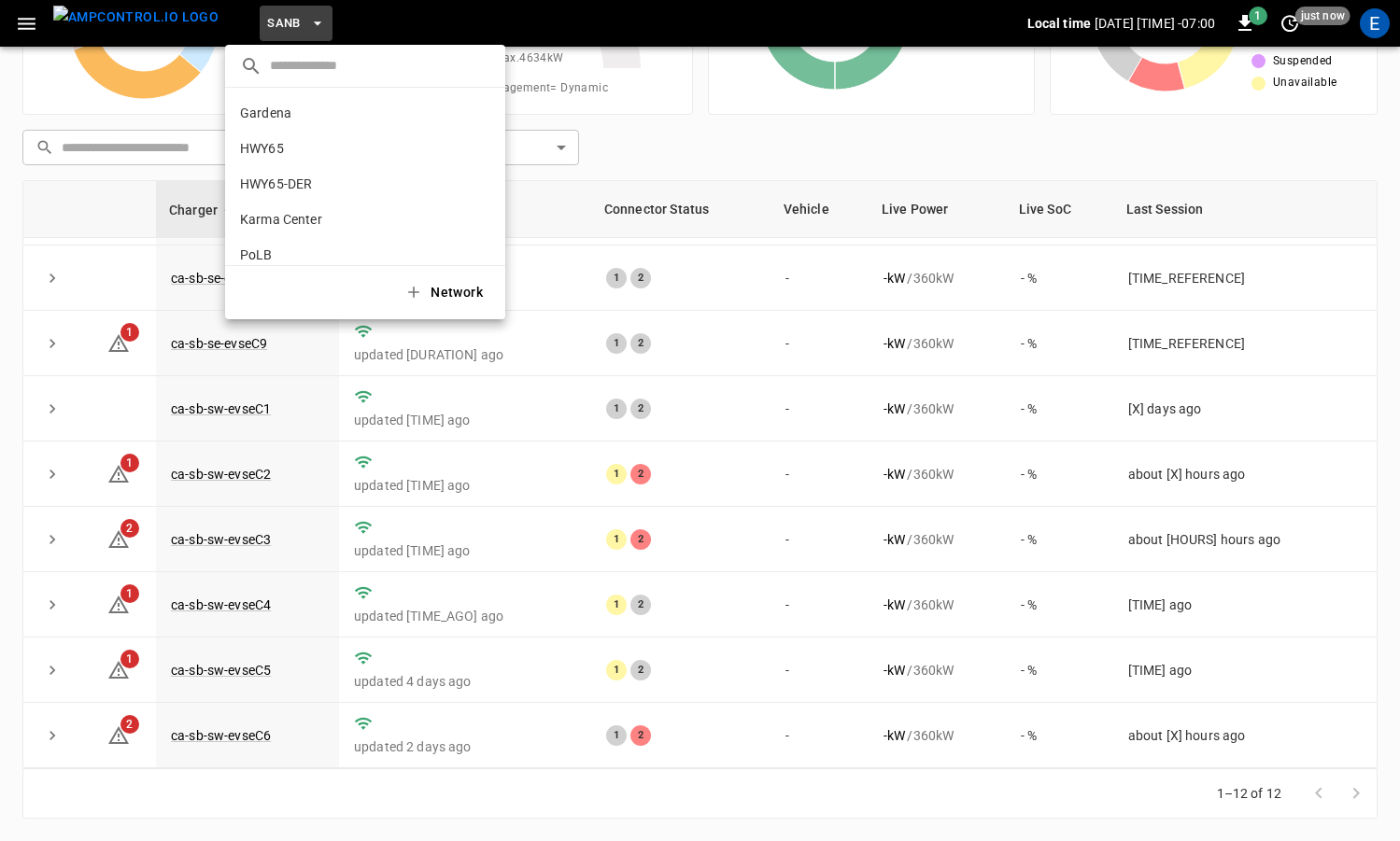 scroll, scrollTop: 121, scrollLeft: 0, axis: vertical 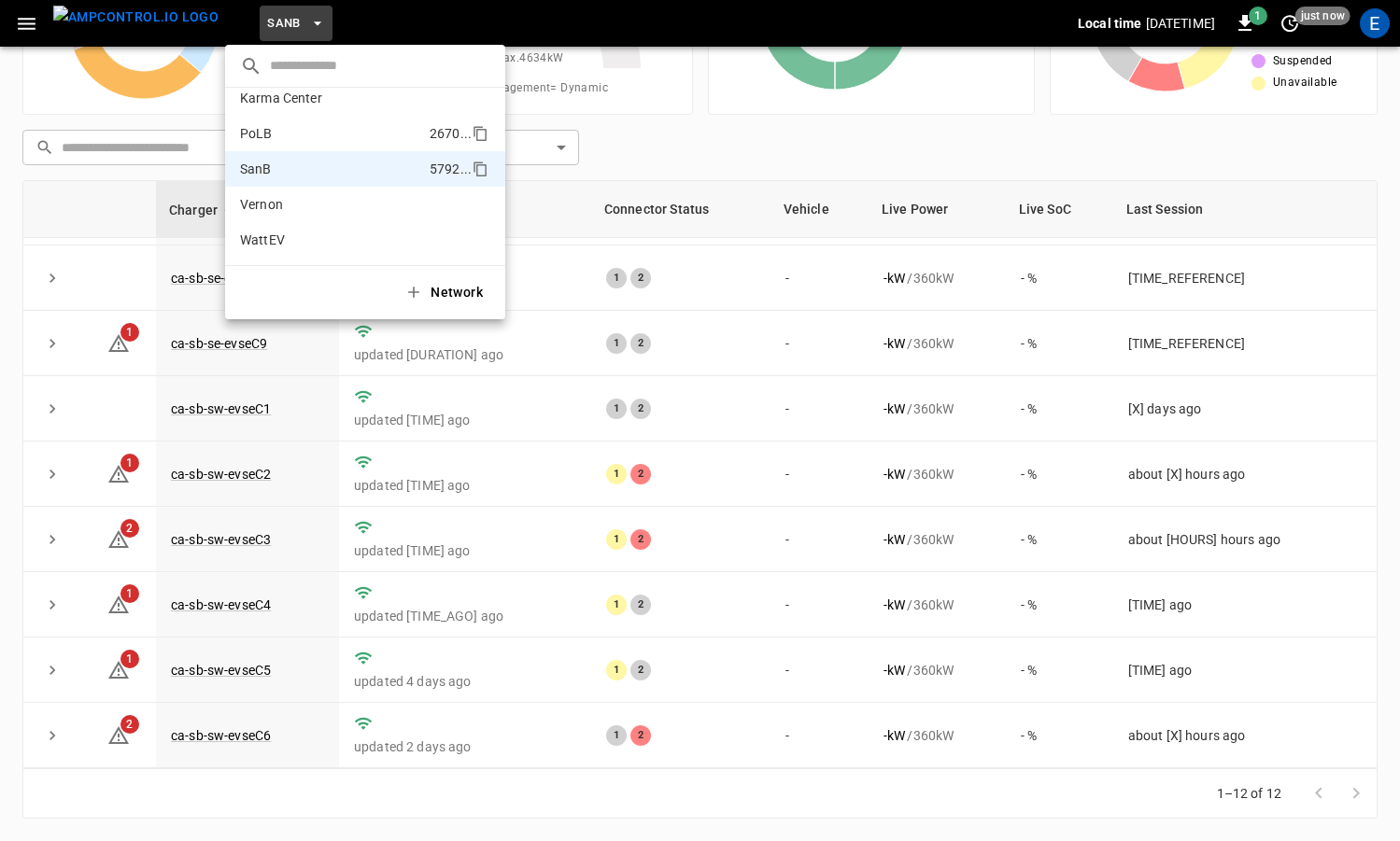click on "[LOCATION] [NUMBER] ..." at bounding box center [365, 133] 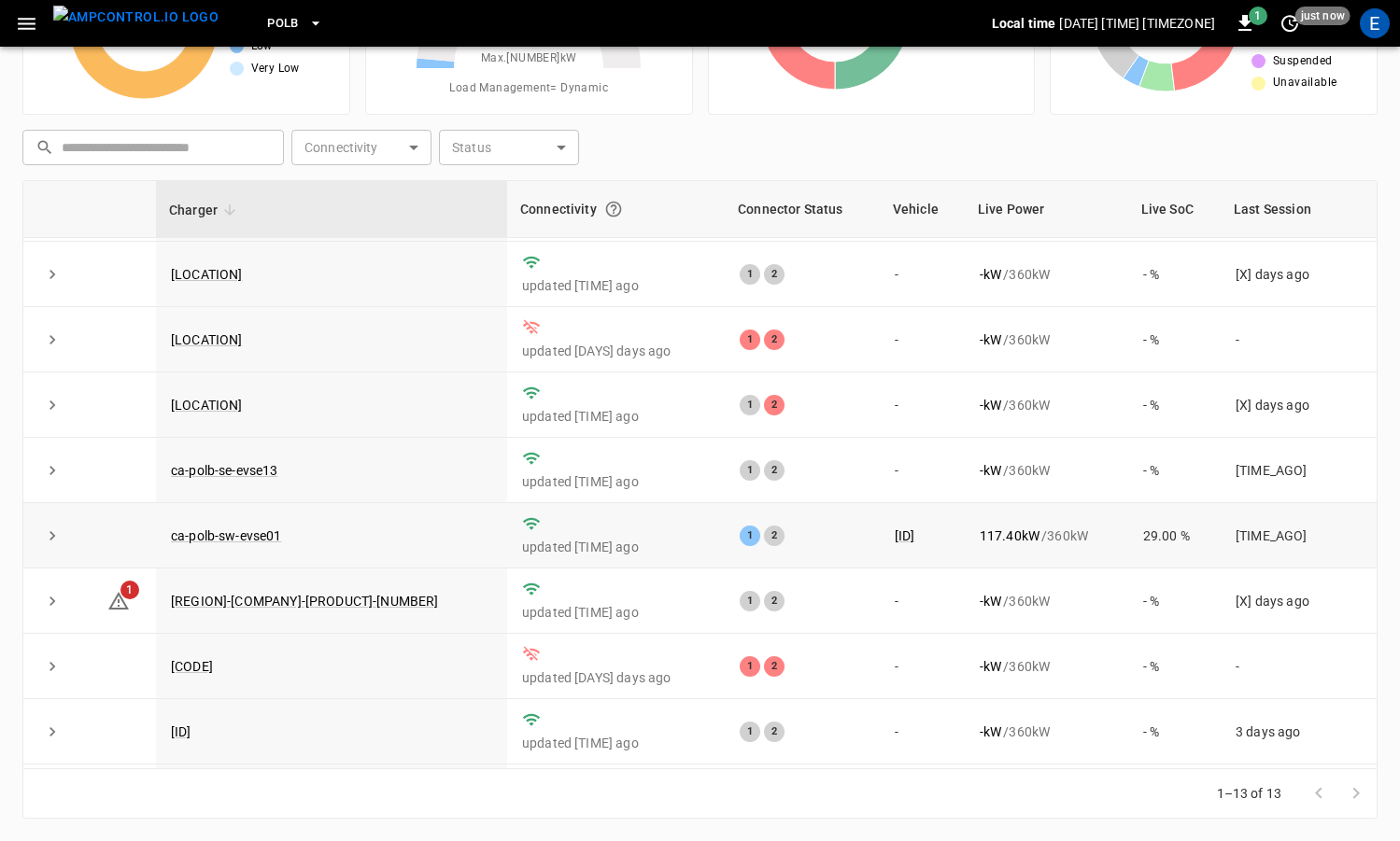 scroll, scrollTop: 0, scrollLeft: 0, axis: both 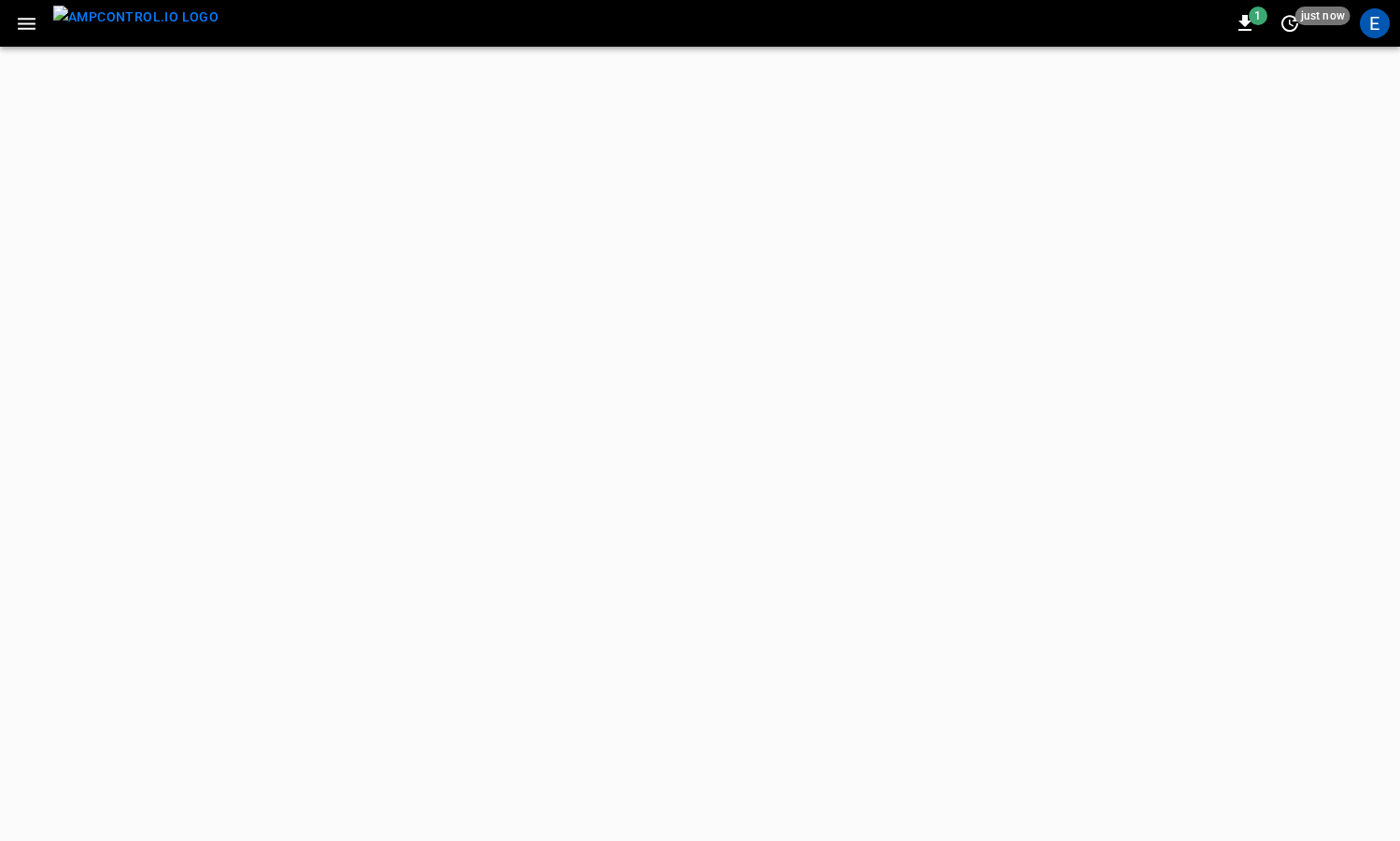click at bounding box center [135, 17] 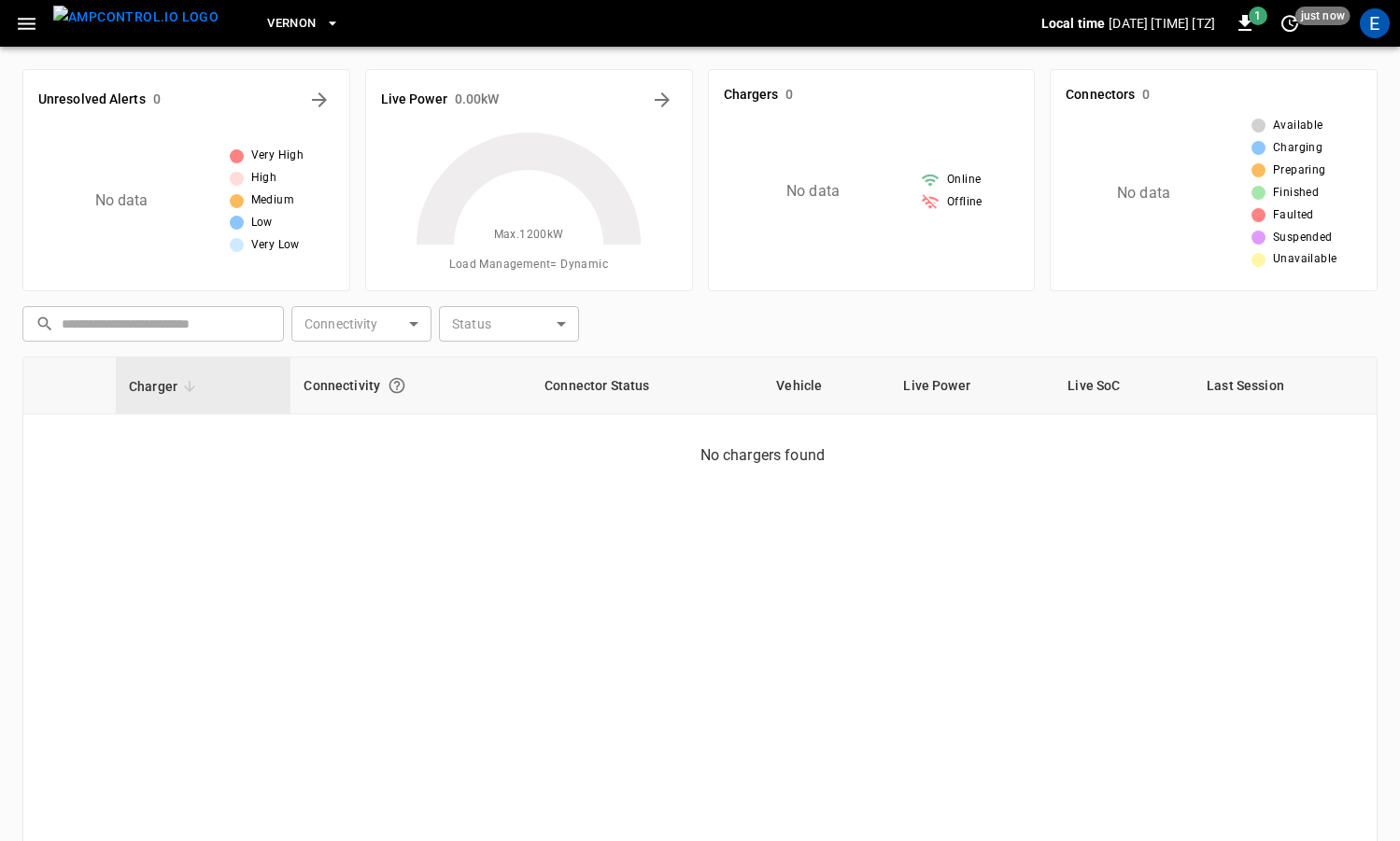 click on "Vernon" at bounding box center (304, 23) 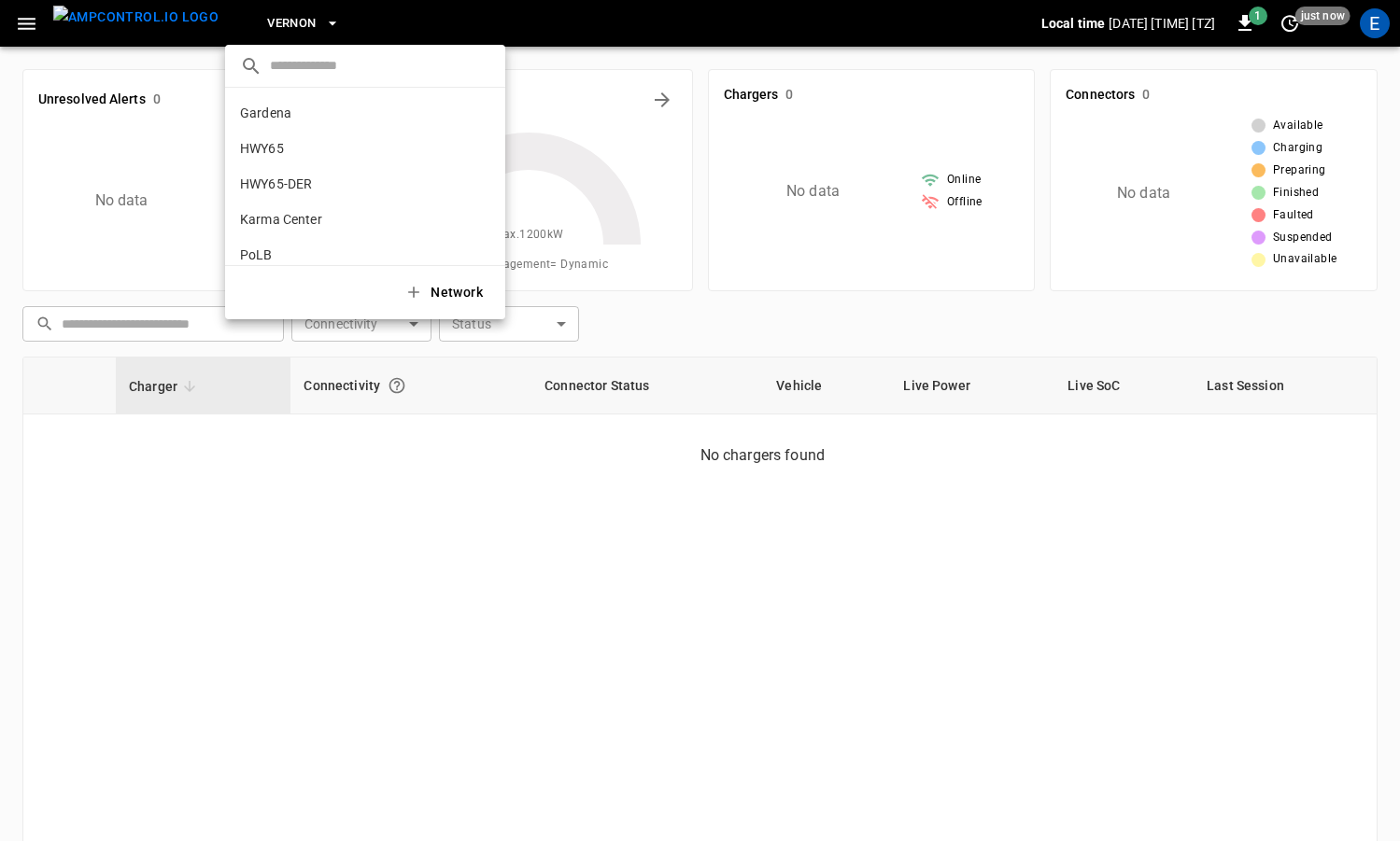 scroll, scrollTop: 121, scrollLeft: 0, axis: vertical 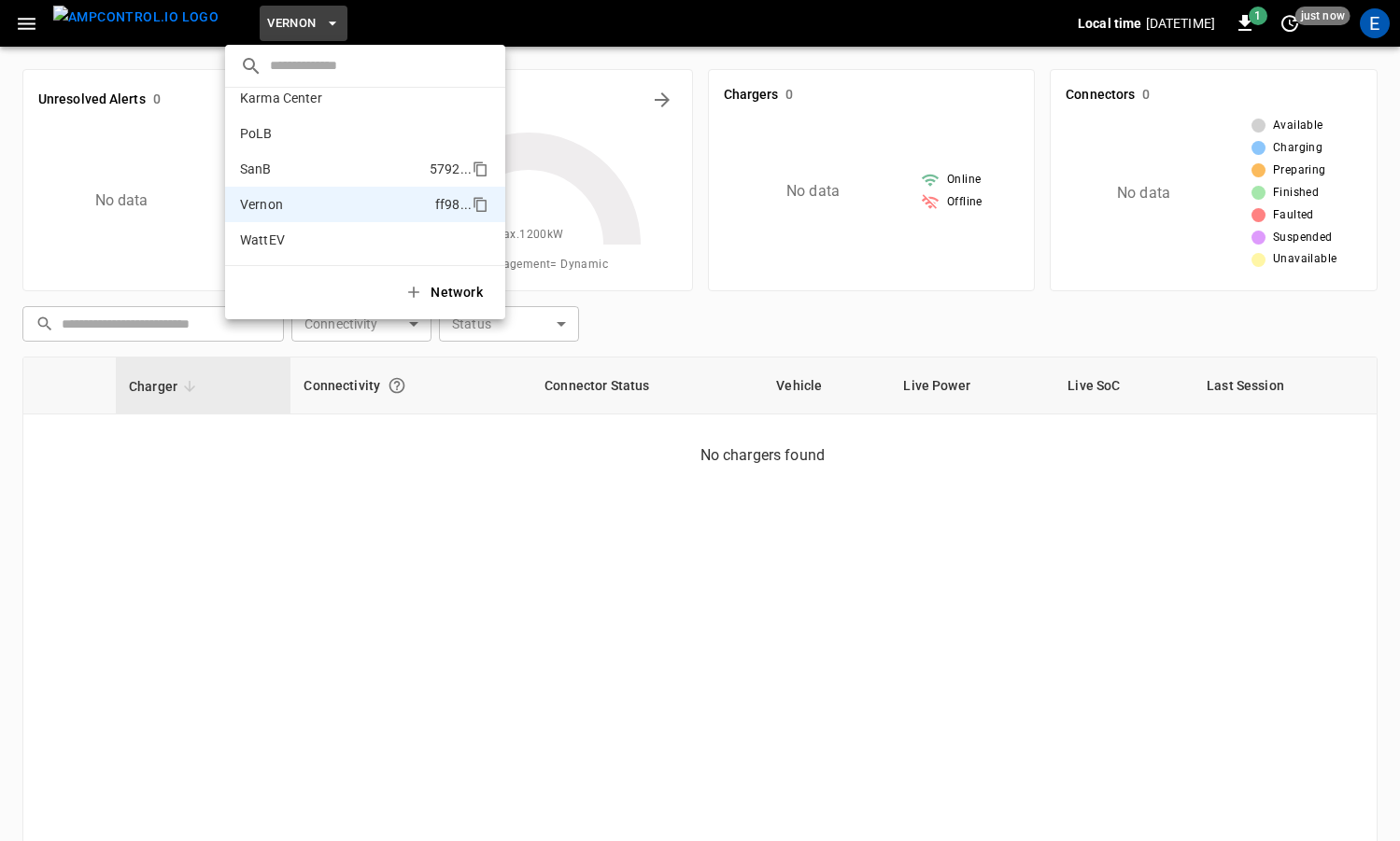 click on "SanB 5792 ..." at bounding box center (365, 169) 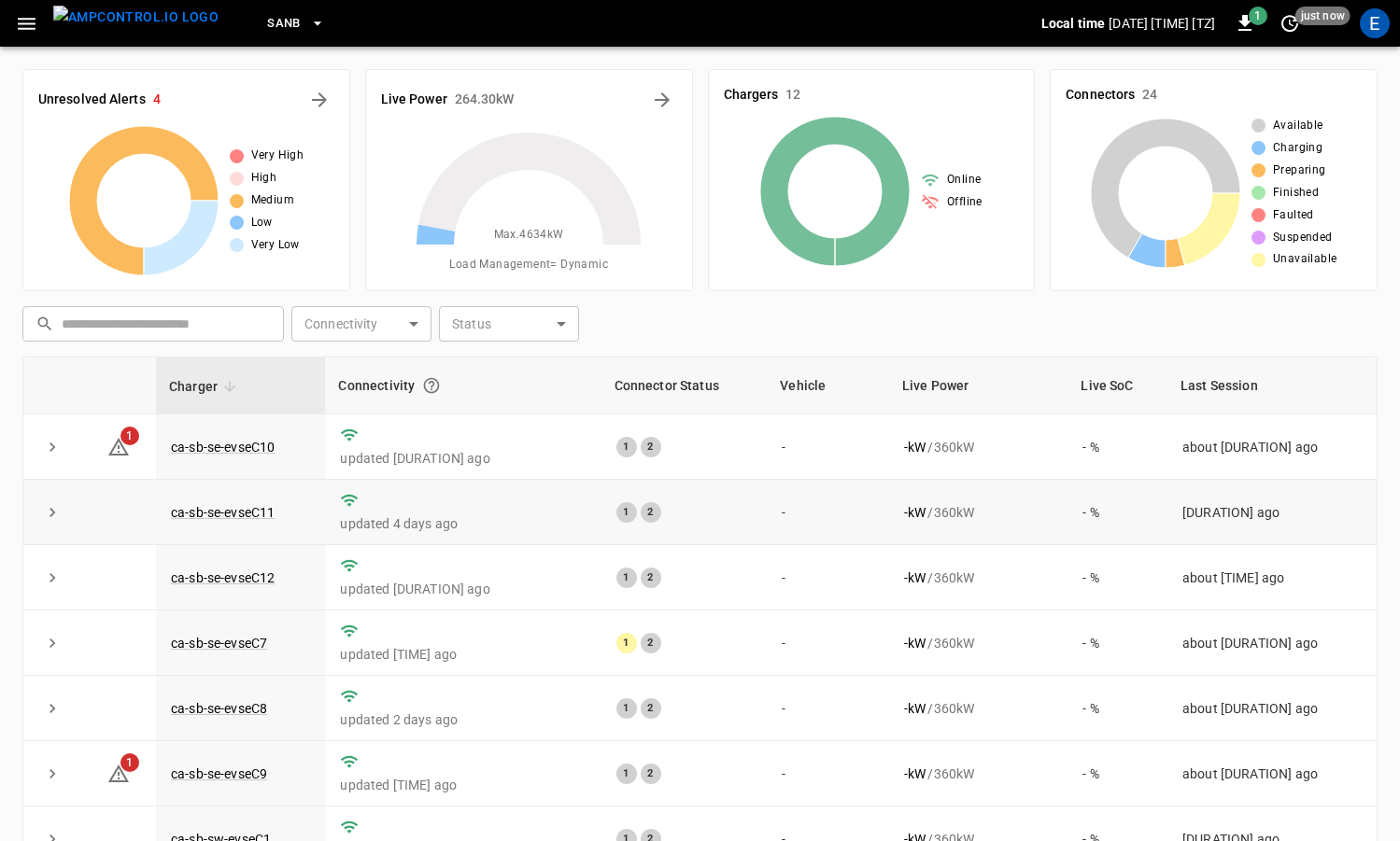 scroll, scrollTop: 254, scrollLeft: 0, axis: vertical 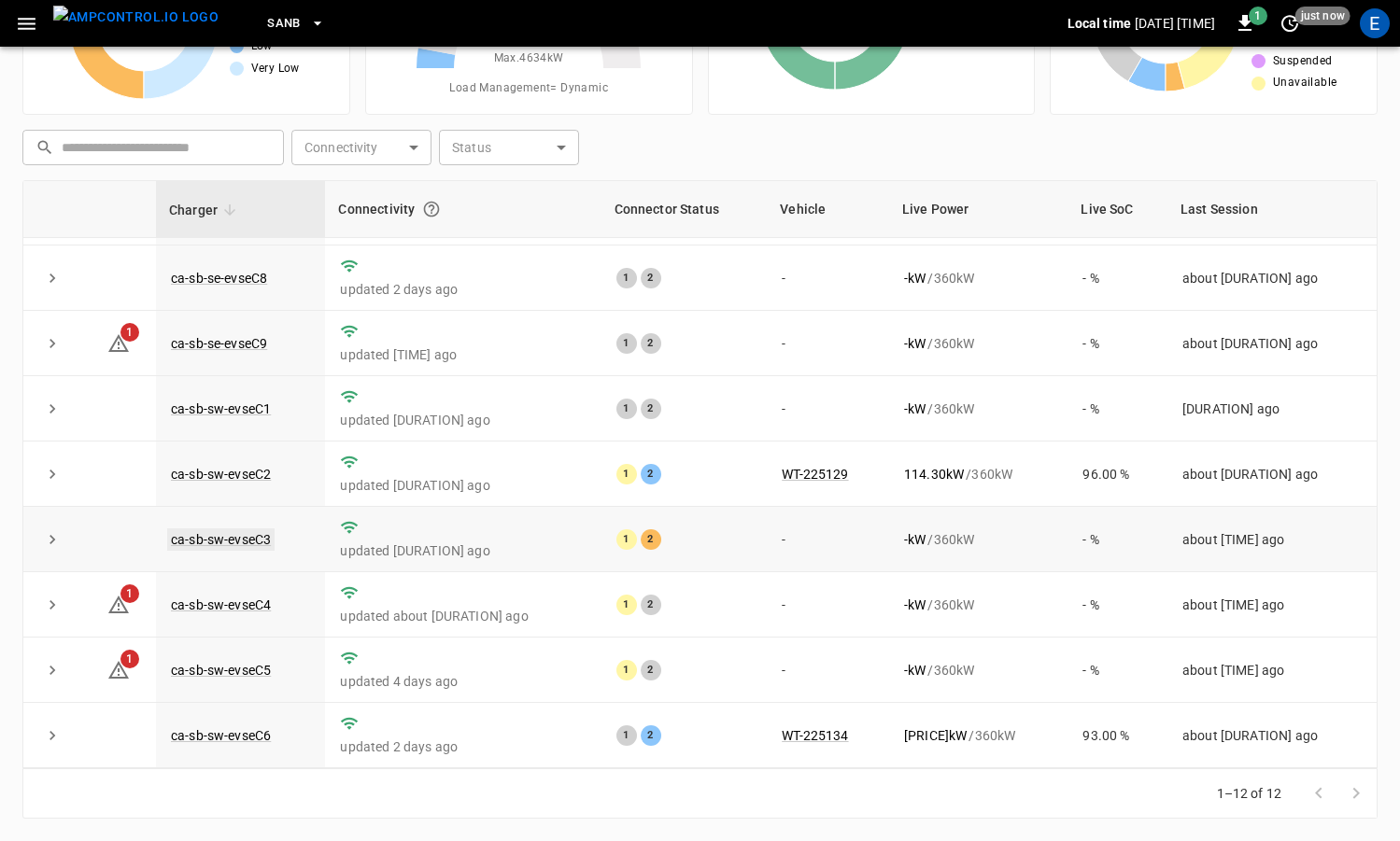click on "ca-sb-sw-evseC3" at bounding box center (220, 540) 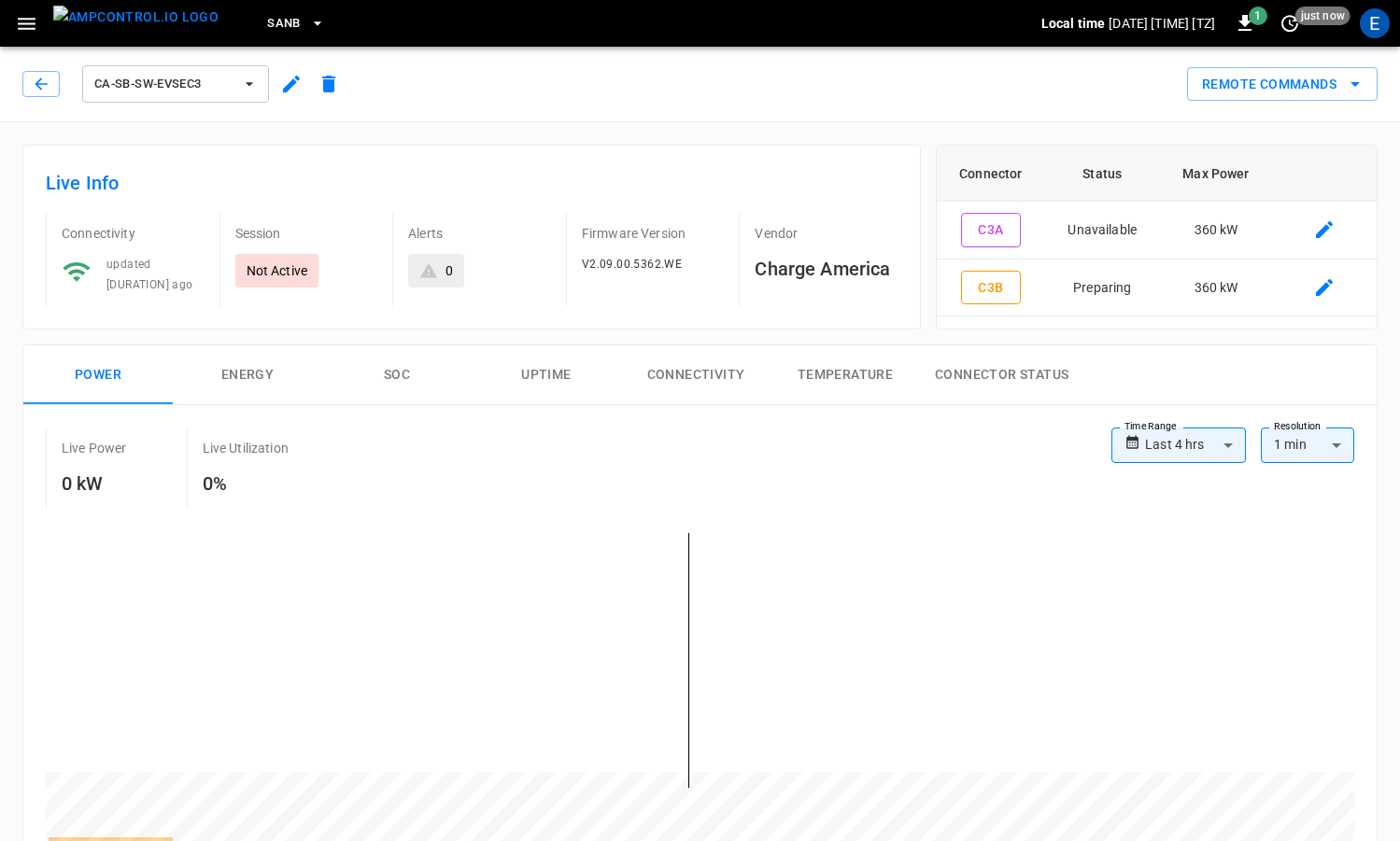 scroll, scrollTop: 539, scrollLeft: 0, axis: vertical 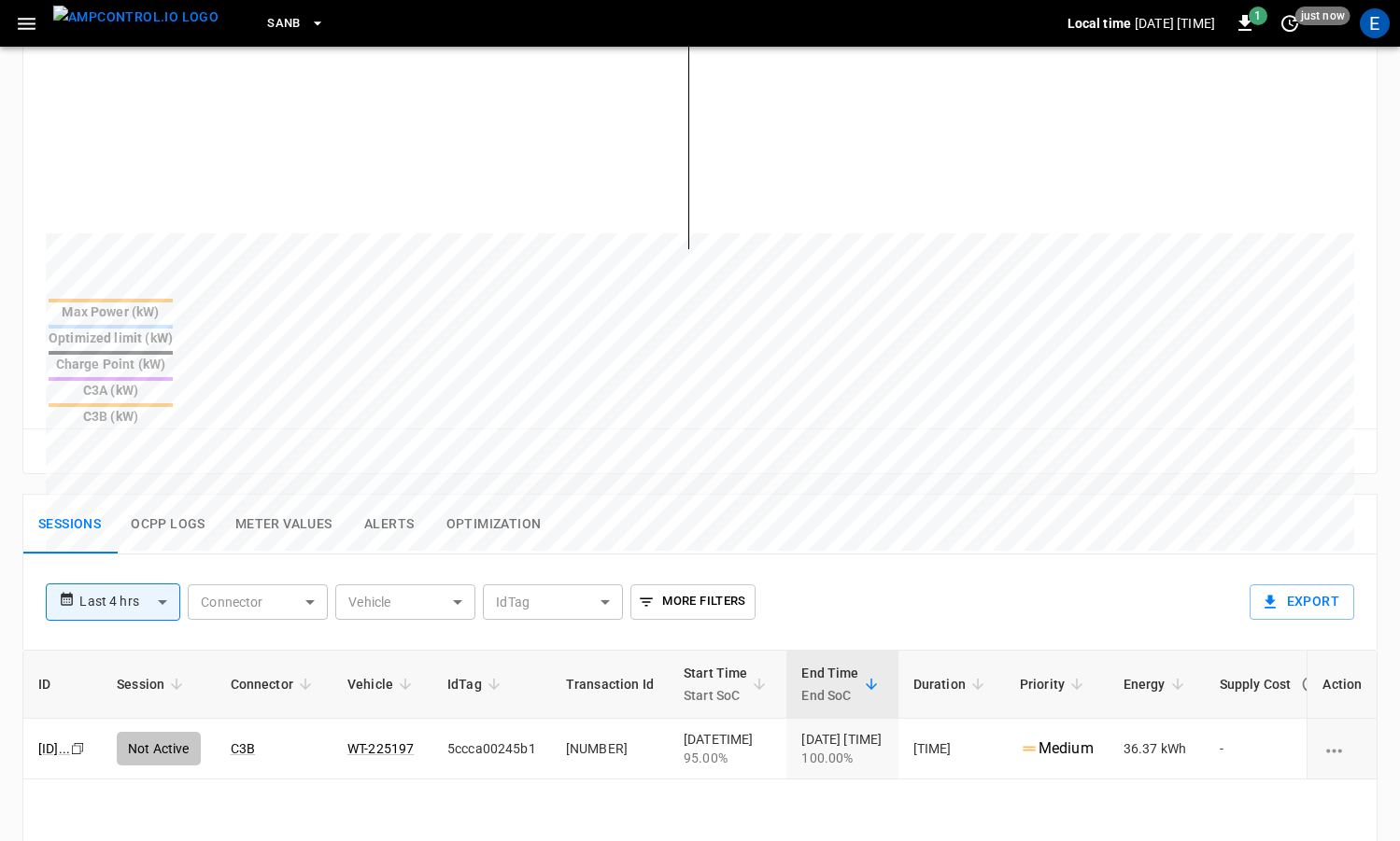 click on "Ocpp logs" at bounding box center (168, 525) 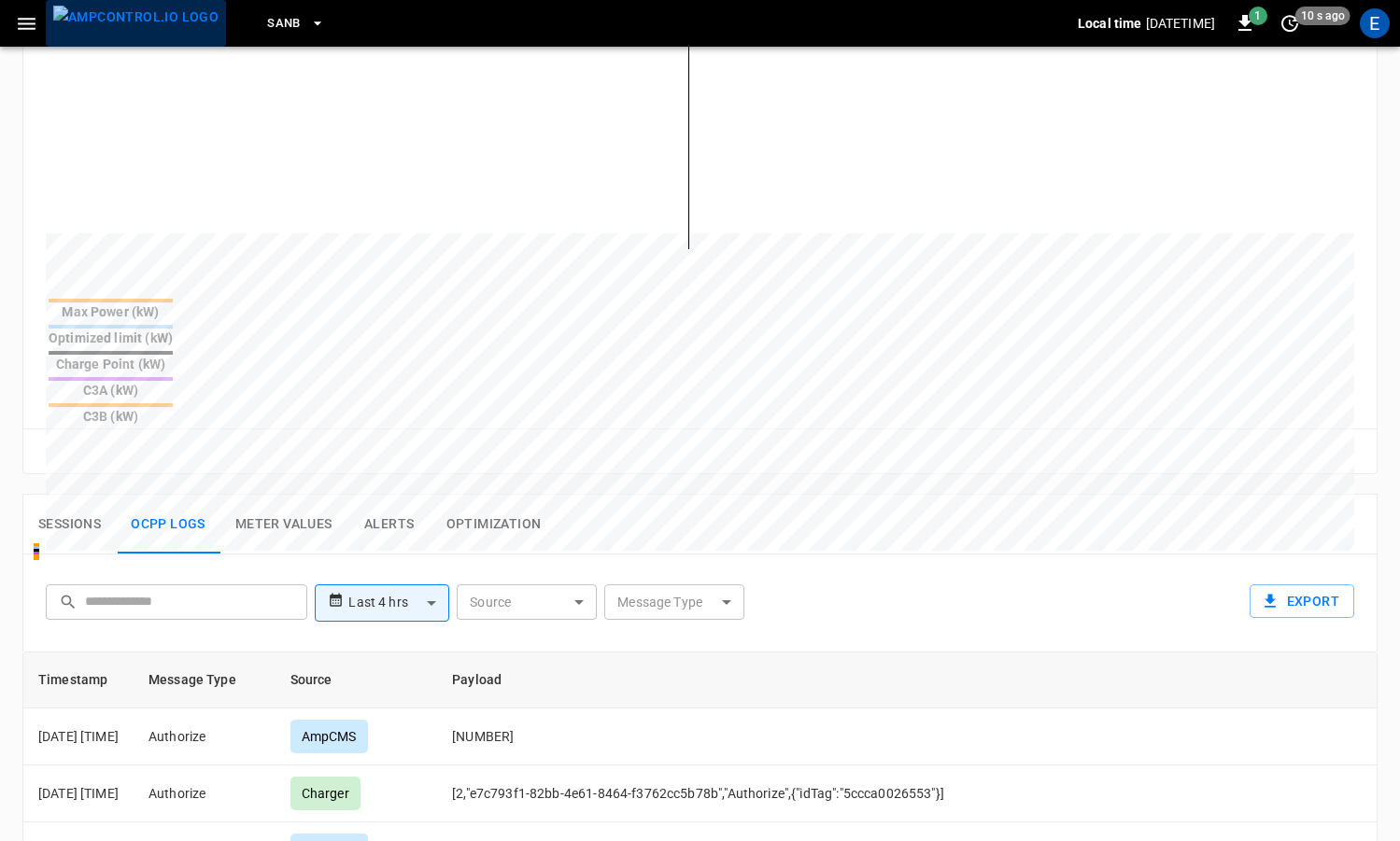 click at bounding box center [135, 17] 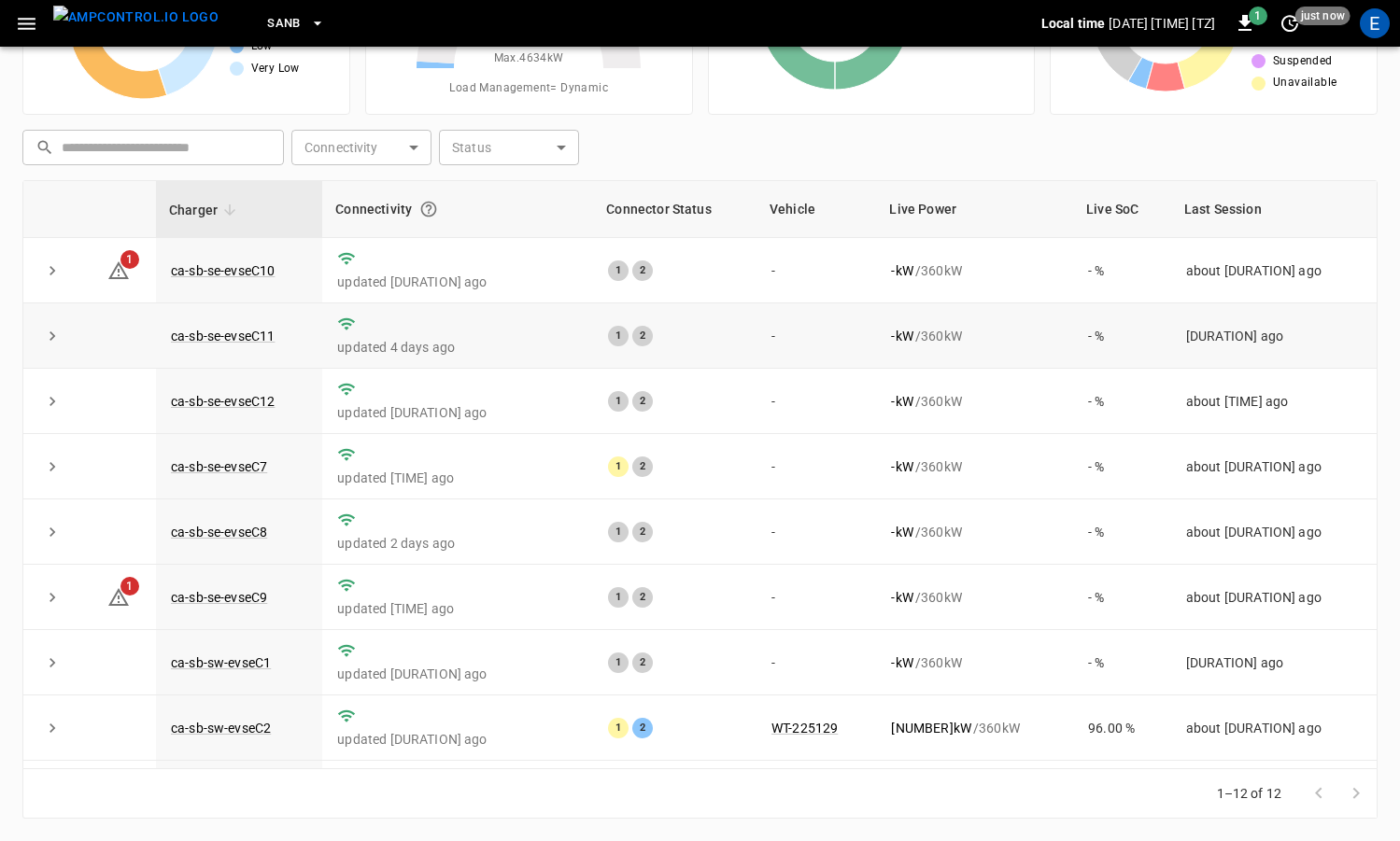 scroll, scrollTop: 254, scrollLeft: 0, axis: vertical 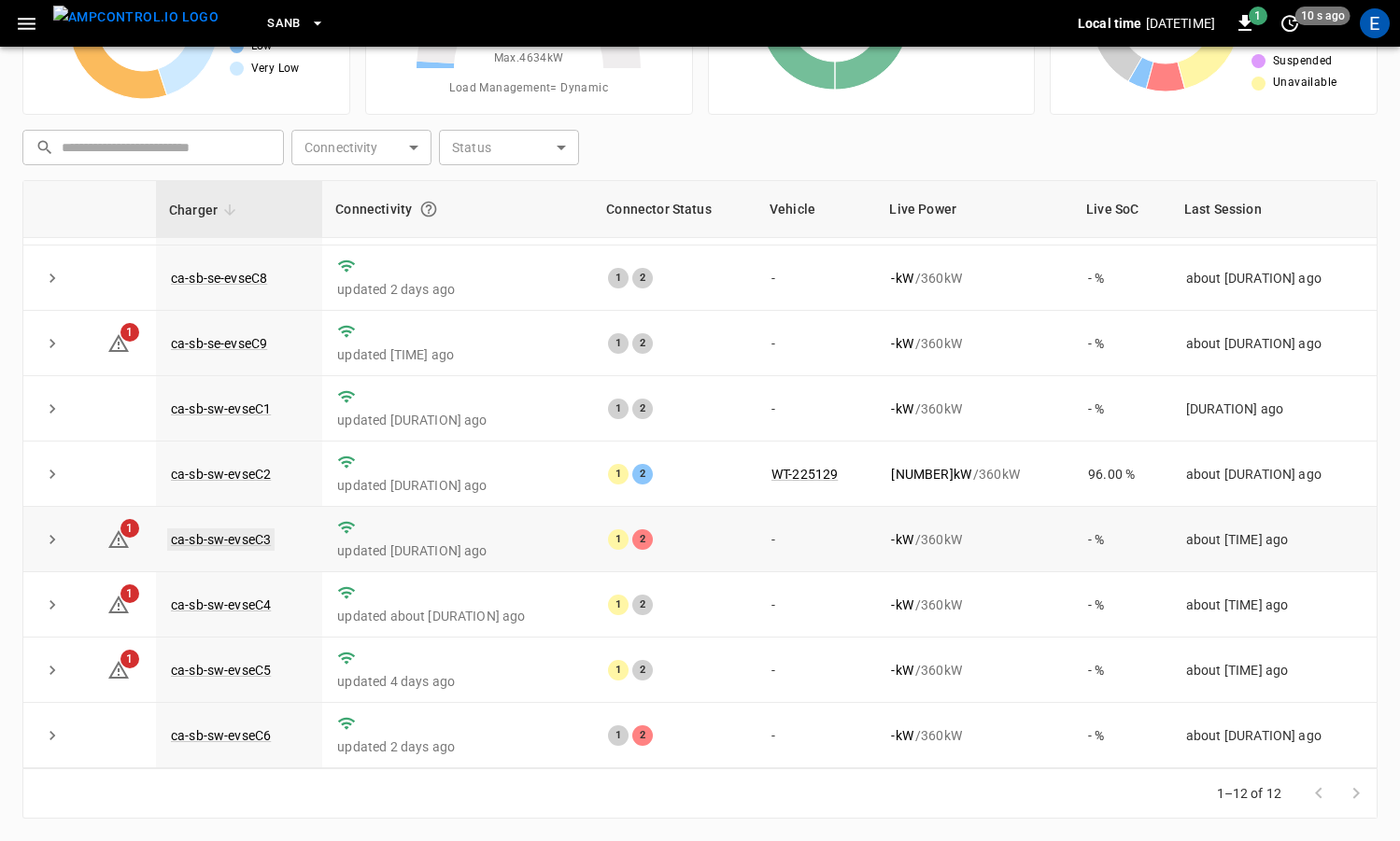click on "ca-sb-sw-evseC3" at bounding box center [220, 540] 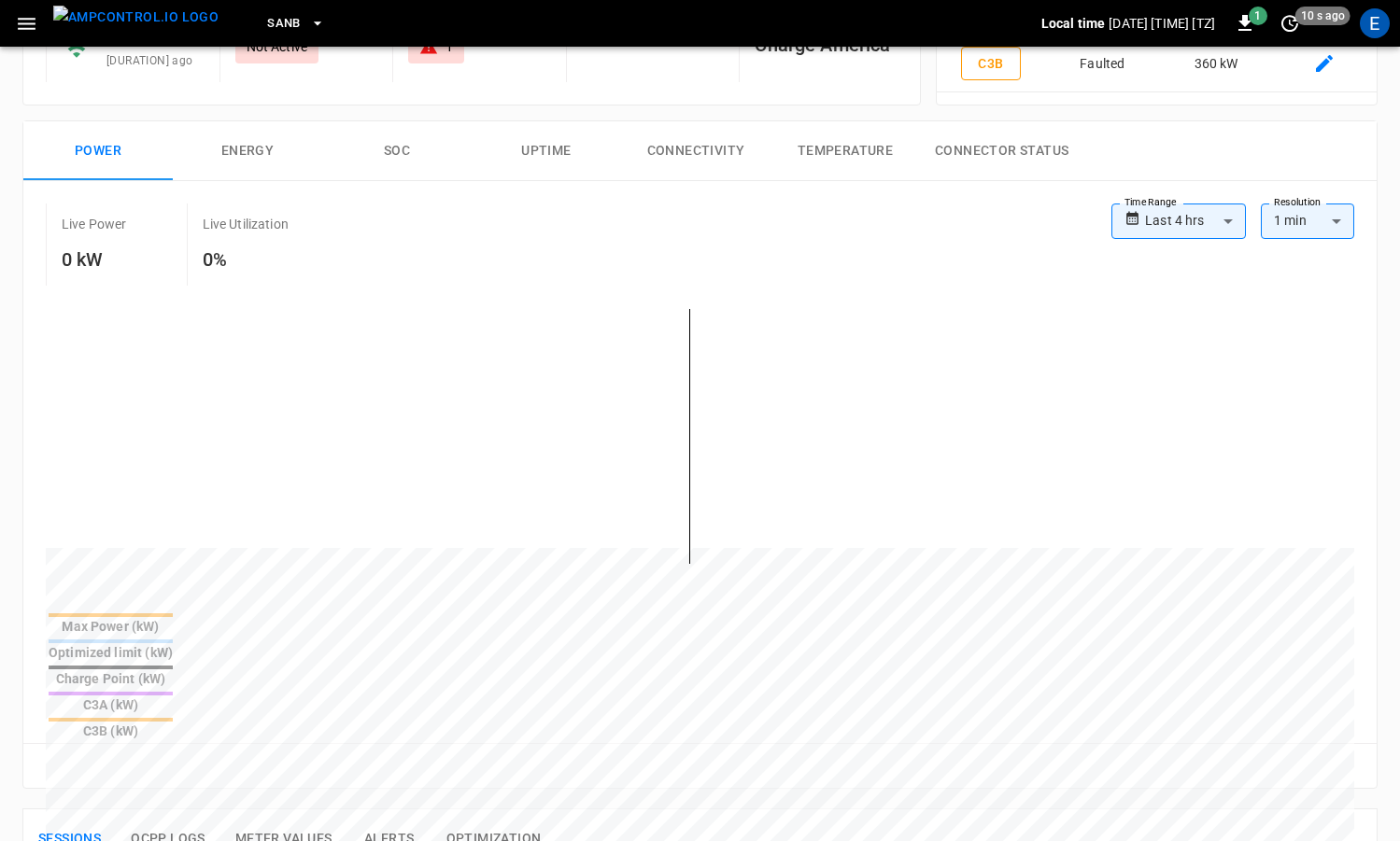 scroll, scrollTop: 607, scrollLeft: 0, axis: vertical 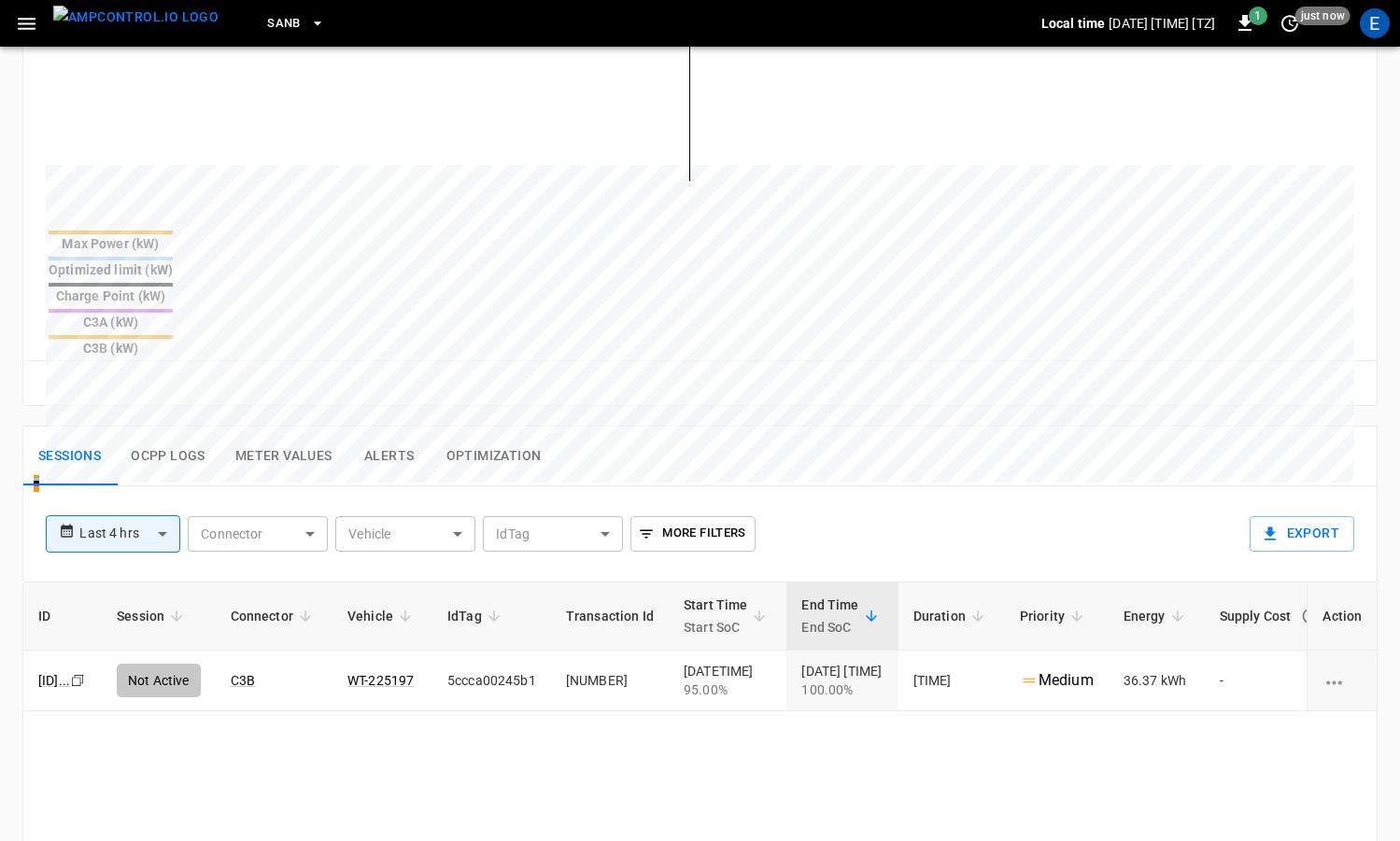 click at bounding box center [135, 17] 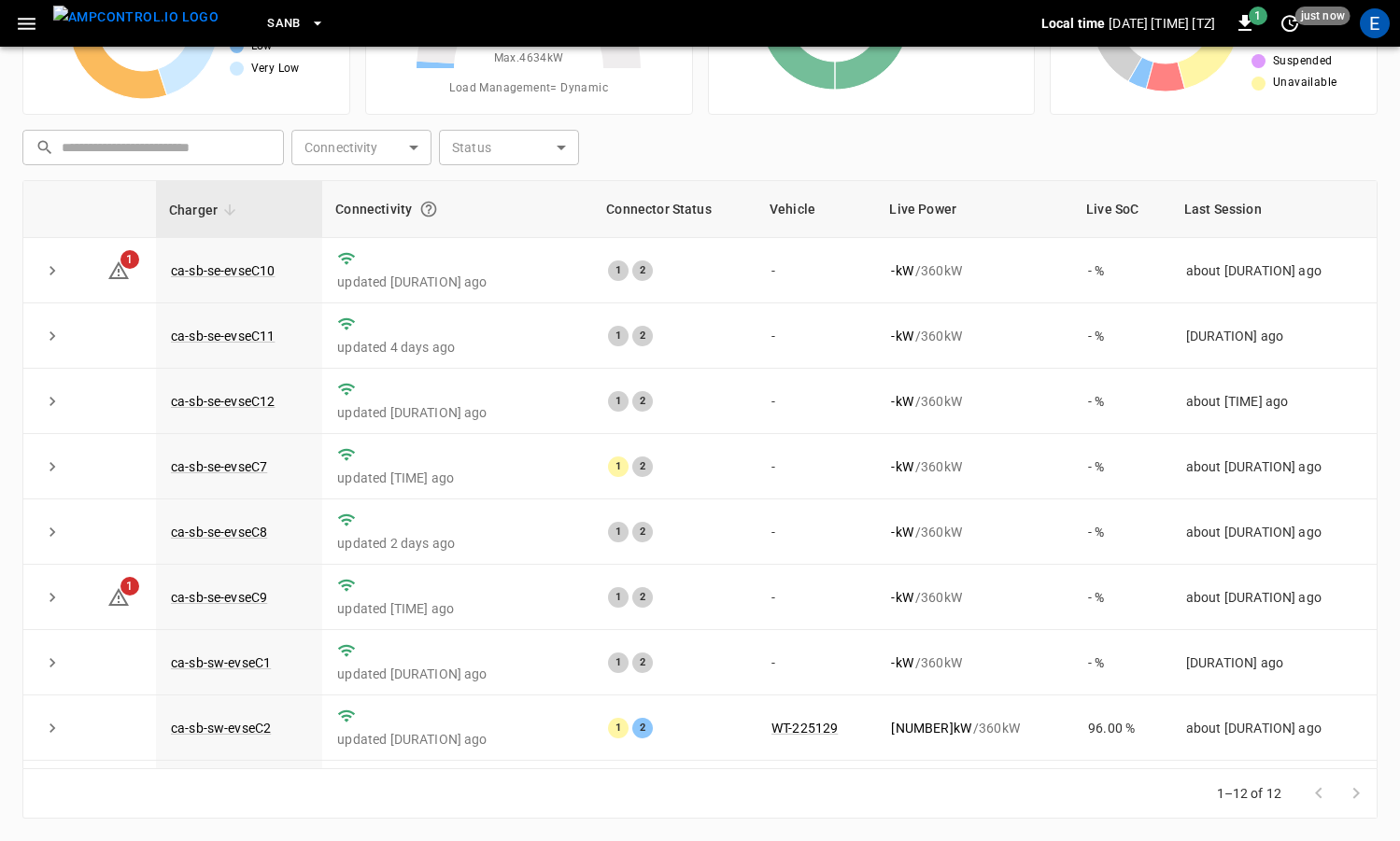 scroll, scrollTop: 176, scrollLeft: 0, axis: vertical 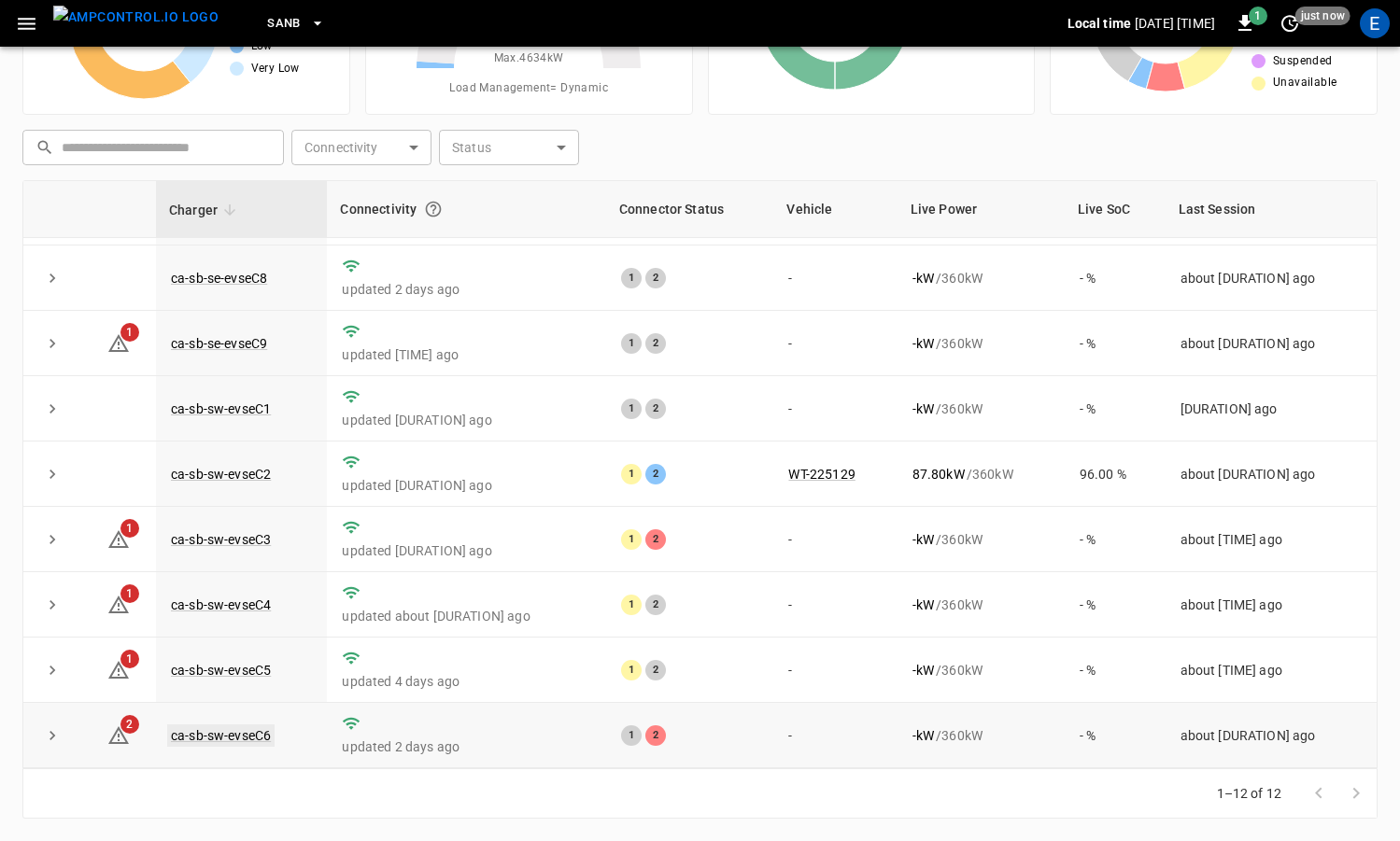 click on "ca-sb-sw-evseC6" at bounding box center [220, 736] 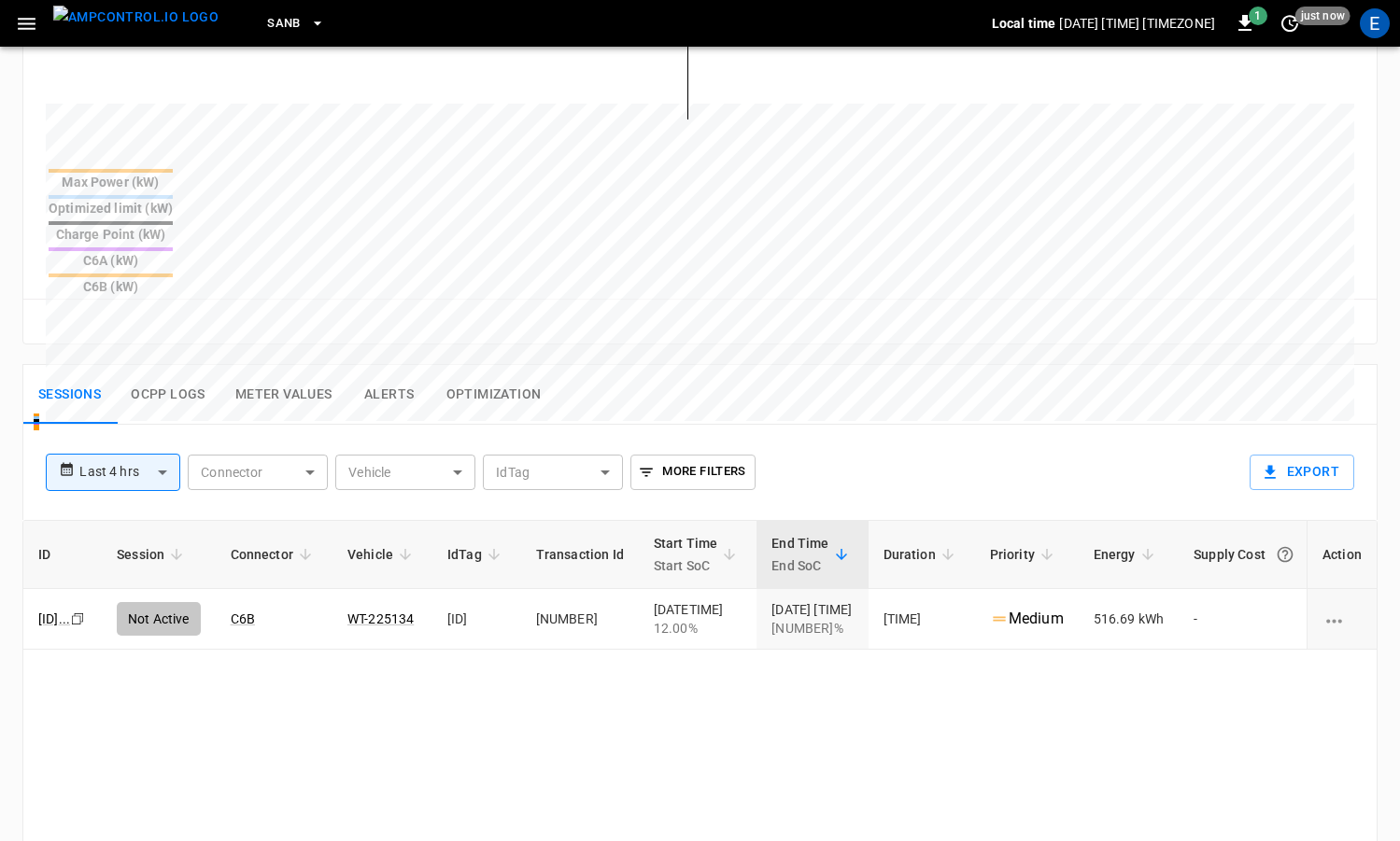 scroll, scrollTop: 701, scrollLeft: 0, axis: vertical 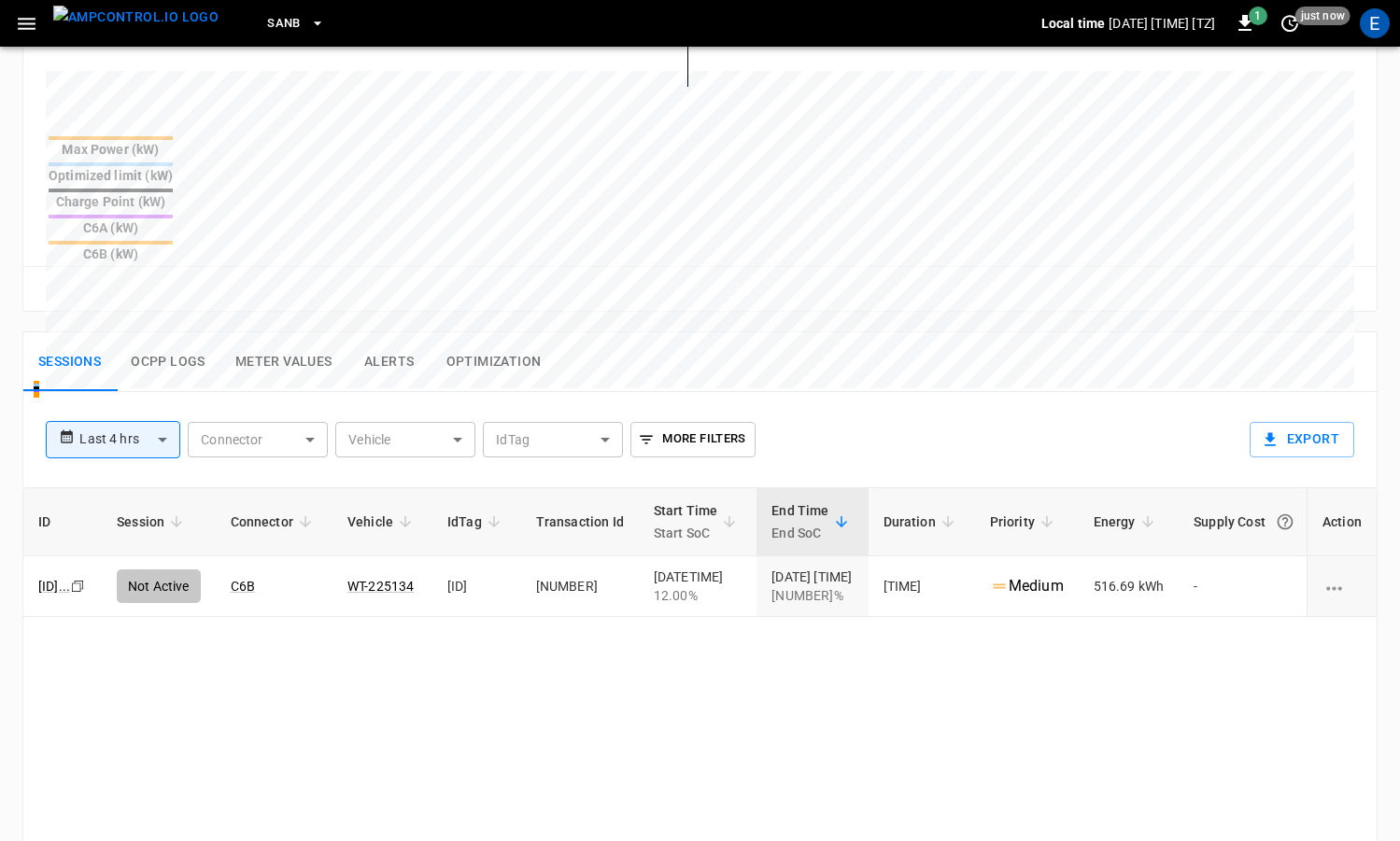 click at bounding box center [135, 17] 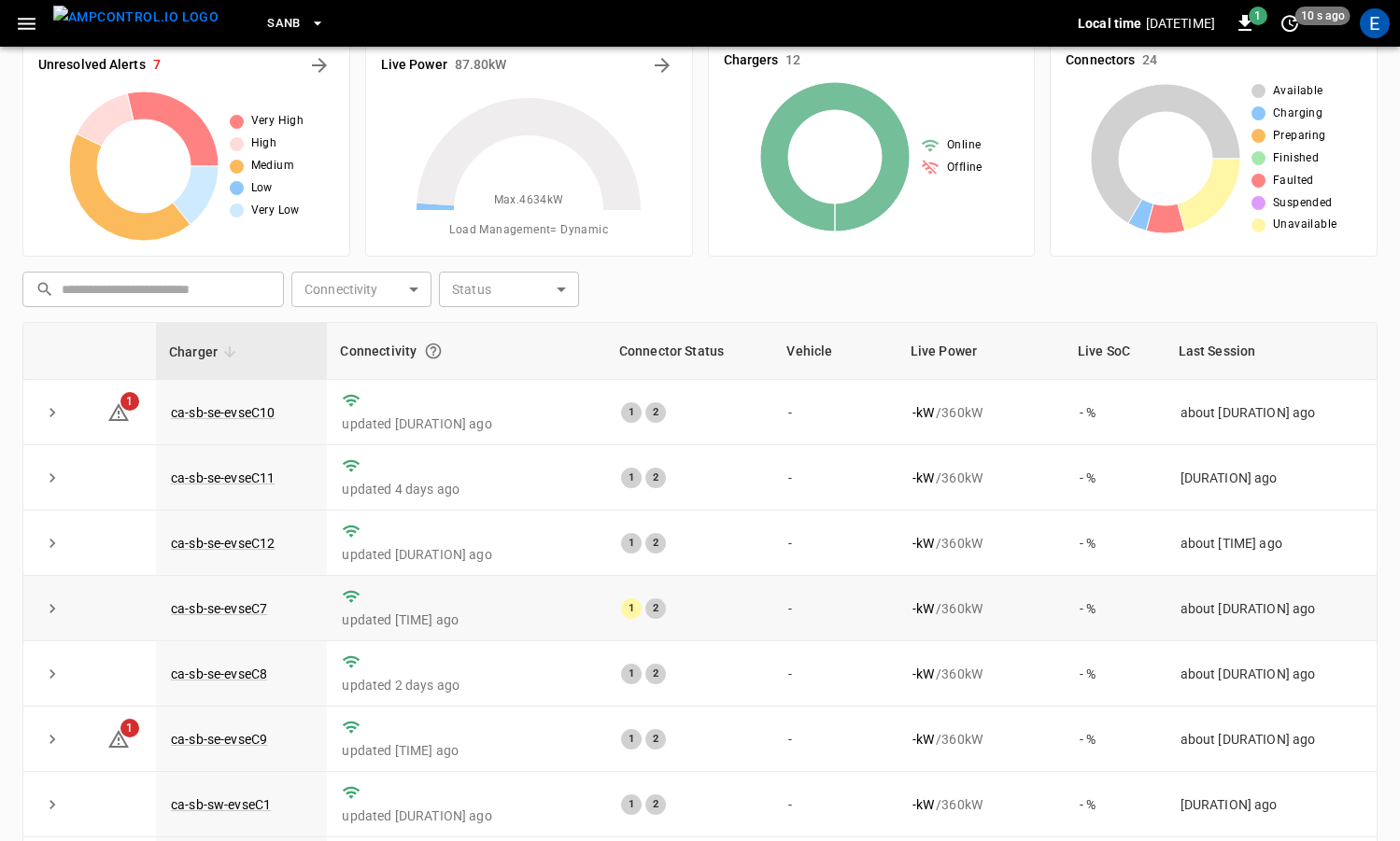scroll, scrollTop: 0, scrollLeft: 0, axis: both 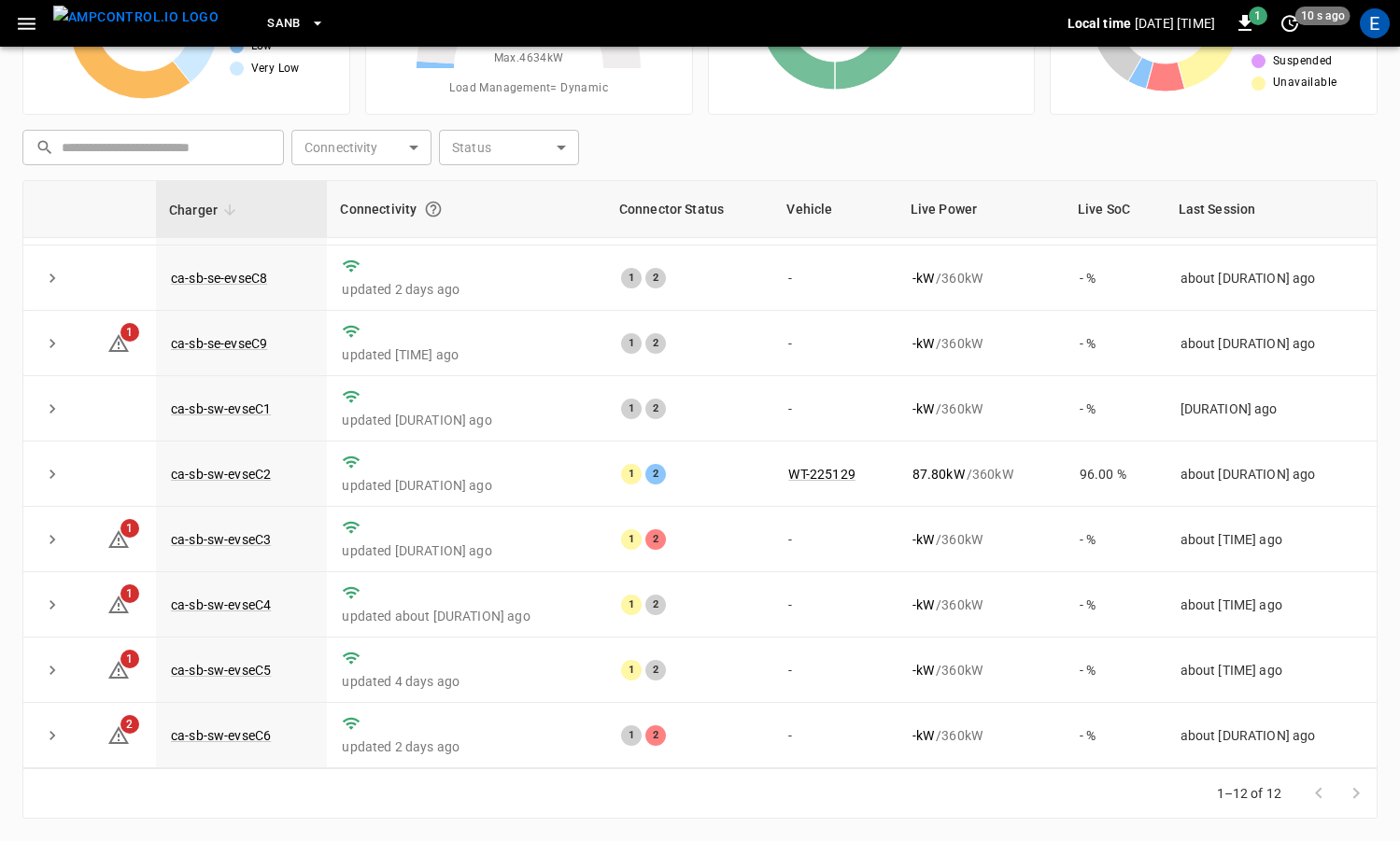 click on "SanB" at bounding box center [296, 23] 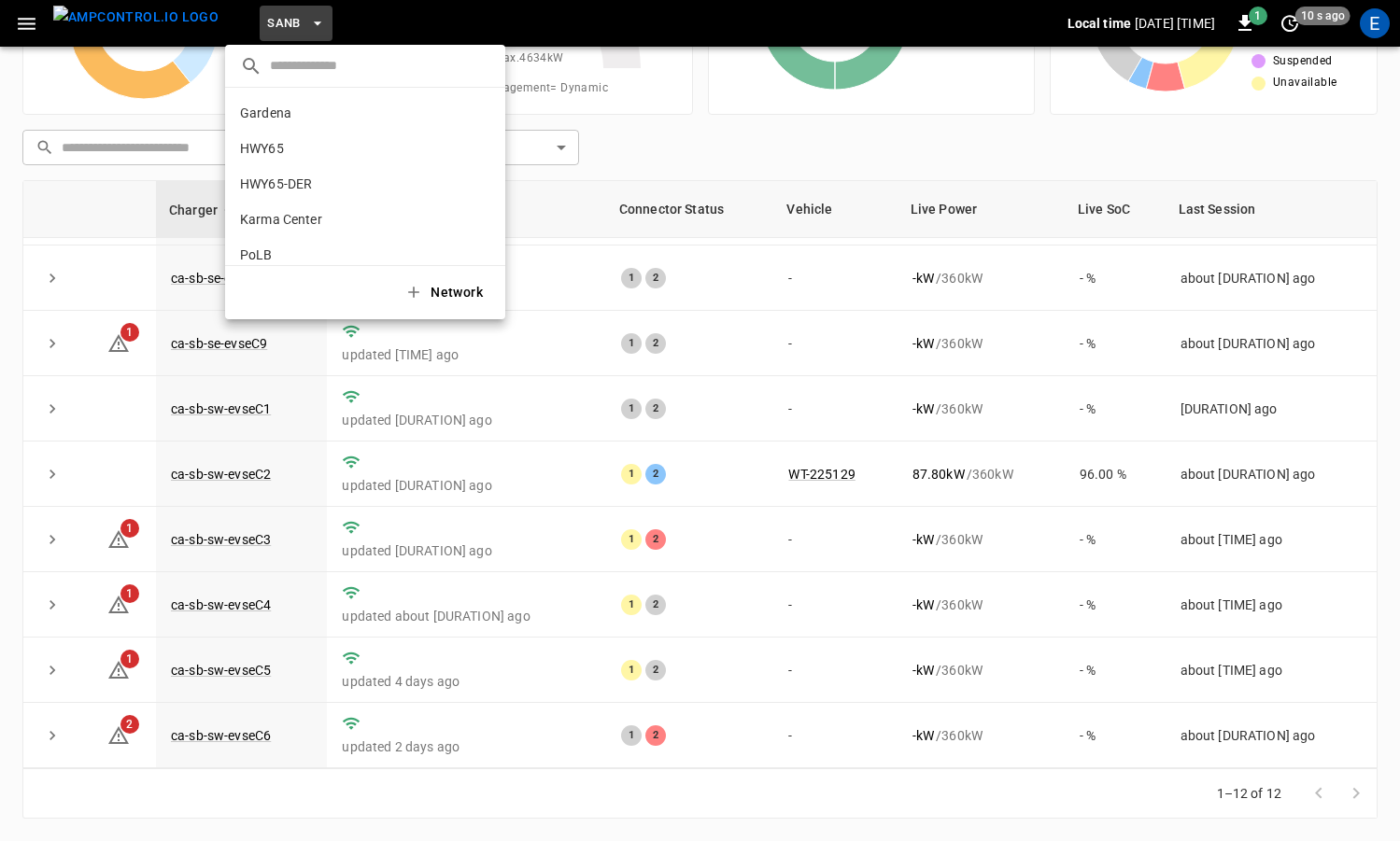 scroll, scrollTop: 121, scrollLeft: 0, axis: vertical 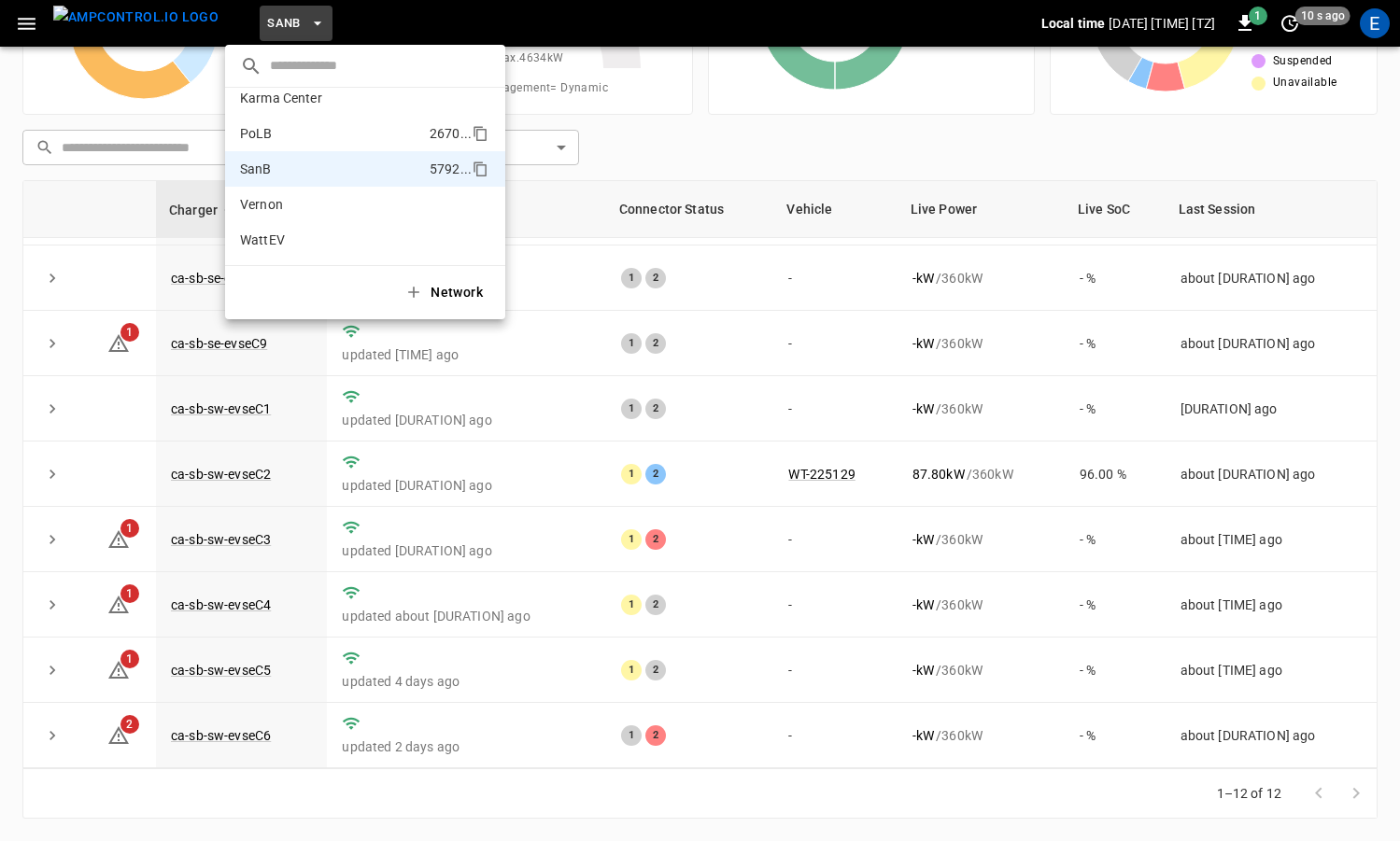 click on "PoLB [NUMBER] ..." at bounding box center [365, 133] 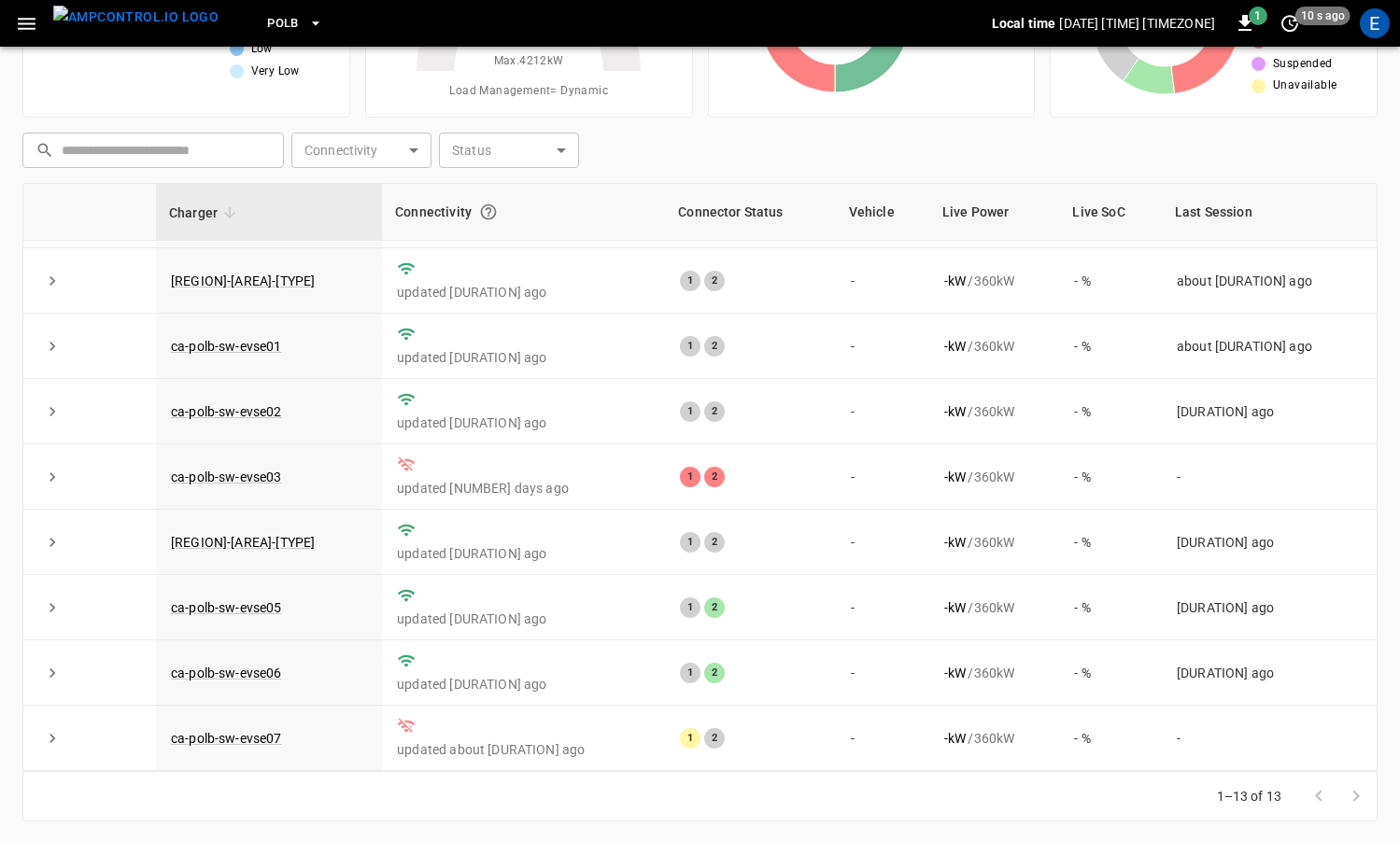 scroll, scrollTop: 0, scrollLeft: 0, axis: both 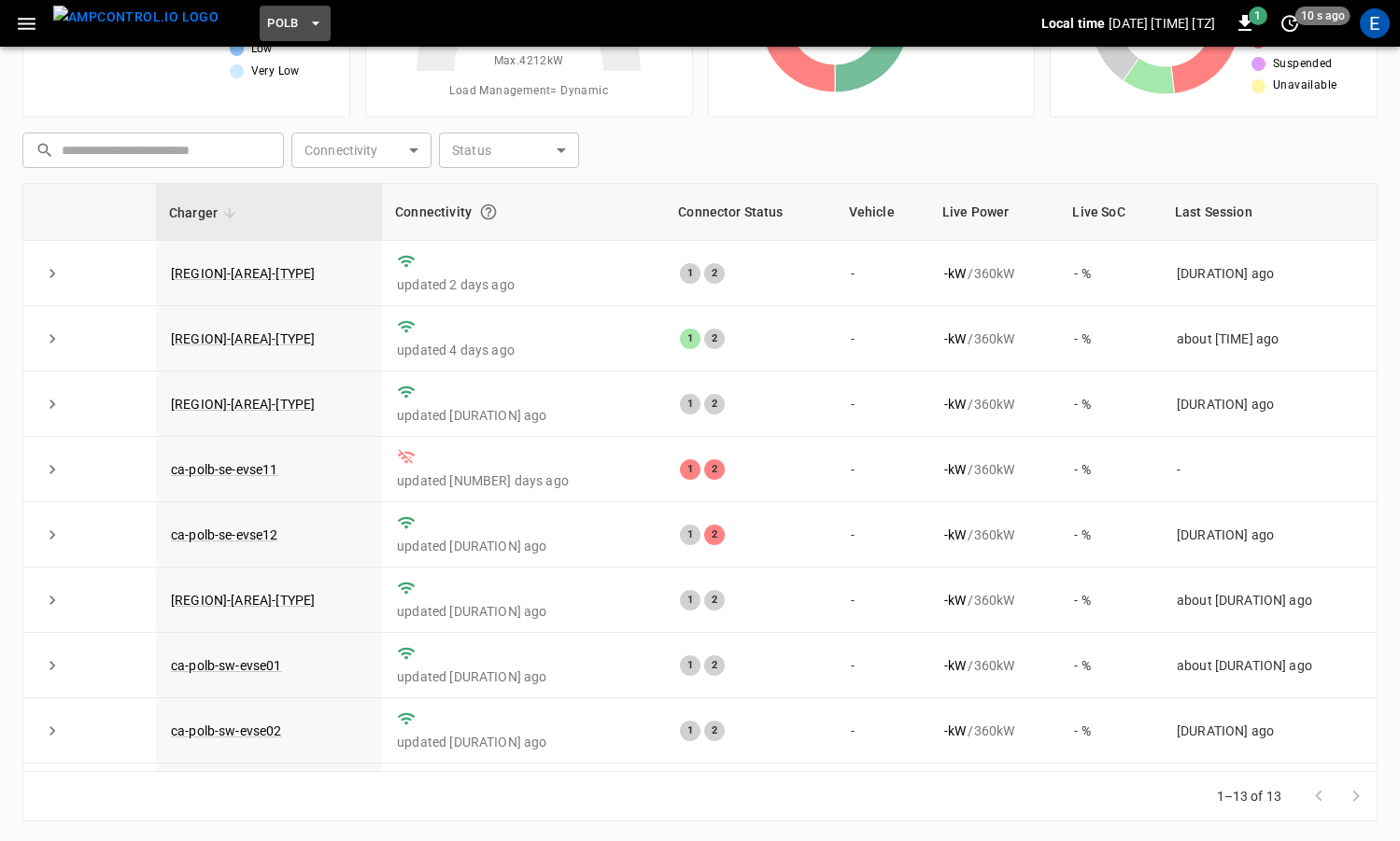 click on "PoLB" at bounding box center [283, 23] 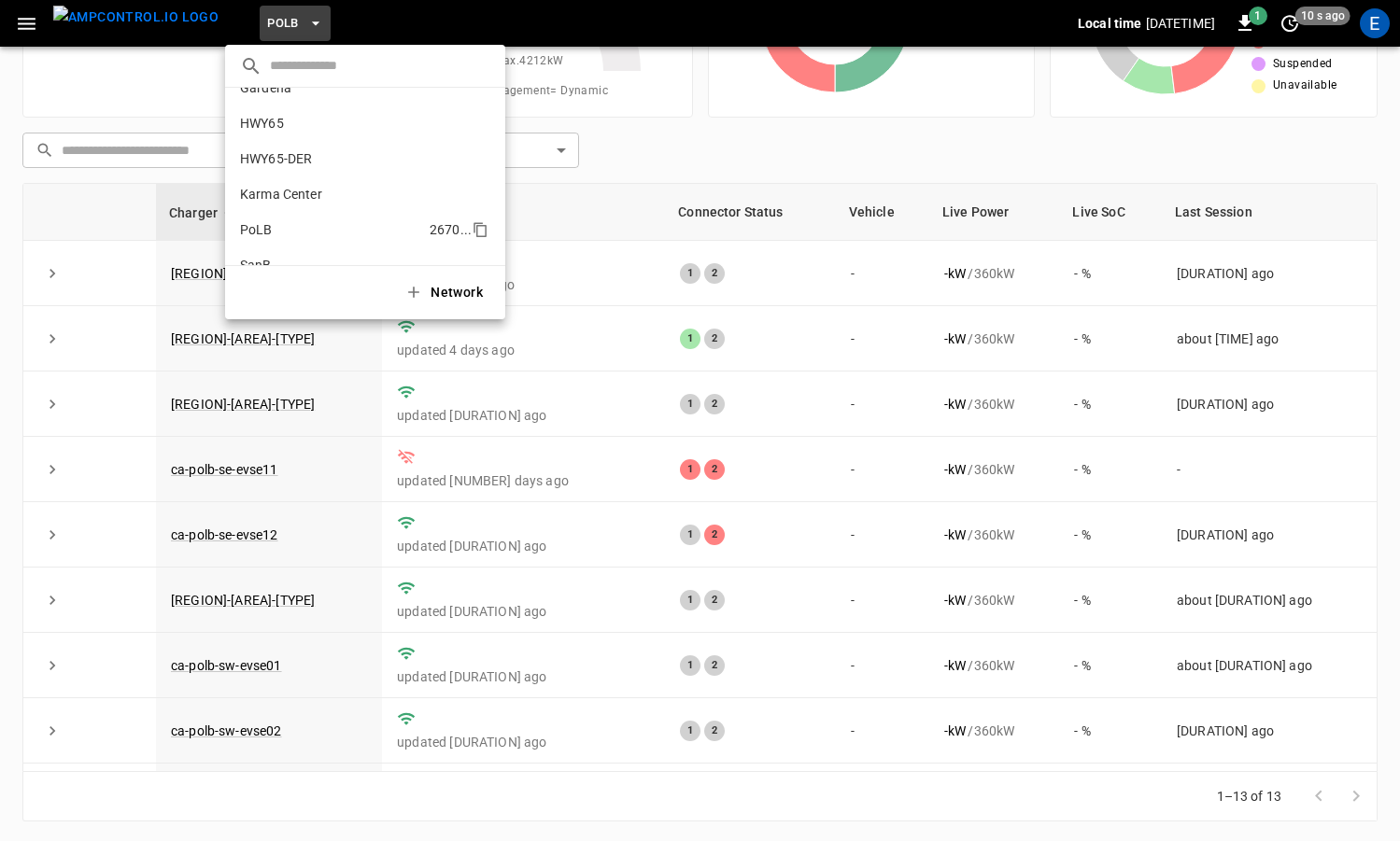 scroll, scrollTop: 0, scrollLeft: 0, axis: both 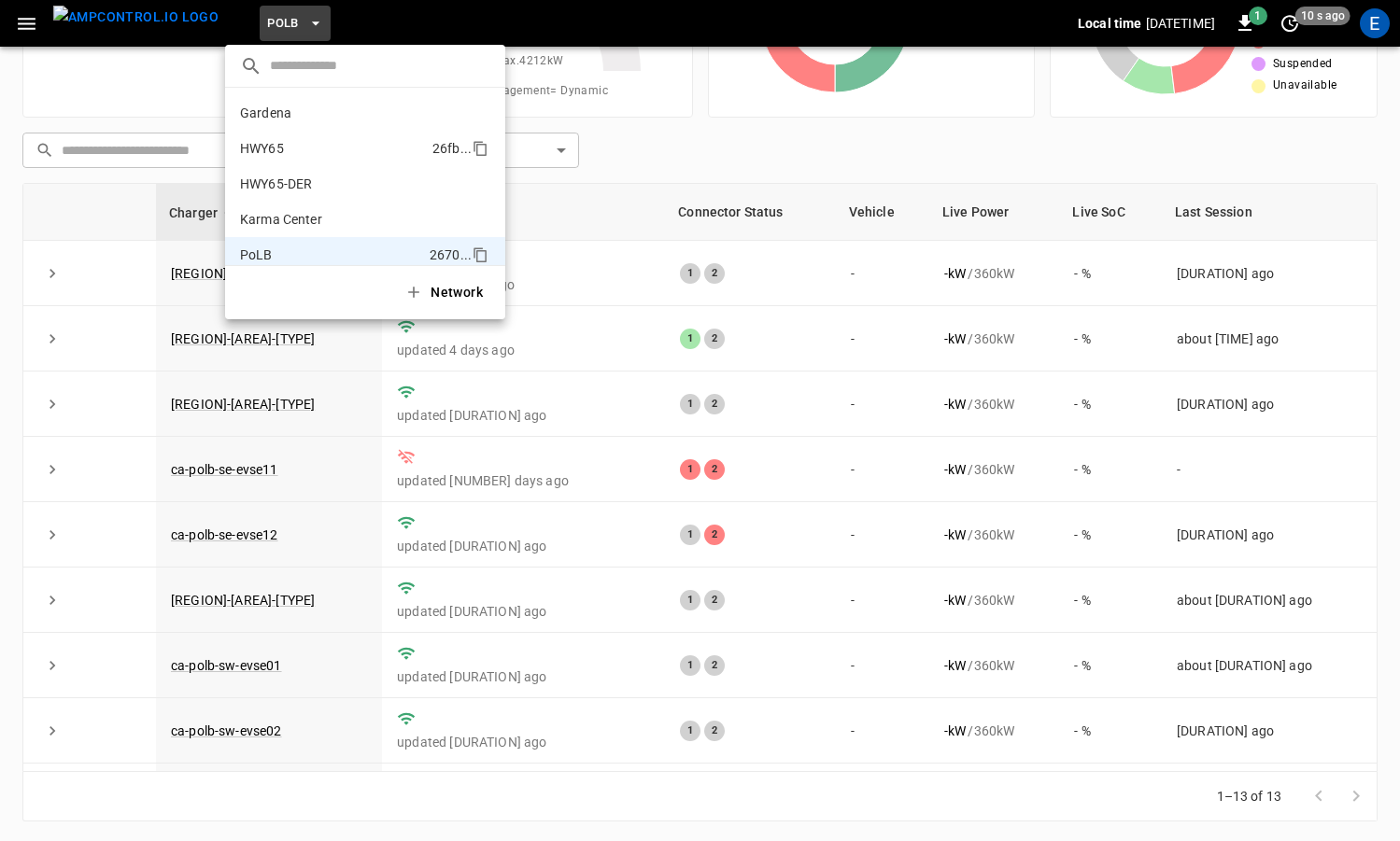 click on "[LOCATION]" at bounding box center [365, 148] 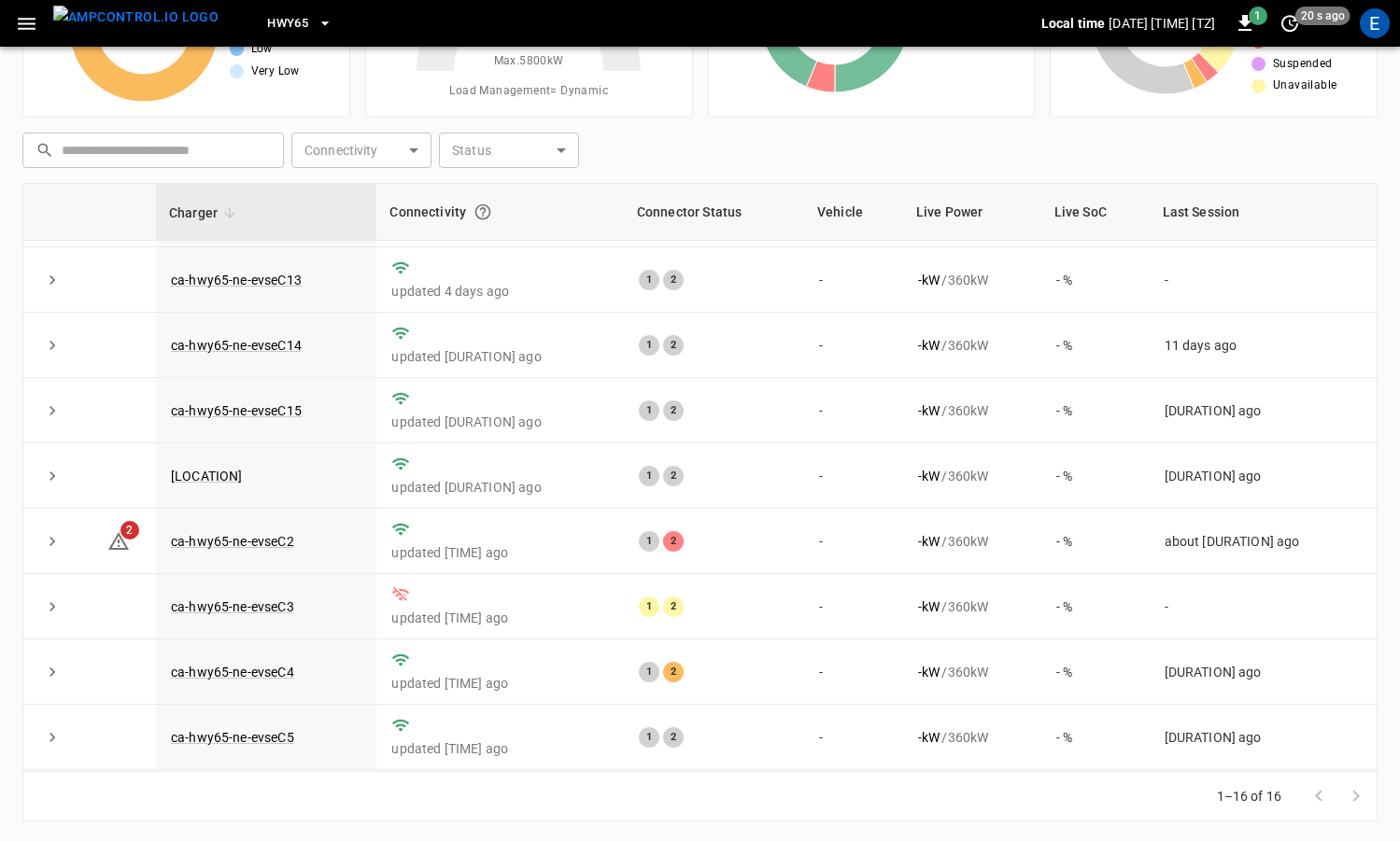 scroll, scrollTop: 516, scrollLeft: 0, axis: vertical 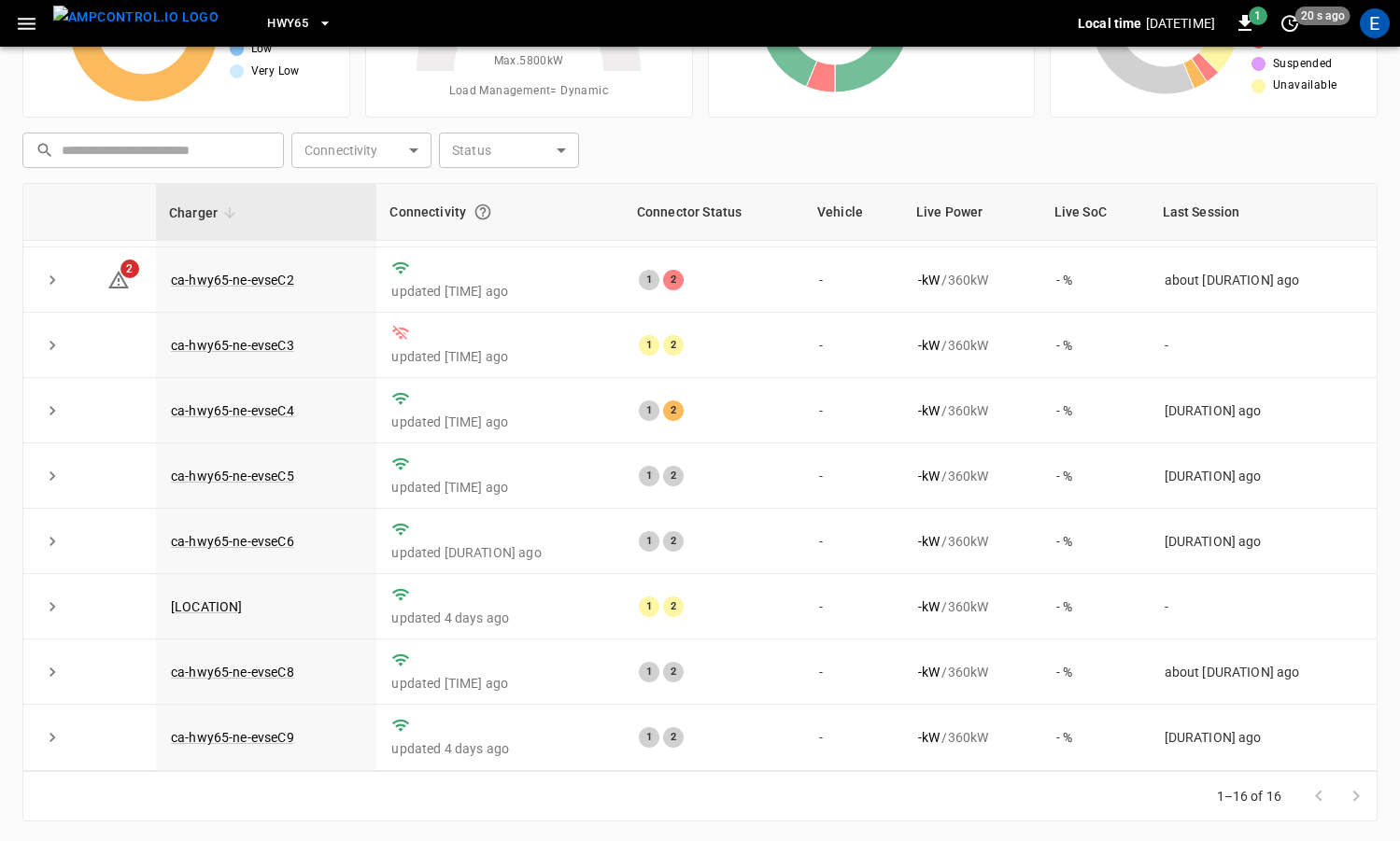 click on "HWY65" at bounding box center (288, 23) 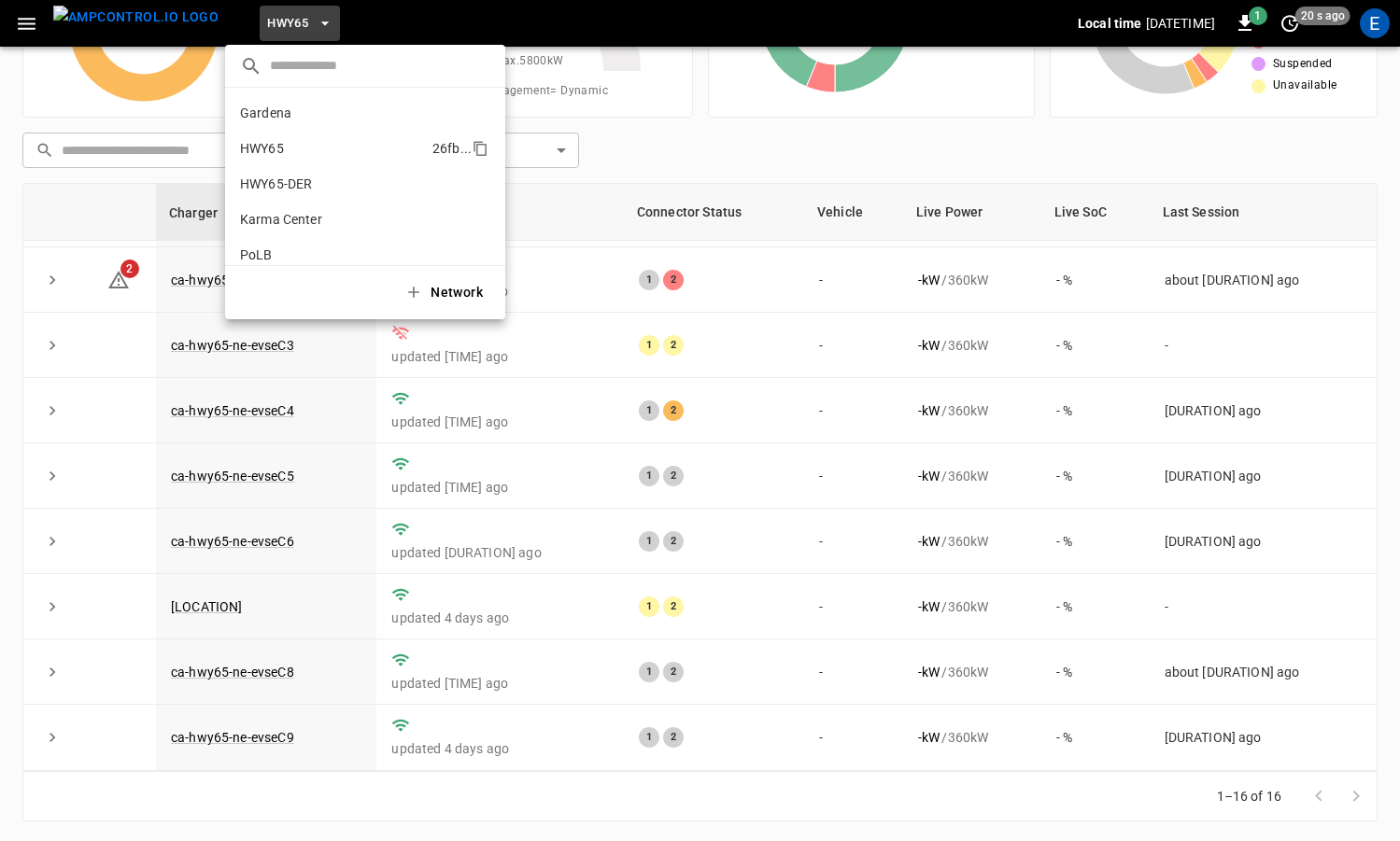 scroll, scrollTop: 30, scrollLeft: 0, axis: vertical 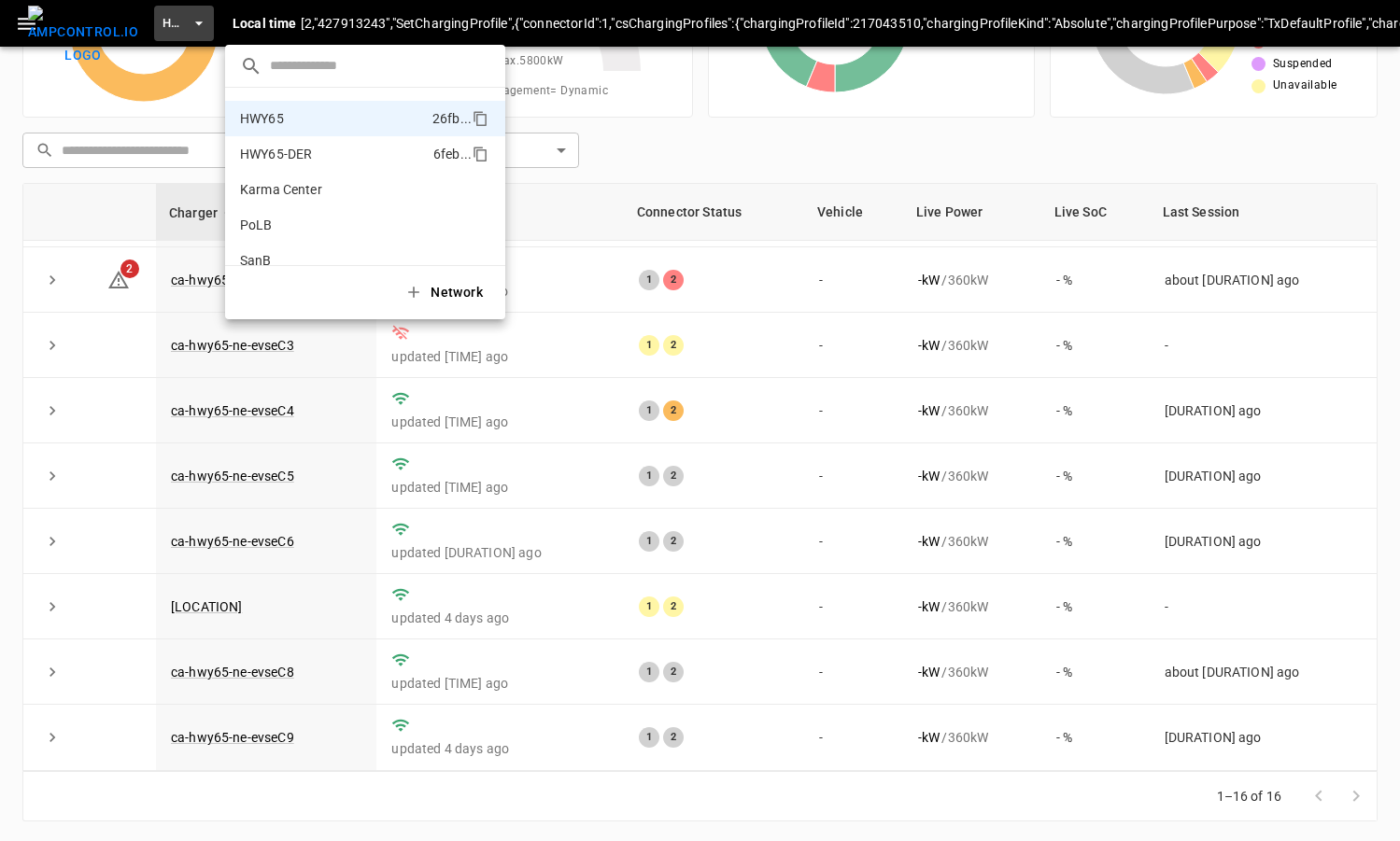 click on "[LOCATION]" at bounding box center (365, 154) 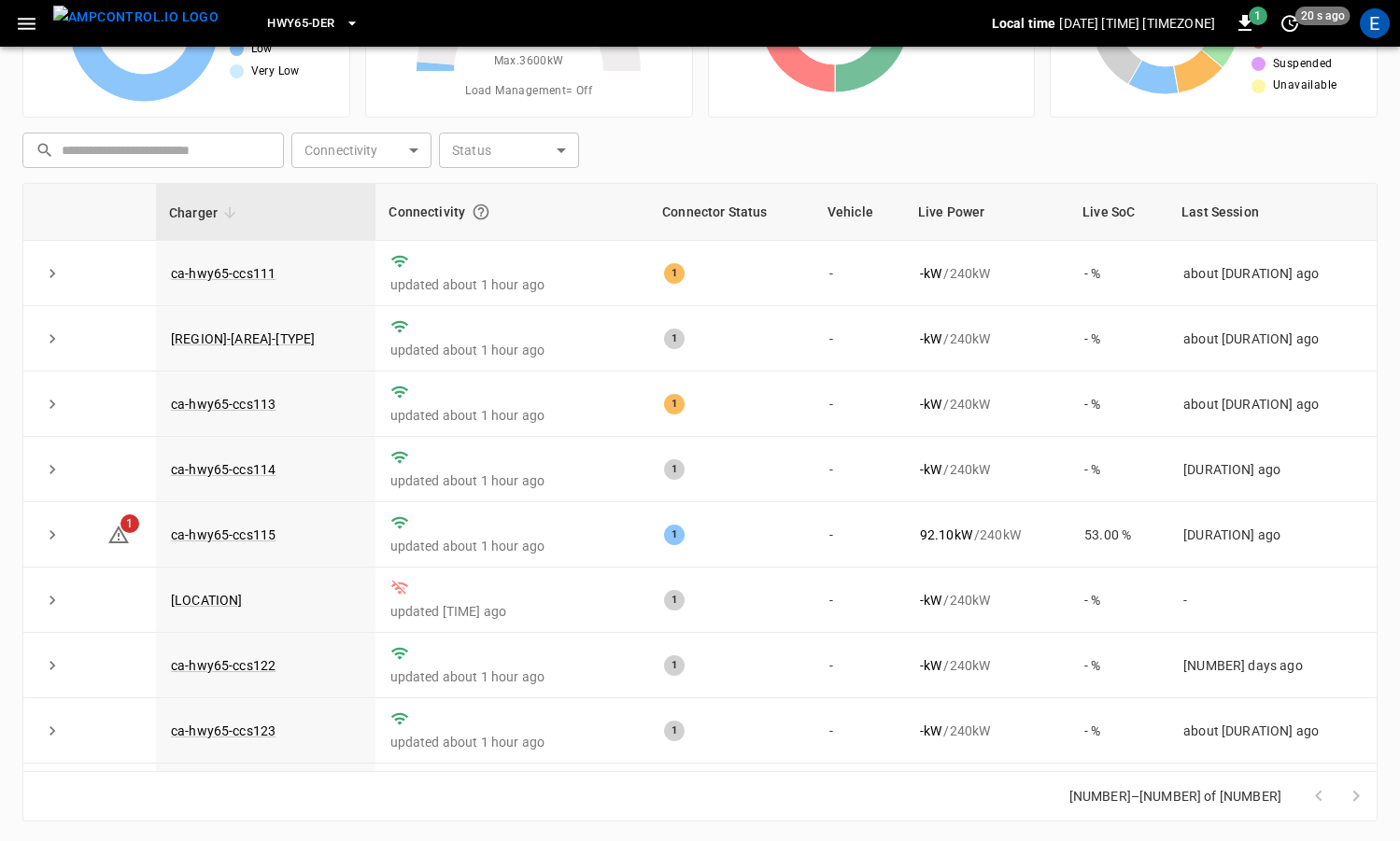 scroll, scrollTop: 647, scrollLeft: 0, axis: vertical 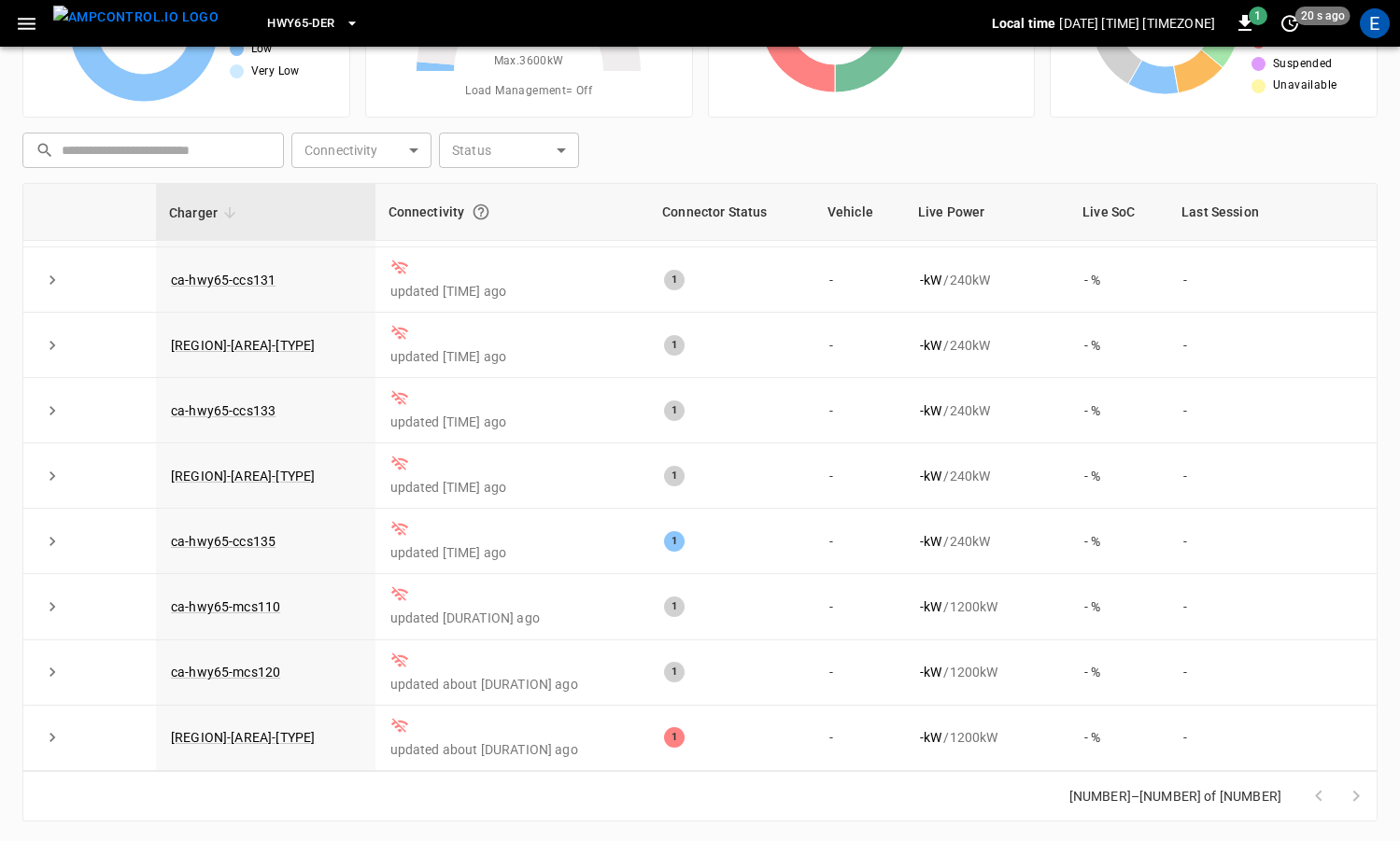 click on "HWY65-DER" at bounding box center [301, 23] 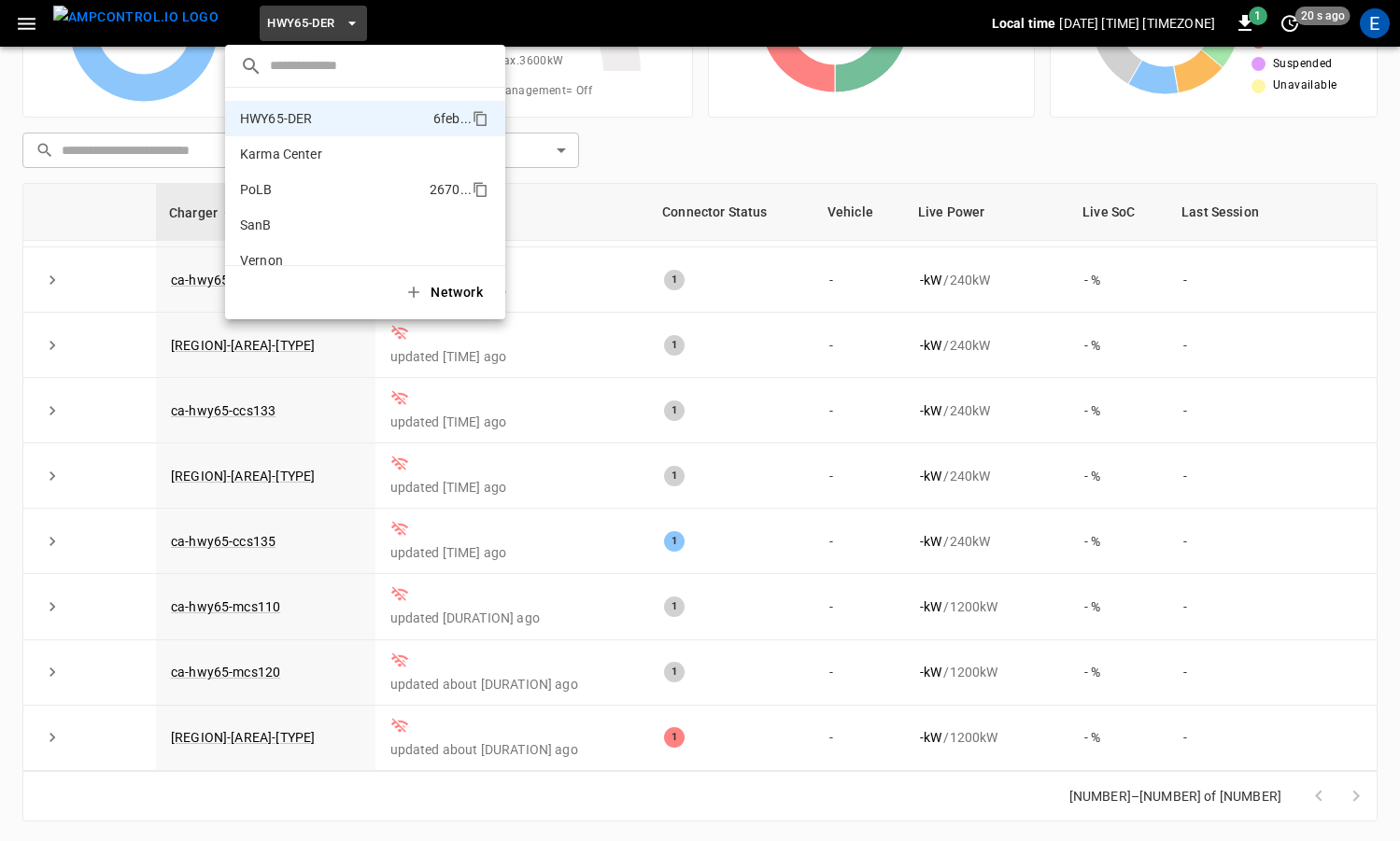 scroll, scrollTop: 64, scrollLeft: 0, axis: vertical 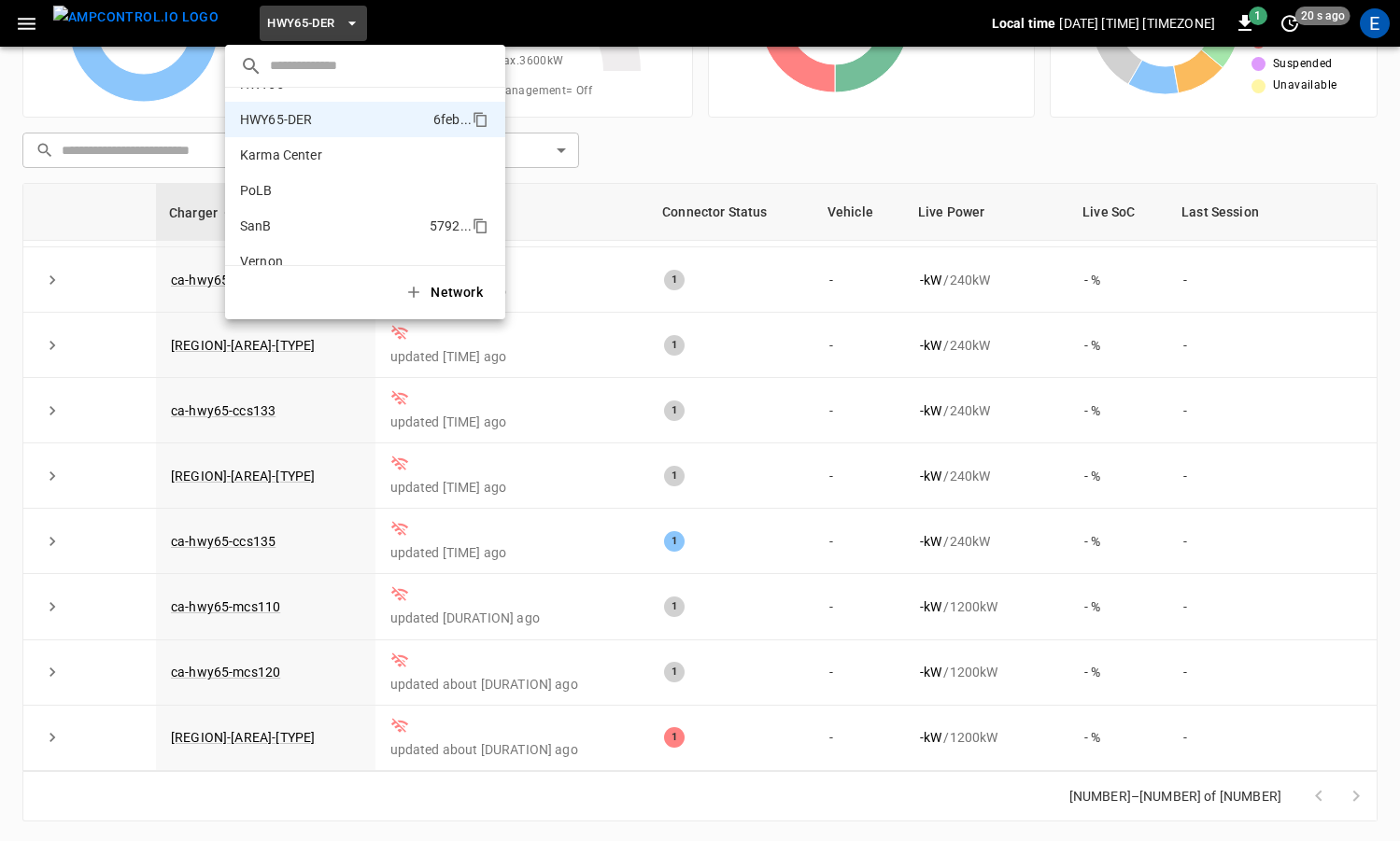 click on "SanB 5792 ..." at bounding box center (365, 226) 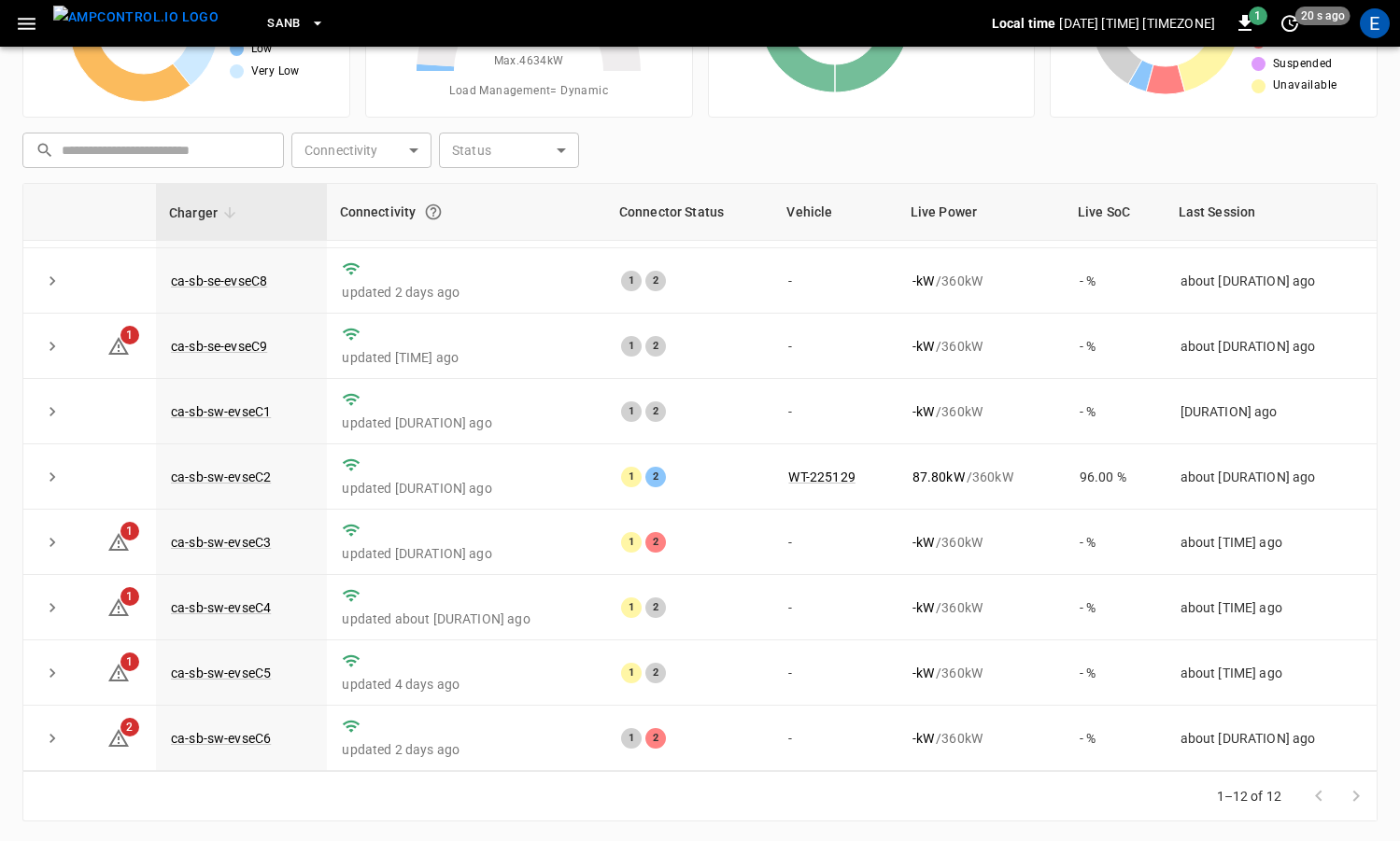 scroll, scrollTop: 254, scrollLeft: 0, axis: vertical 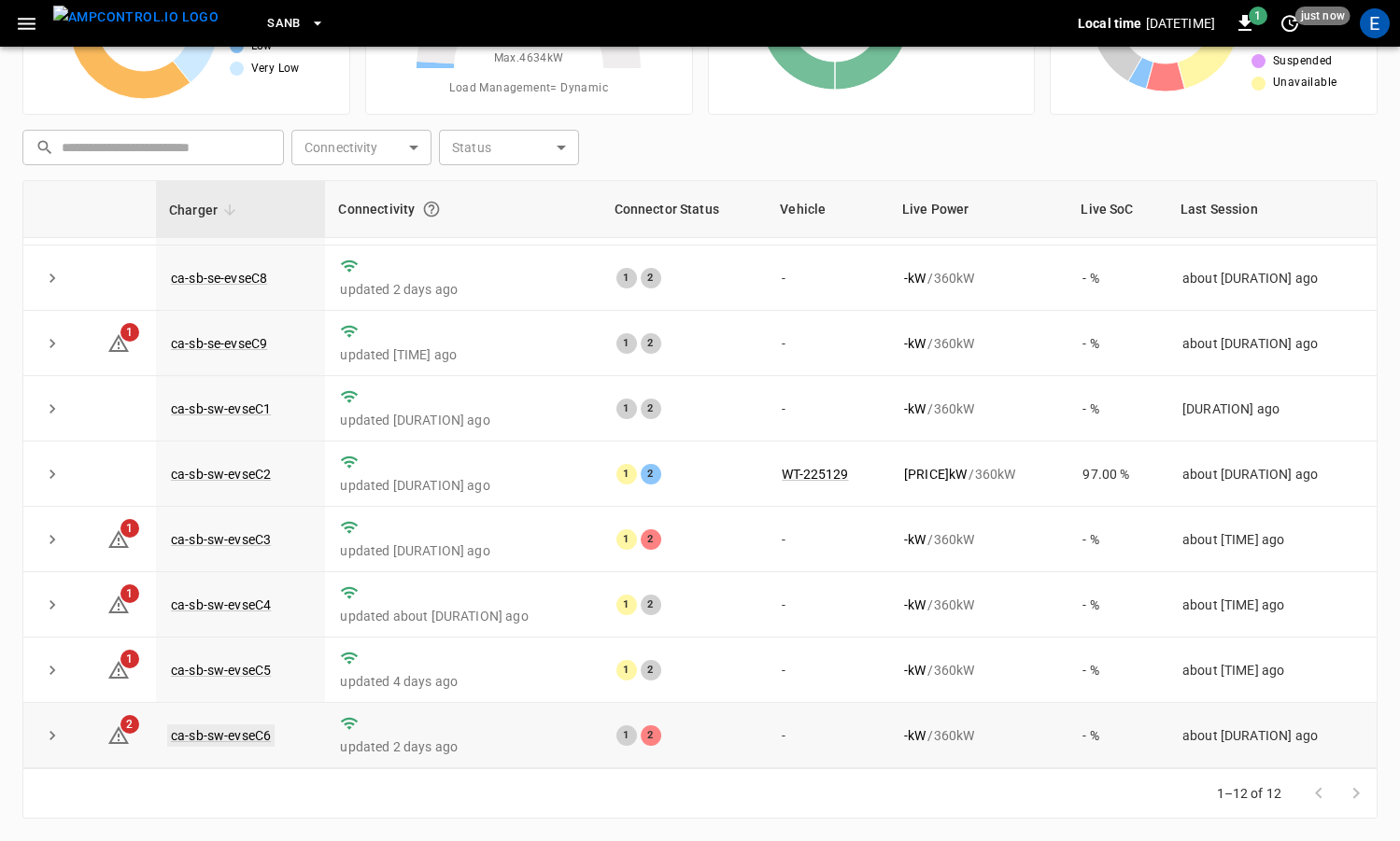 click on "ca-sb-sw-evseC6" at bounding box center (220, 736) 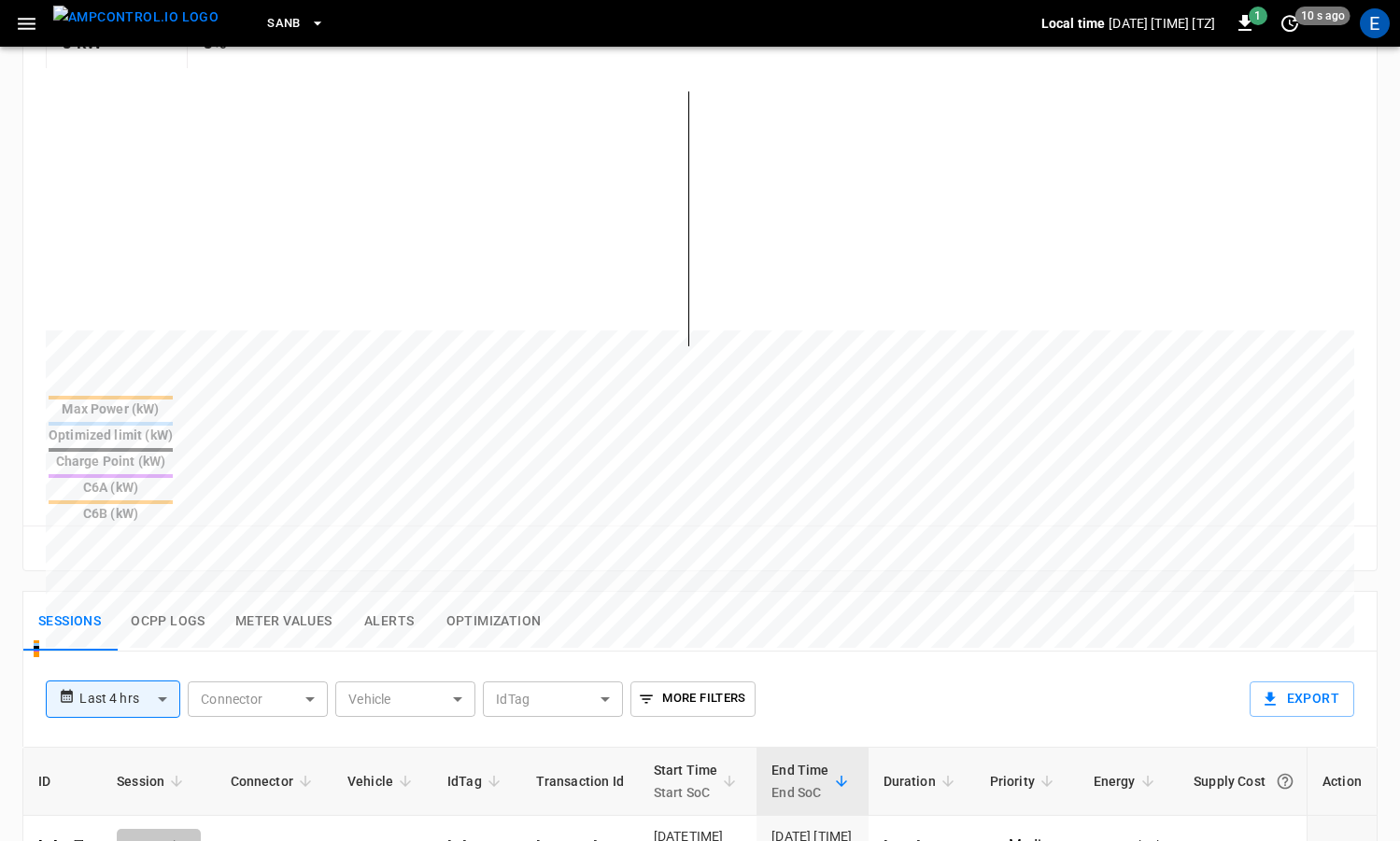 scroll, scrollTop: 408, scrollLeft: 0, axis: vertical 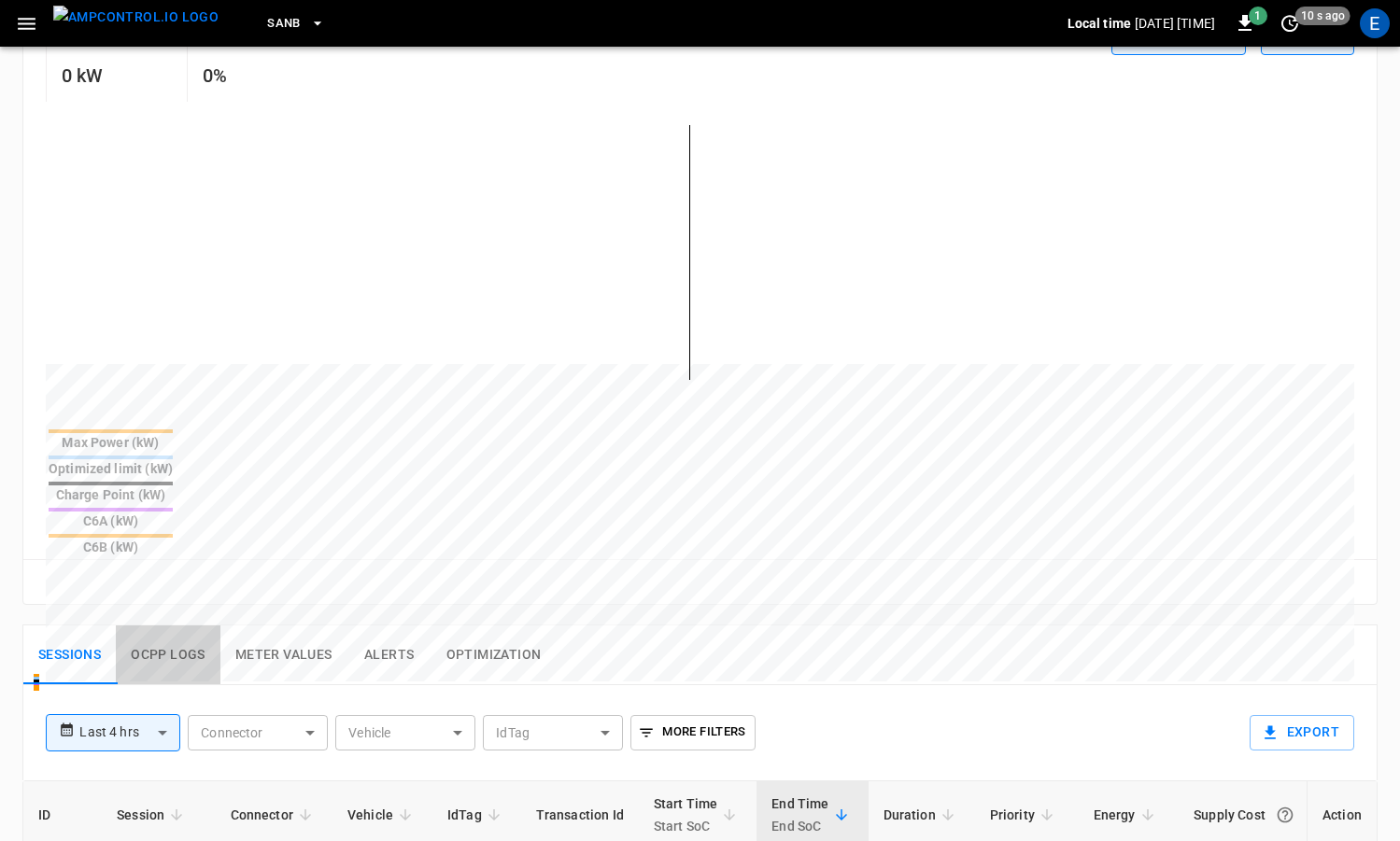 click on "Ocpp logs" at bounding box center (168, 655) 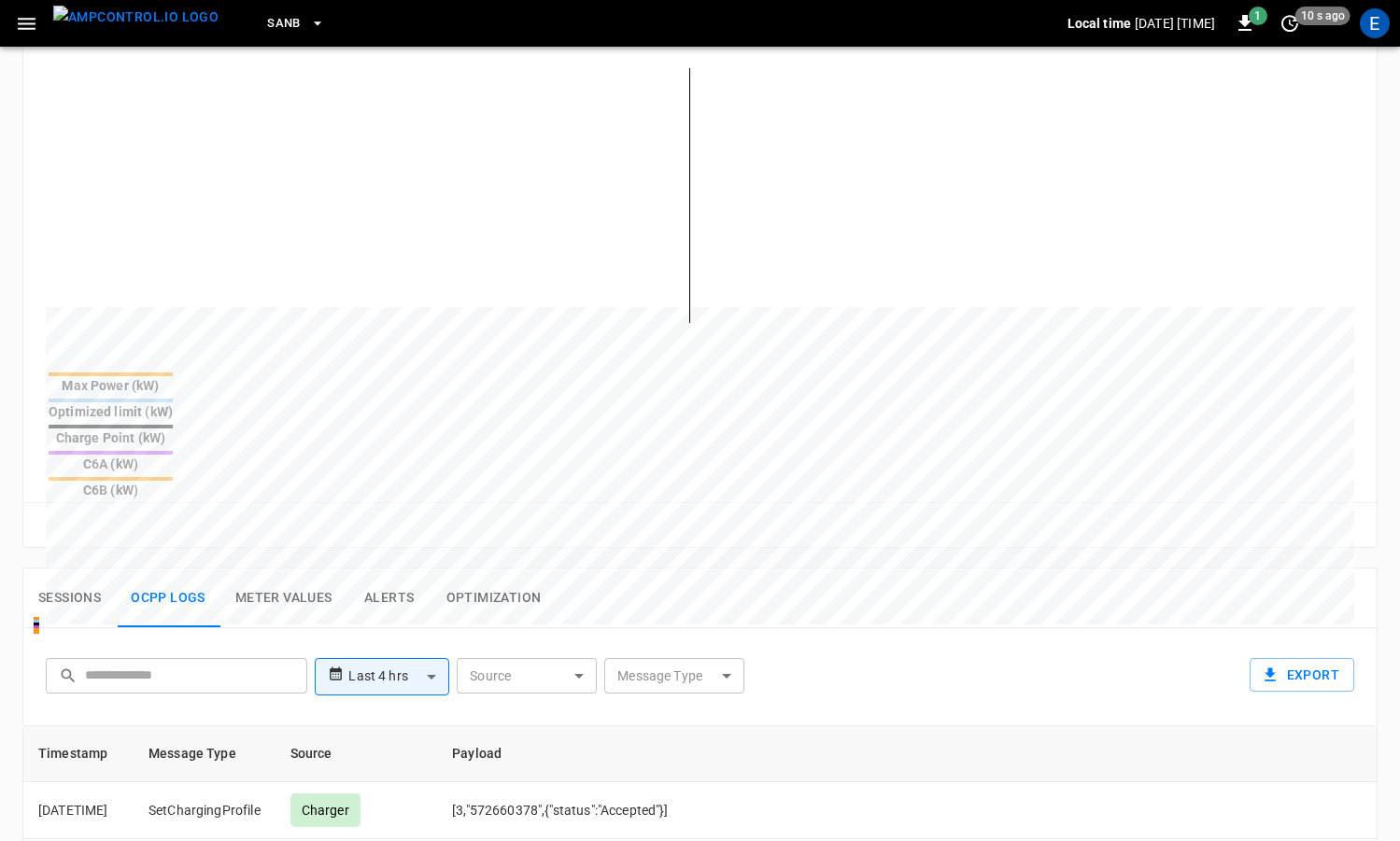 scroll, scrollTop: 539, scrollLeft: 0, axis: vertical 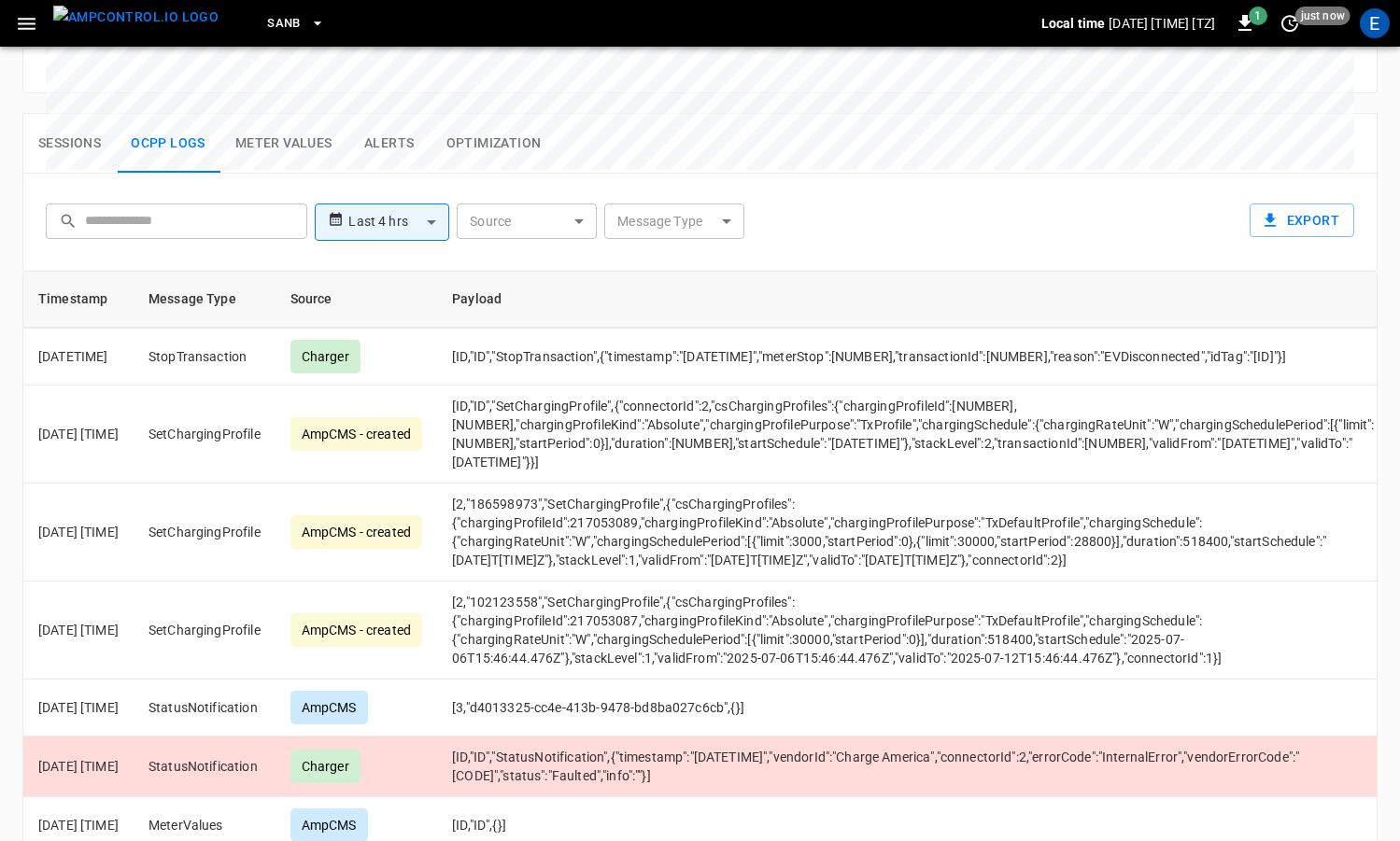click at bounding box center [135, 17] 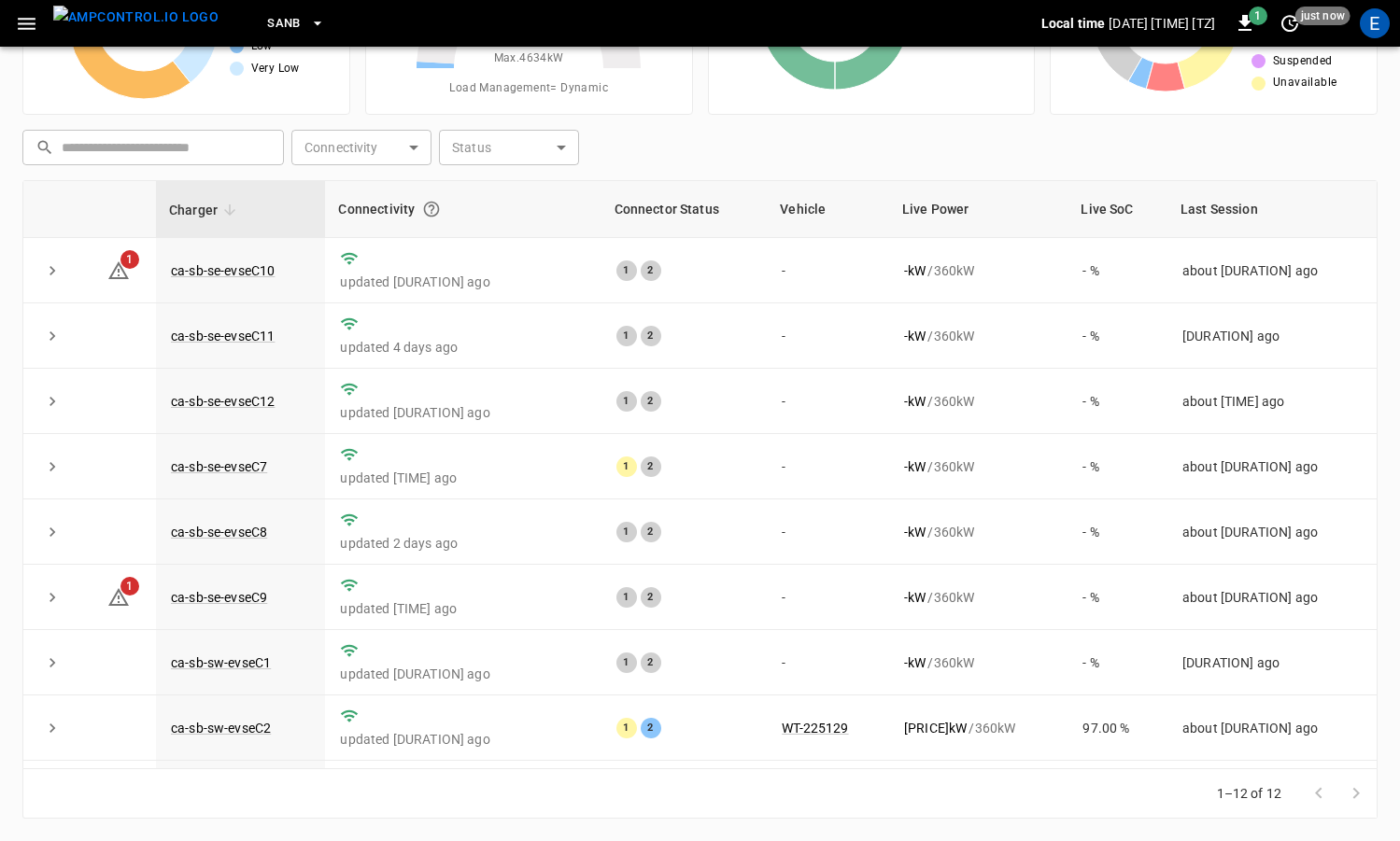 scroll, scrollTop: 176, scrollLeft: 0, axis: vertical 